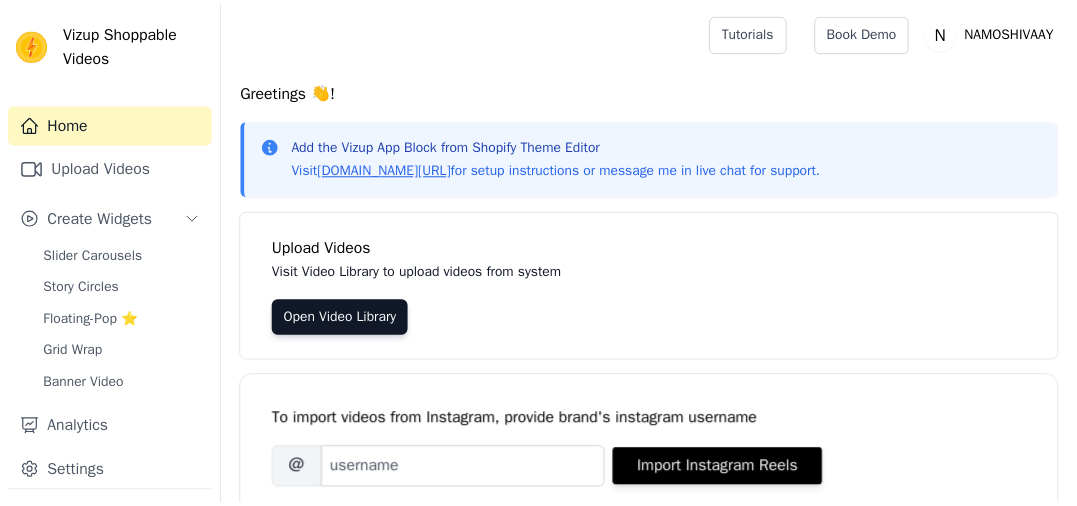 scroll, scrollTop: 0, scrollLeft: 0, axis: both 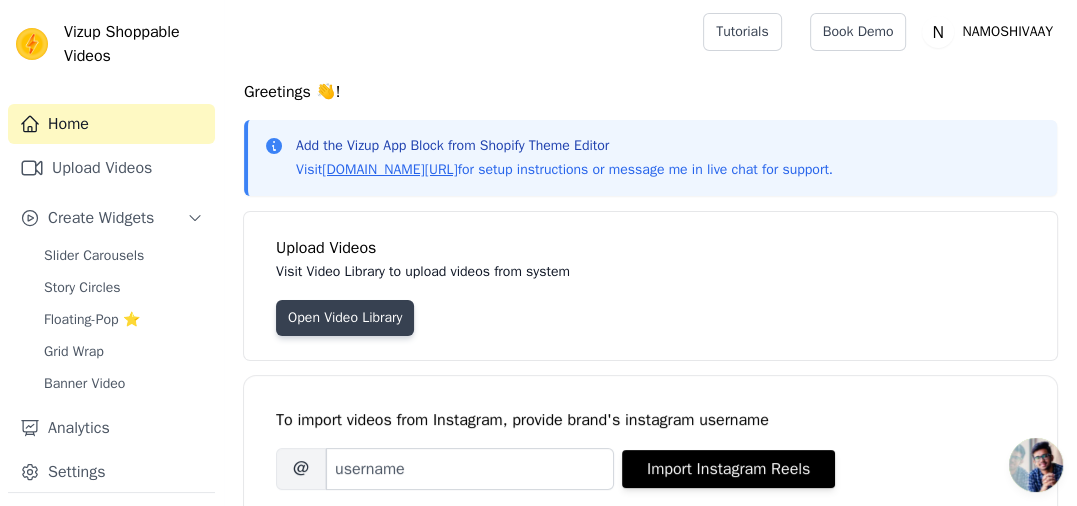 click on "Open Video Library" at bounding box center [345, 318] 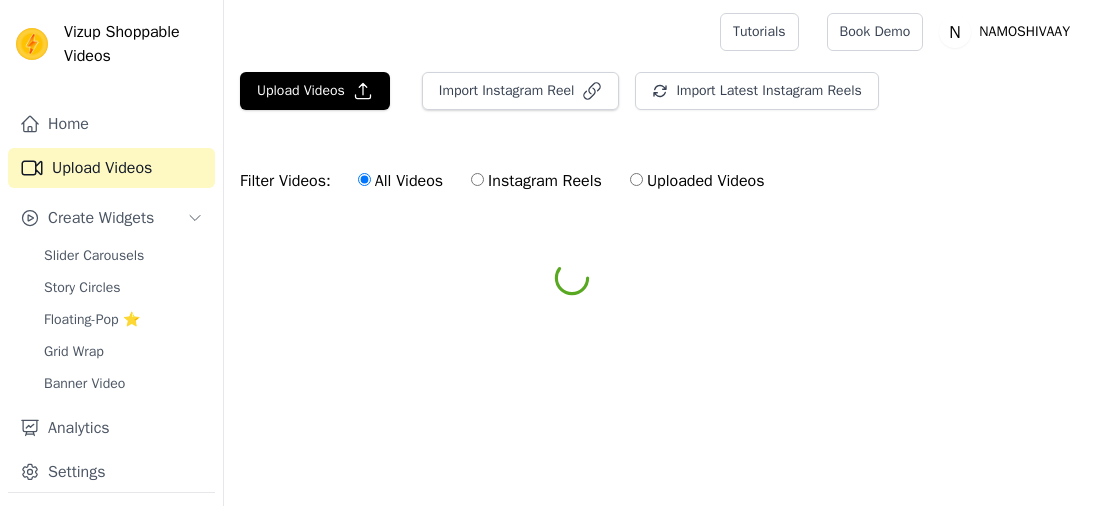 scroll, scrollTop: 0, scrollLeft: 0, axis: both 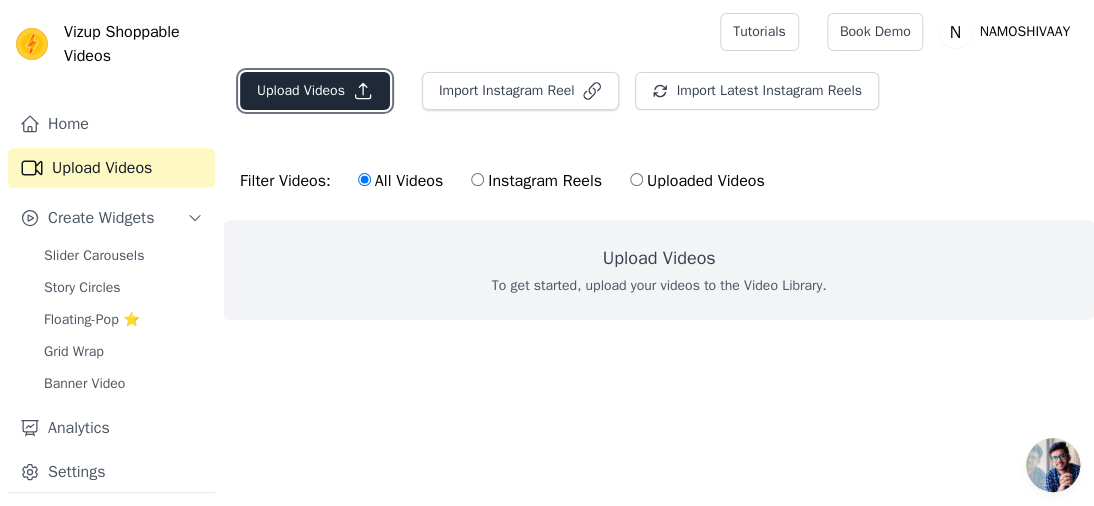 click on "Upload Videos" at bounding box center (315, 91) 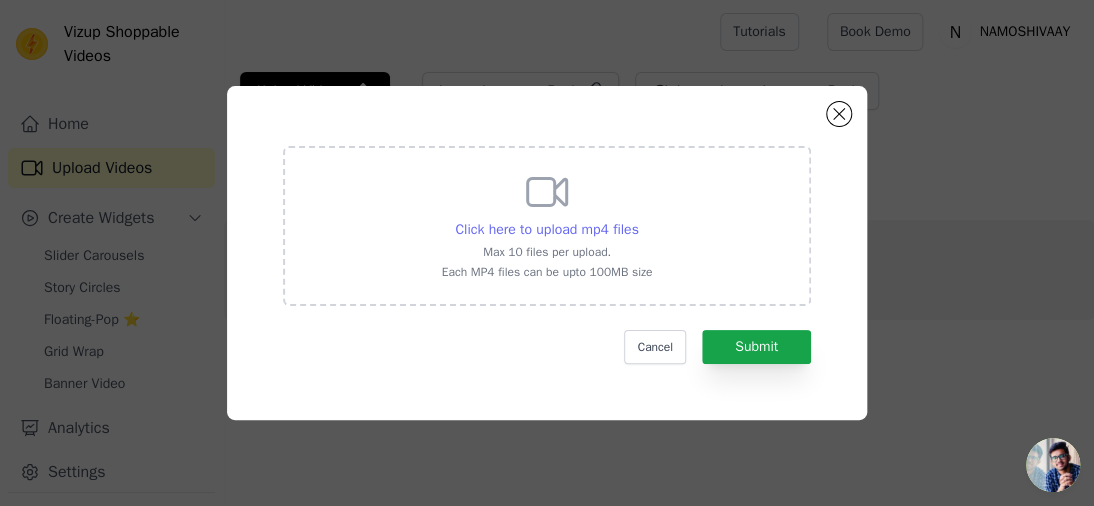 click on "Click here to upload mp4 files" at bounding box center [546, 229] 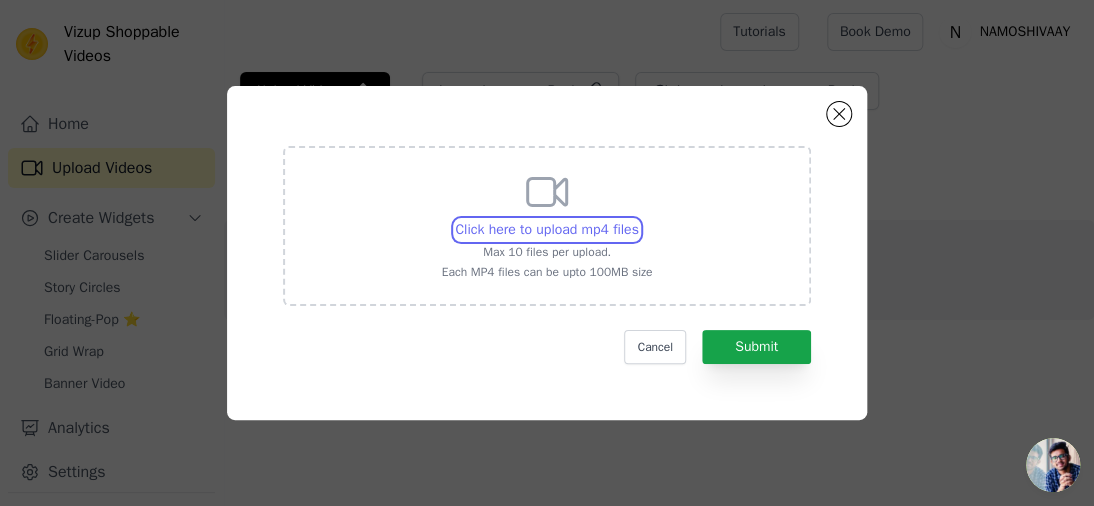 click on "Click here to upload mp4 files     Max 10 files per upload.   Each MP4 files can be upto 100MB size" at bounding box center (638, 219) 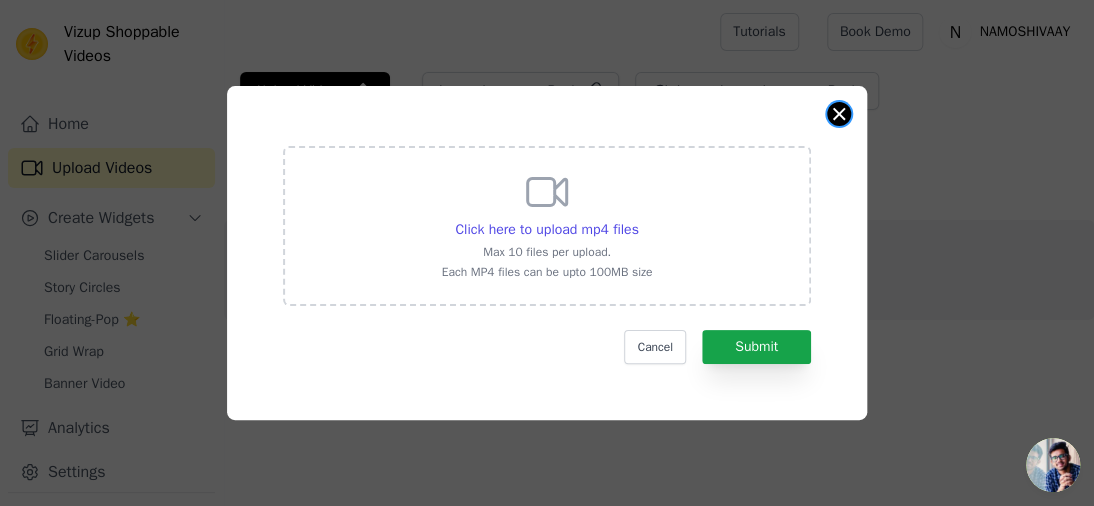 click at bounding box center (839, 114) 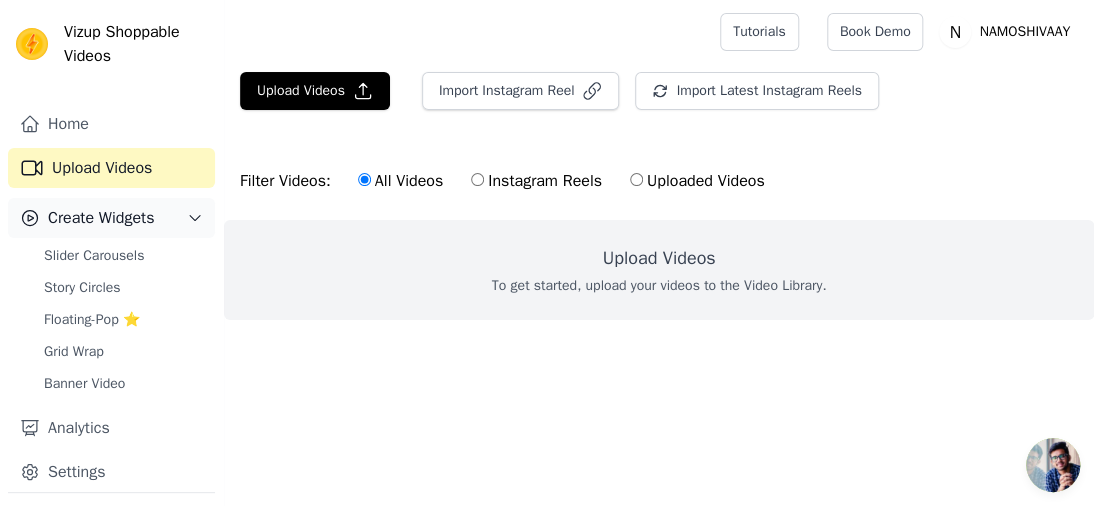 click on "Create Widgets" at bounding box center (111, 218) 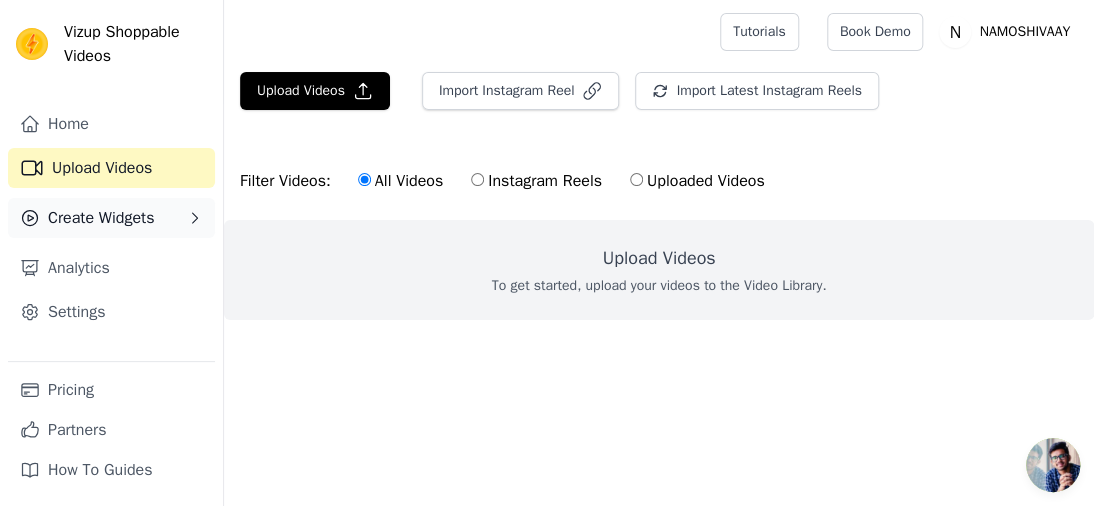click on "Create Widgets" at bounding box center (111, 218) 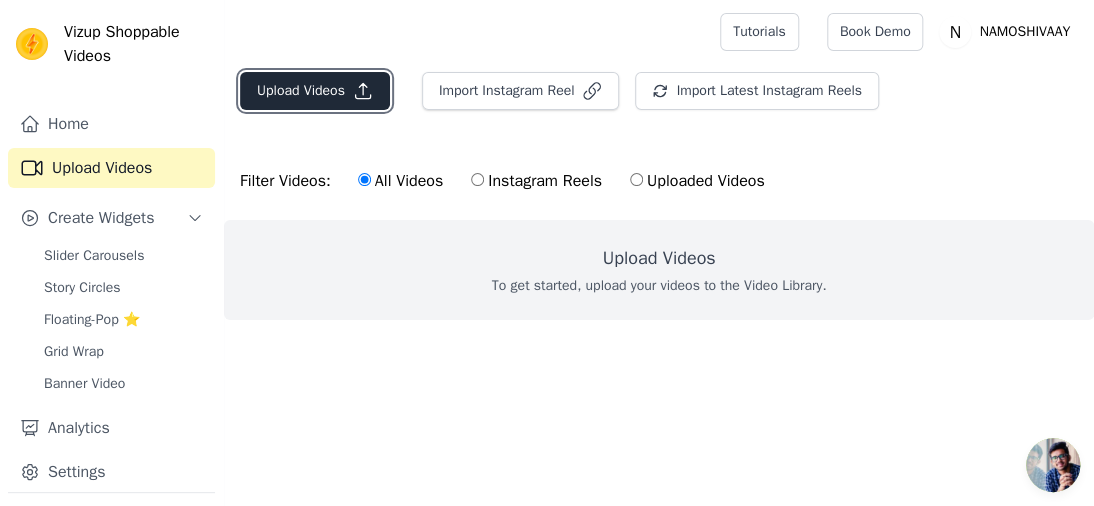 click on "Upload Videos" at bounding box center (315, 91) 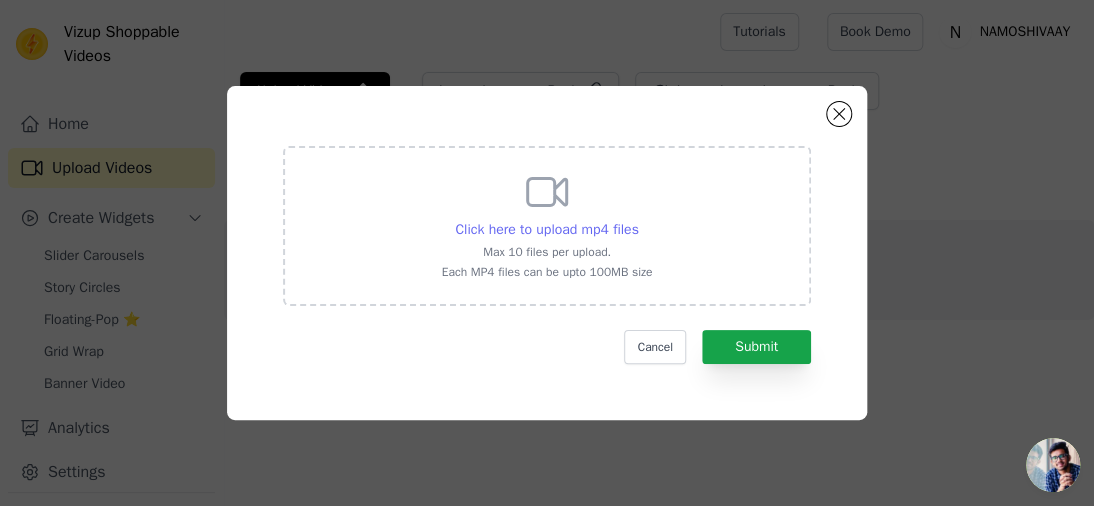click on "Click here to upload mp4 files" at bounding box center [546, 229] 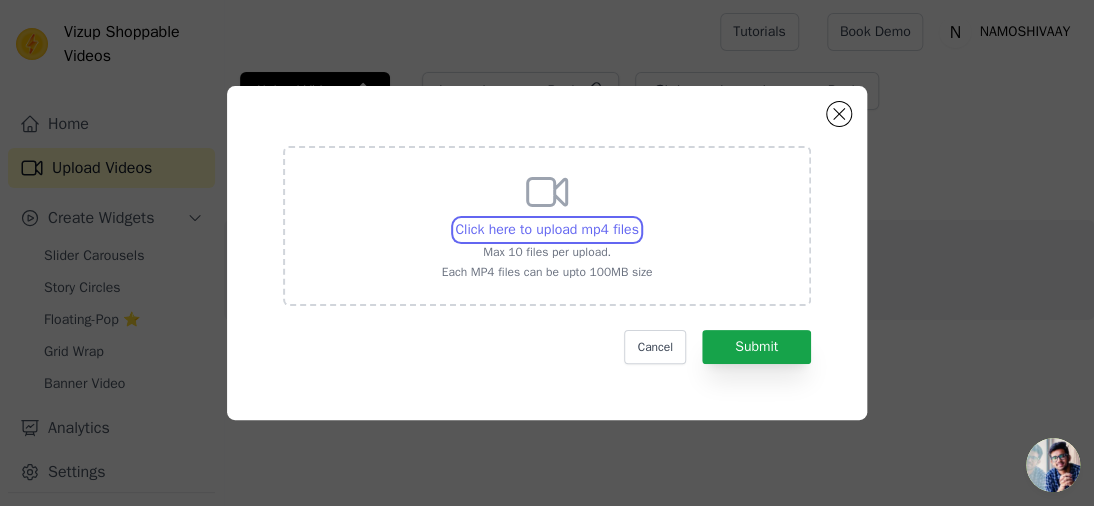 click on "Click here to upload mp4 files     Max 10 files per upload.   Each MP4 files can be upto 100MB size" at bounding box center [638, 219] 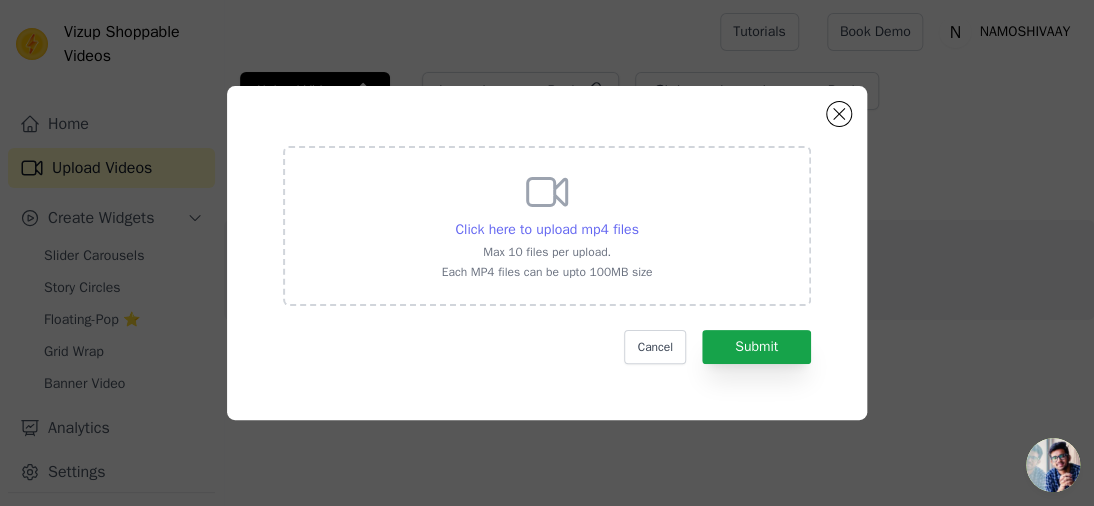 click on "Click here to upload mp4 files" at bounding box center (546, 229) 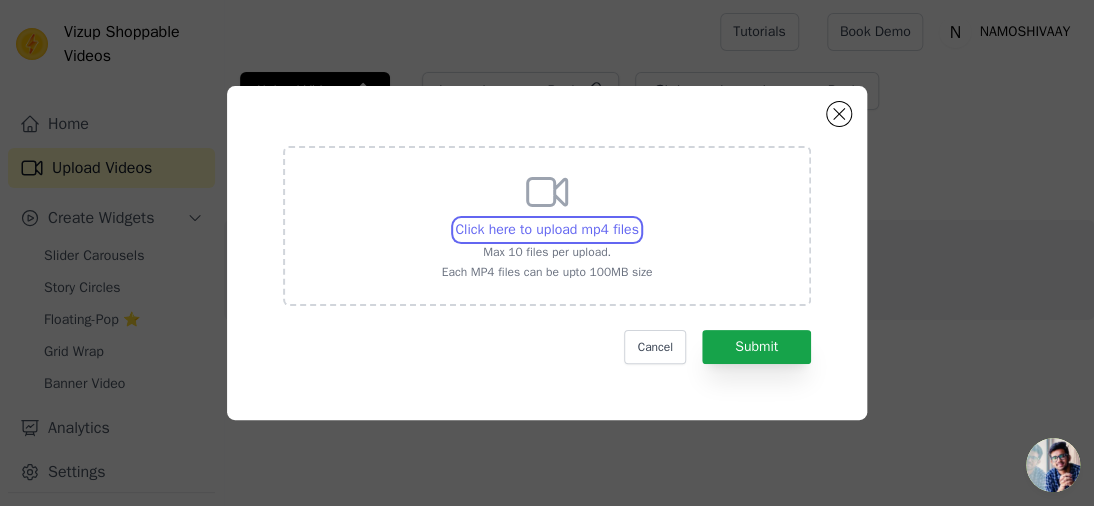 click on "Click here to upload mp4 files     Max 10 files per upload.   Each MP4 files can be upto 100MB size" at bounding box center (638, 219) 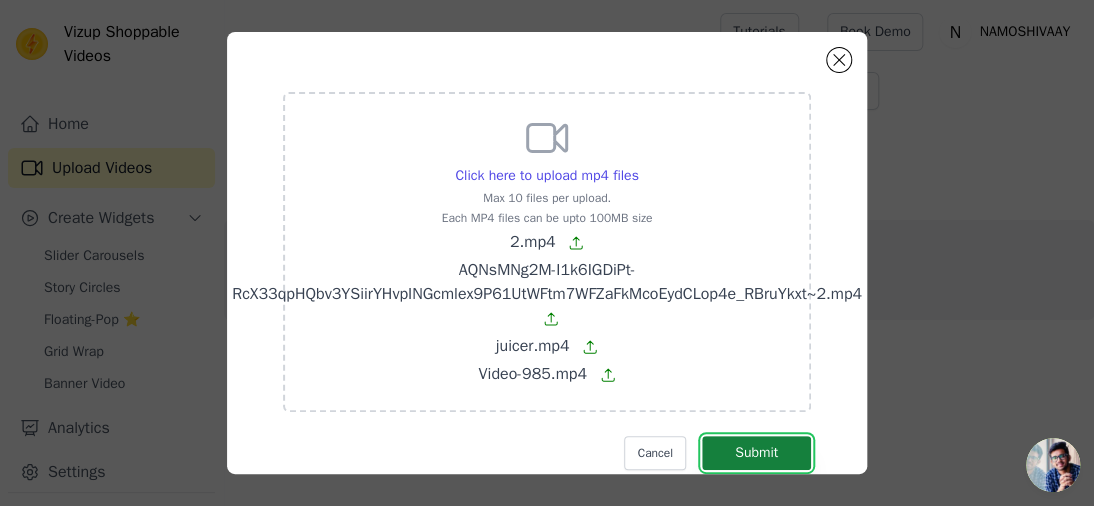 click on "Submit" at bounding box center (756, 453) 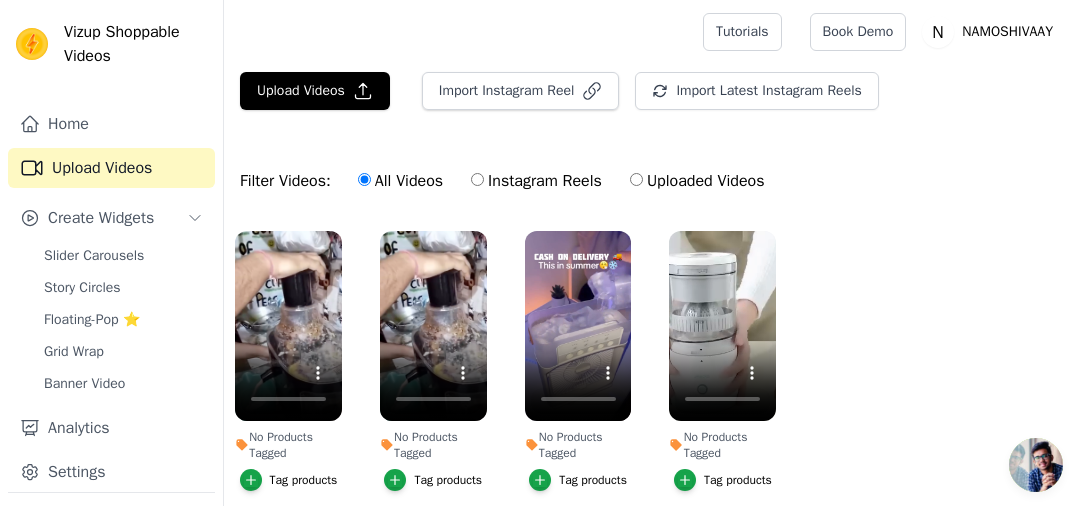 scroll, scrollTop: 0, scrollLeft: 0, axis: both 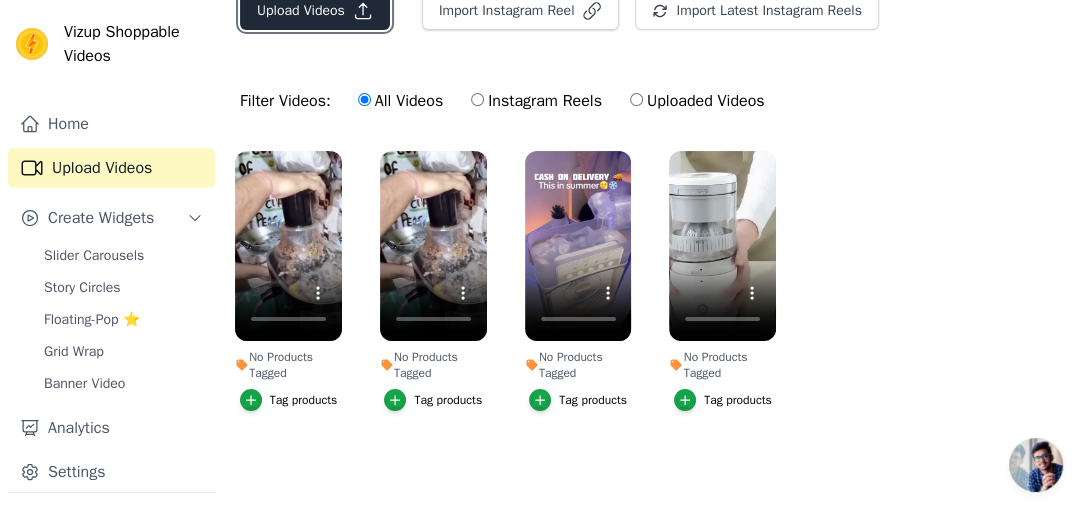 click on "Upload Videos" at bounding box center [315, 11] 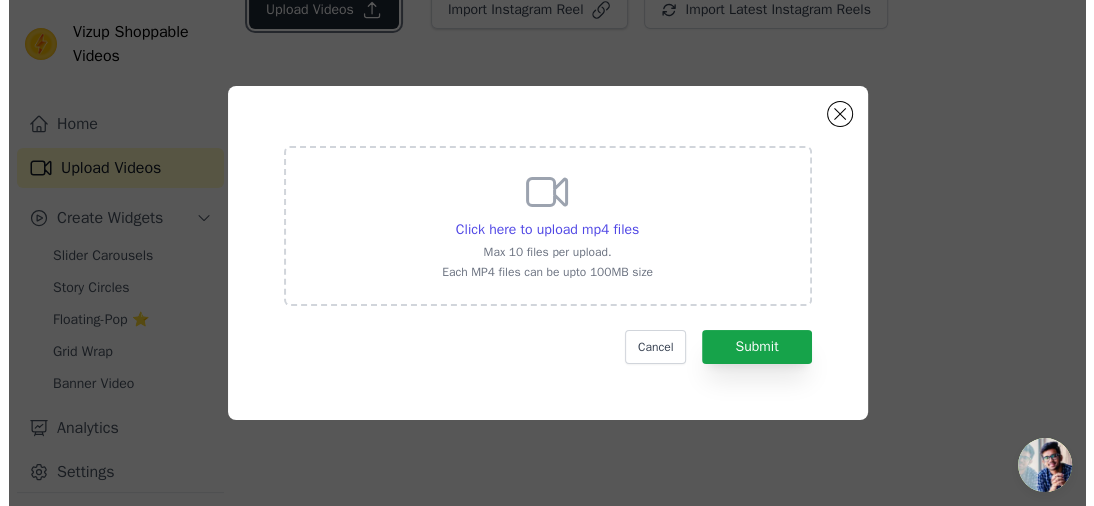 scroll, scrollTop: 0, scrollLeft: 0, axis: both 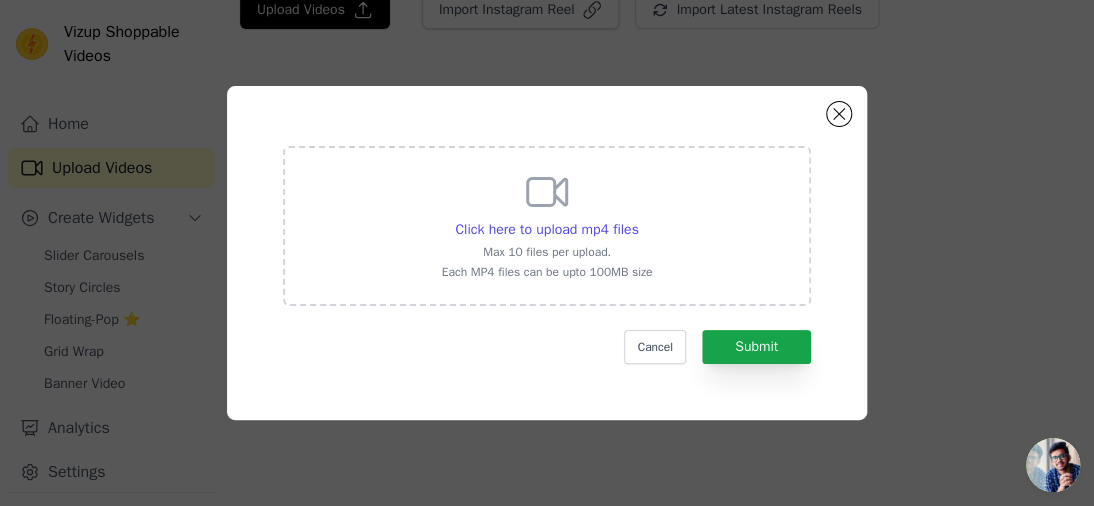 click on "Click here to upload mp4 files     Max 10 files per upload.   Each MP4 files can be upto 100MB size" at bounding box center [547, 224] 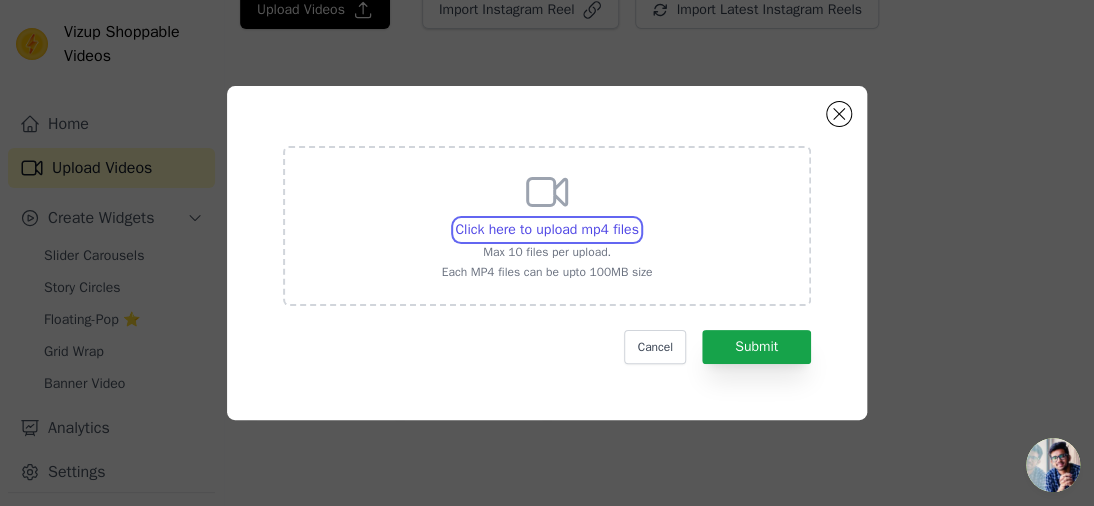 click on "Click here to upload mp4 files     Max 10 files per upload.   Each MP4 files can be upto 100MB size" at bounding box center [638, 219] 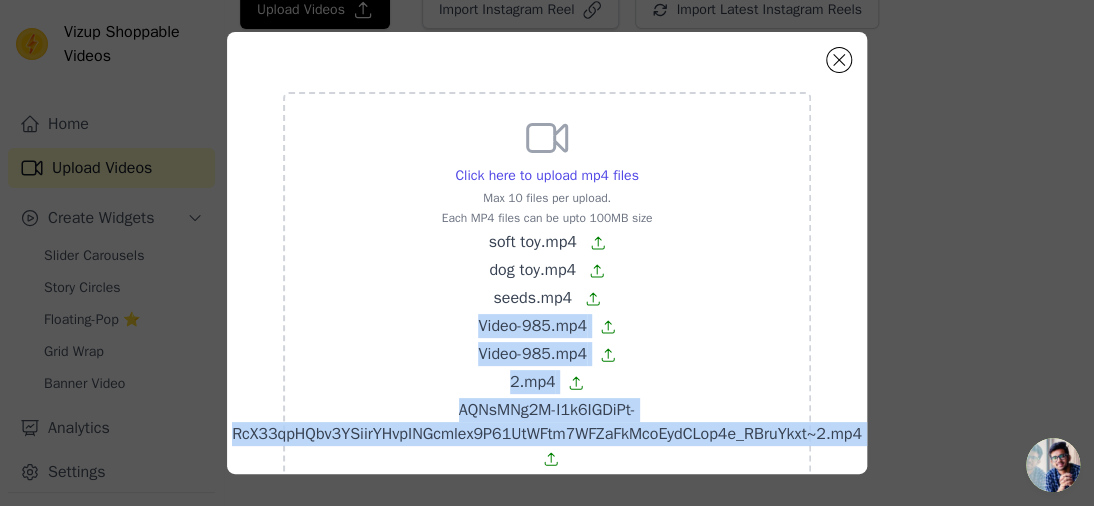 scroll, scrollTop: 179, scrollLeft: 18, axis: both 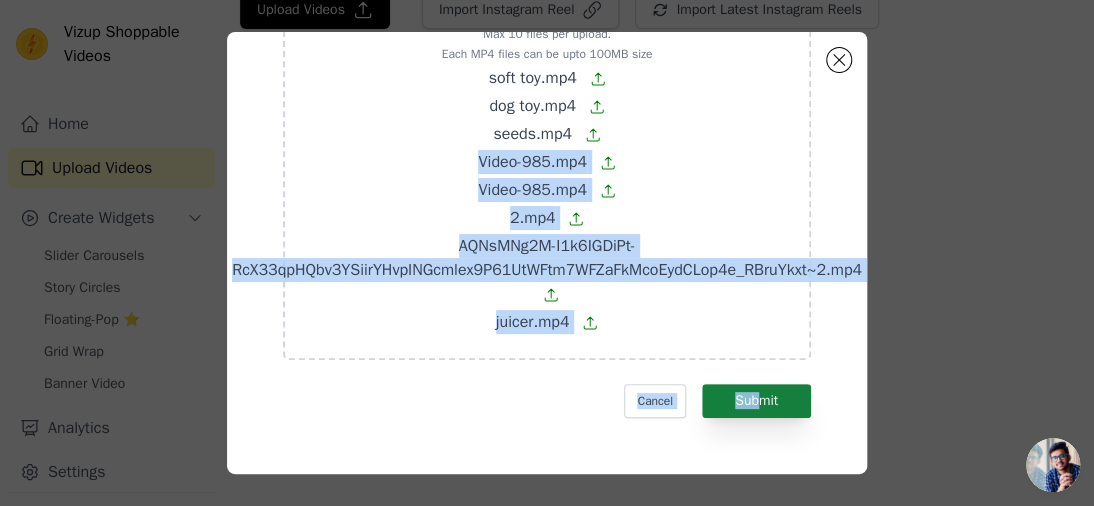 drag, startPoint x: 866, startPoint y: 309, endPoint x: 720, endPoint y: 379, distance: 161.91356 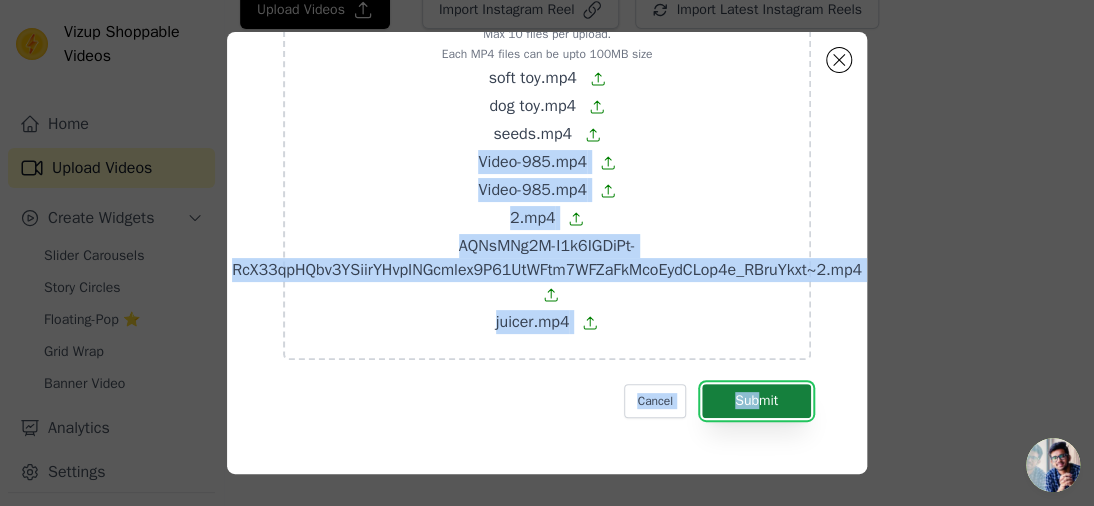 click on "Submit" at bounding box center [756, 401] 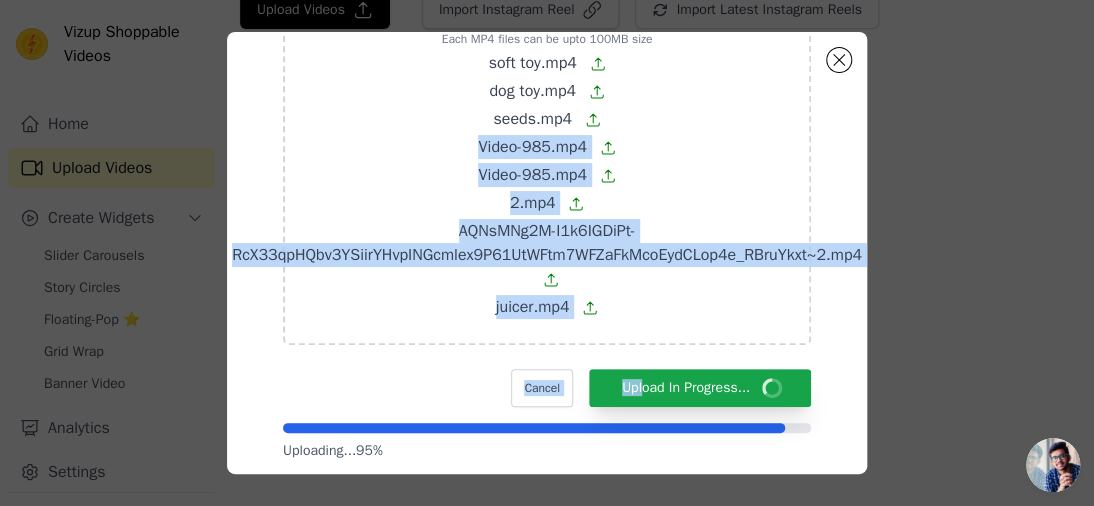scroll, scrollTop: 237, scrollLeft: 18, axis: both 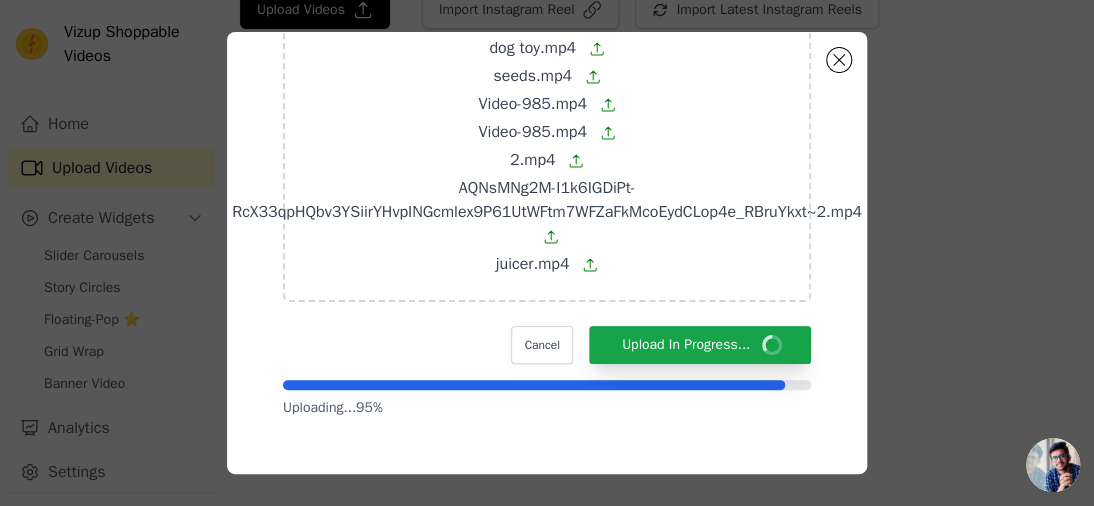 click on "Click here to upload mp4 files     Max 10 files per upload.   Each MP4 files can be upto 100MB size   soft toy.mp4     dog toy.mp4     seeds.mp4     Video-985.mp4     Video-985.mp4     2.mp4     AQNsMNg2M-I1k6IGDiPt-RcX33qpHQbv3YSiirYHvpINGcmlex9P61UtWFtm7WFZaFkMcoEydCLop4e_RBruYkxt~2.mp4     juicer.mp4       Cancel   Upload In Progress...       Uploading...  95 %" at bounding box center (547, 253) 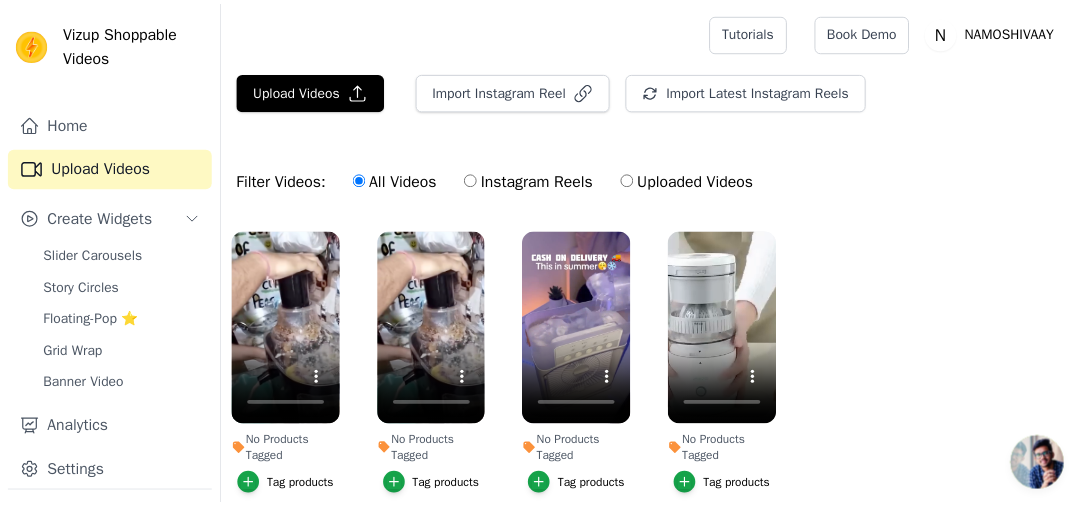 scroll, scrollTop: 80, scrollLeft: 0, axis: vertical 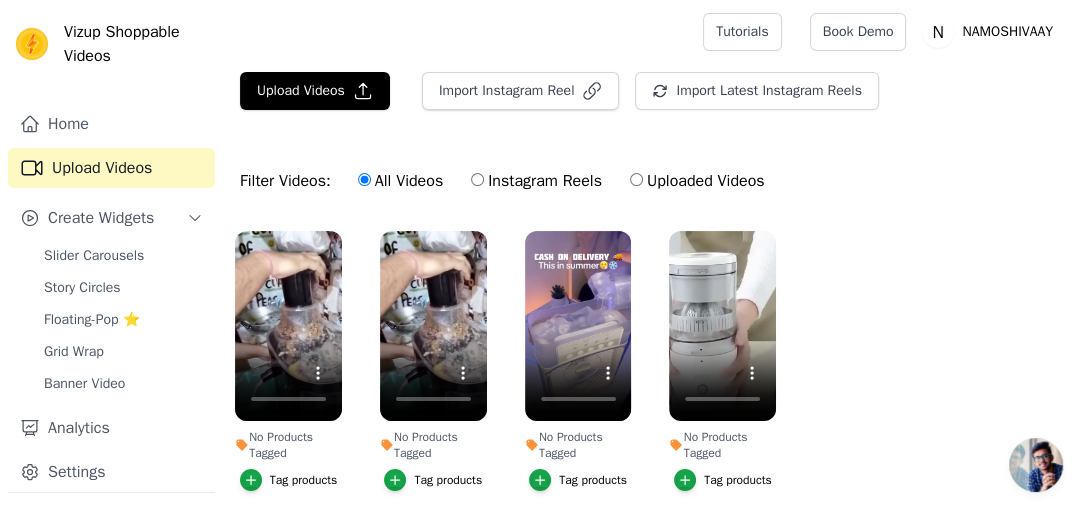 click on "Uploaded Videos" at bounding box center (636, 179) 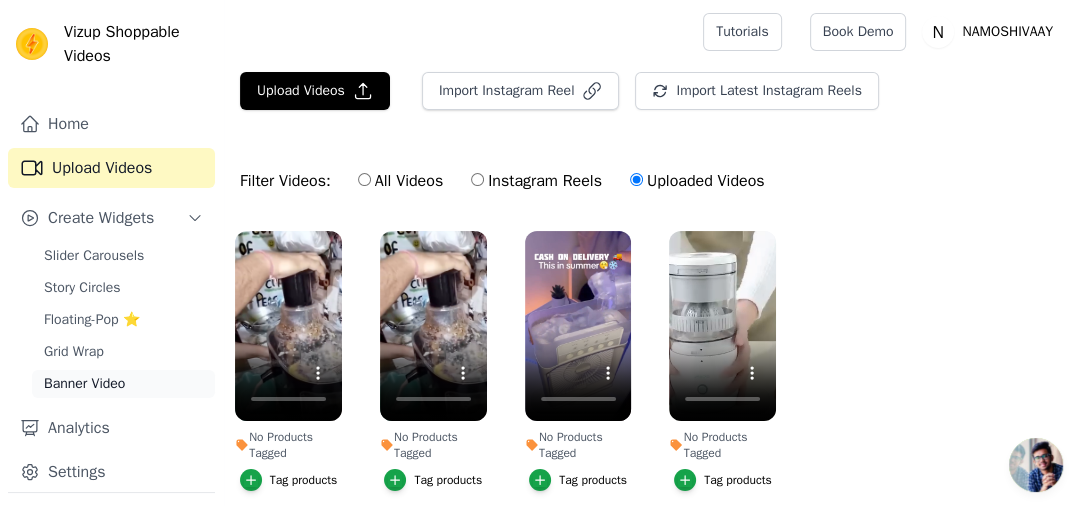 click on "Banner Video" at bounding box center [84, 384] 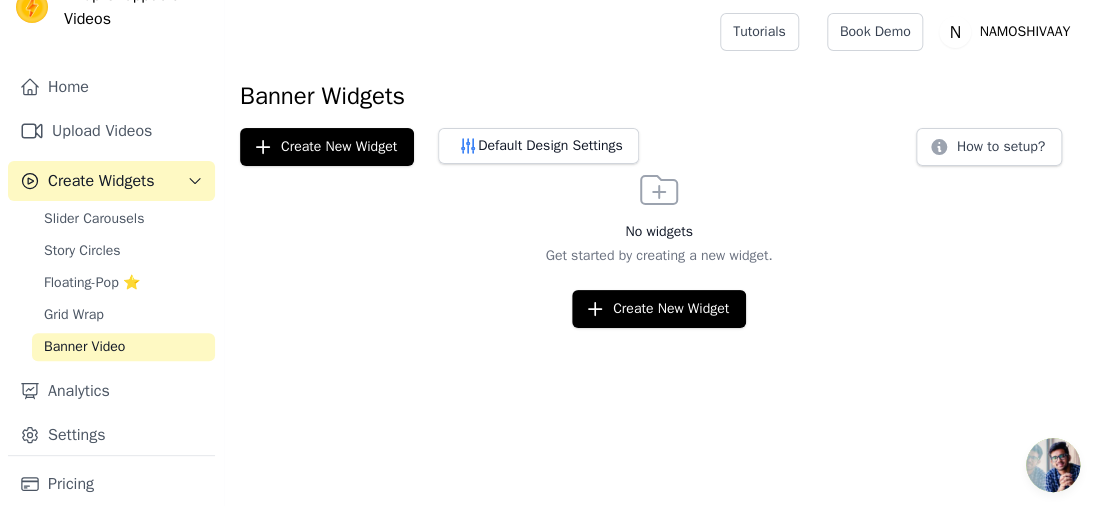 scroll, scrollTop: 41, scrollLeft: 0, axis: vertical 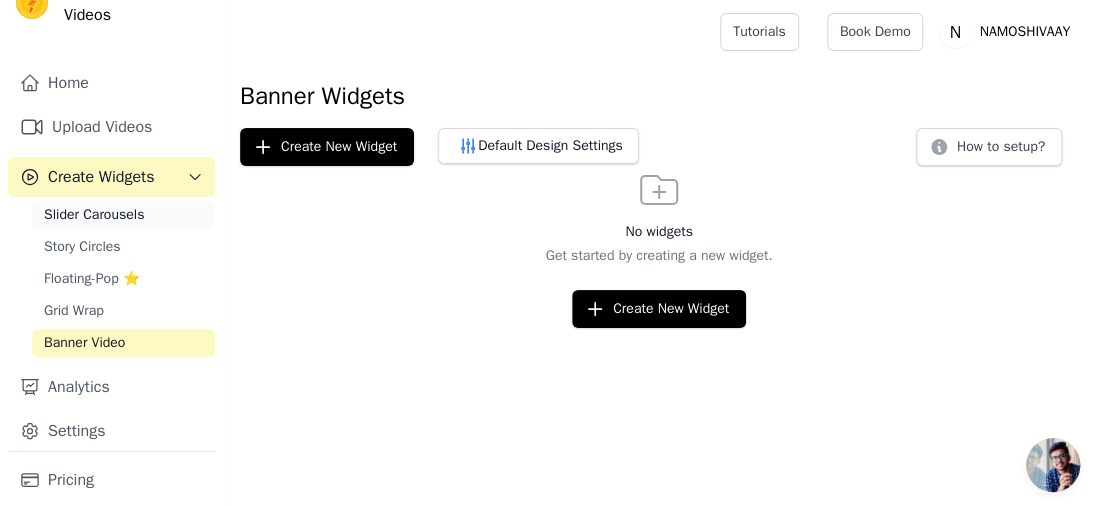 click on "Slider Carousels" at bounding box center [94, 215] 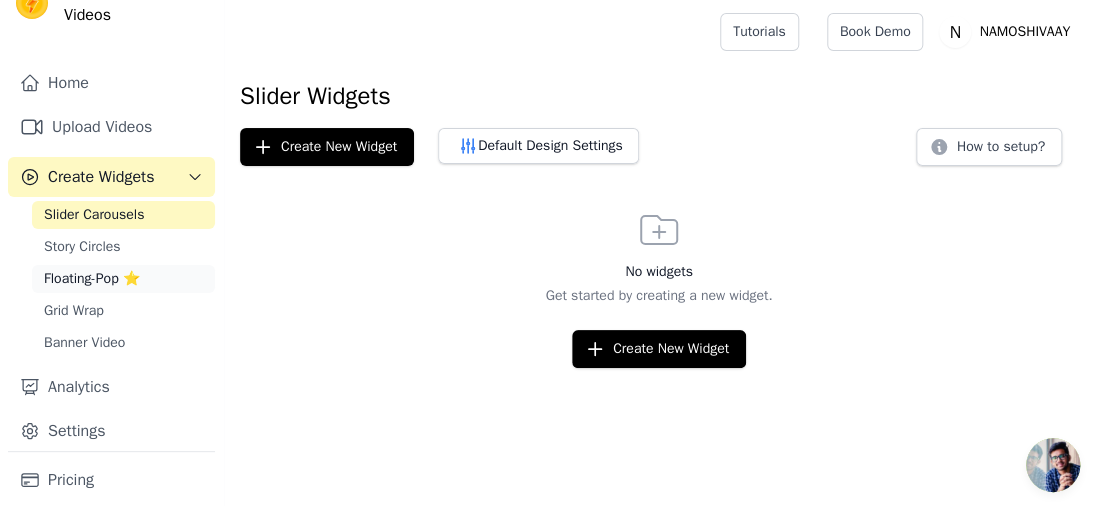 click on "Floating-Pop ⭐" at bounding box center (92, 279) 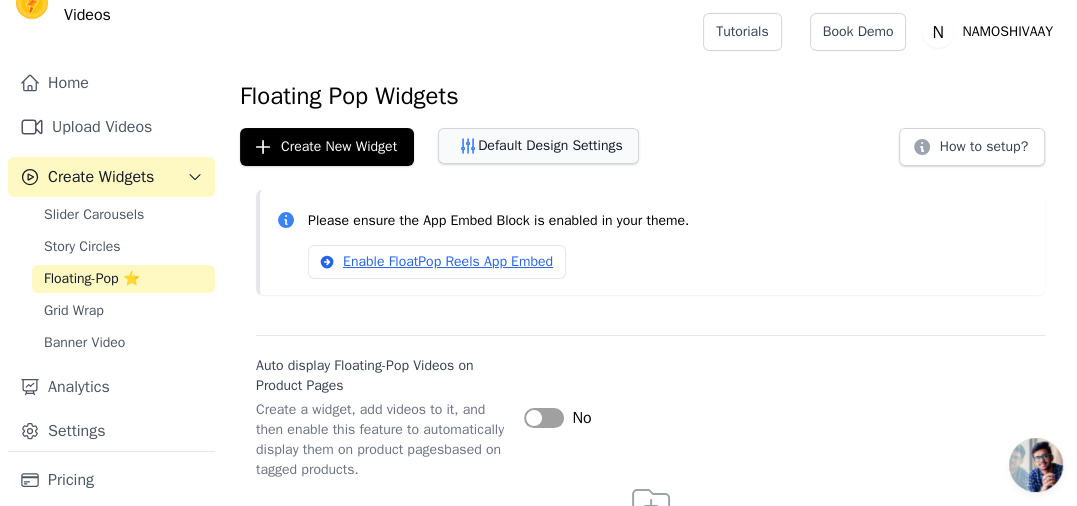 click on "Default Design Settings" at bounding box center [538, 146] 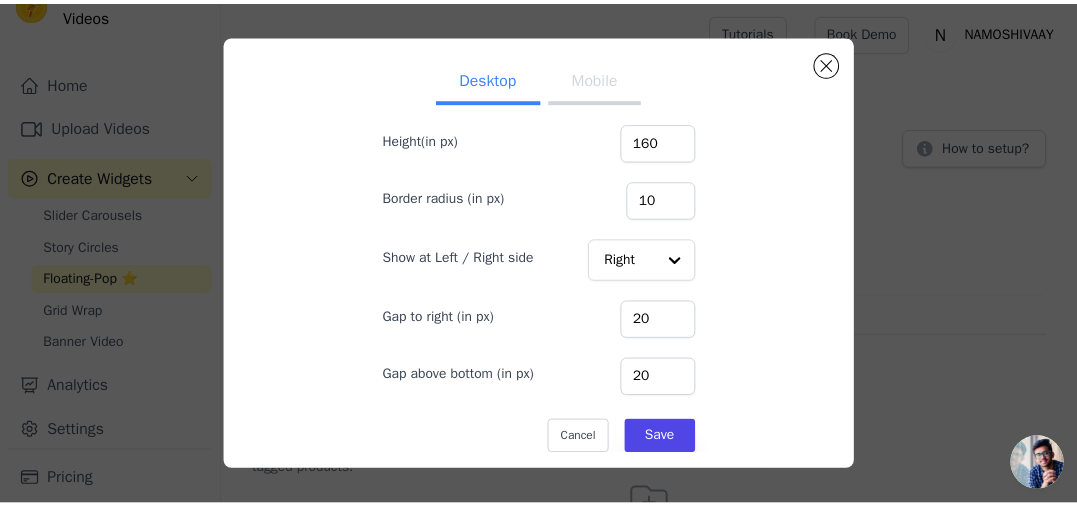 scroll, scrollTop: 212, scrollLeft: 0, axis: vertical 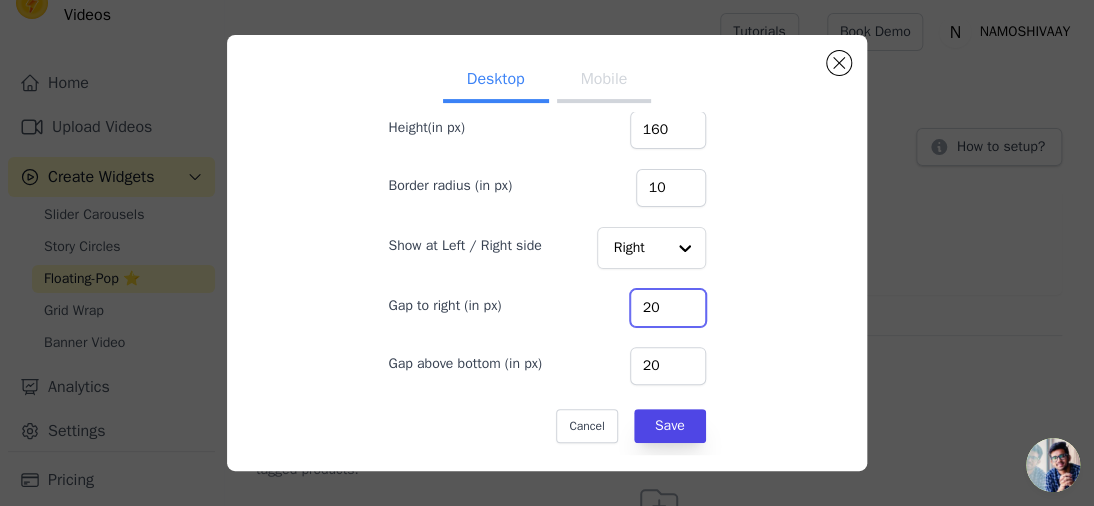 drag, startPoint x: 859, startPoint y: 307, endPoint x: 860, endPoint y: 185, distance: 122.0041 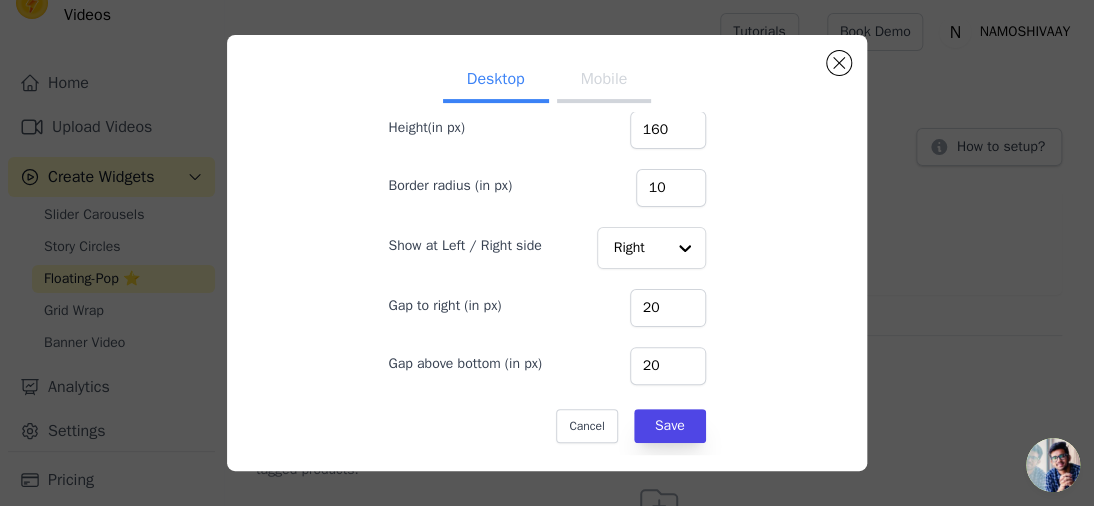 click on "Set Floating Widget Defaults   Desktop Mobile   Shape of floating pop         Rectangle               Width(in px)   90   Height(in px)   160   Border radius (in px)   10   Show at Left / Right side         Right               Gap to right (in px)   20   Gap above bottom (in px)   20   Cancel     Save" at bounding box center [547, 253] 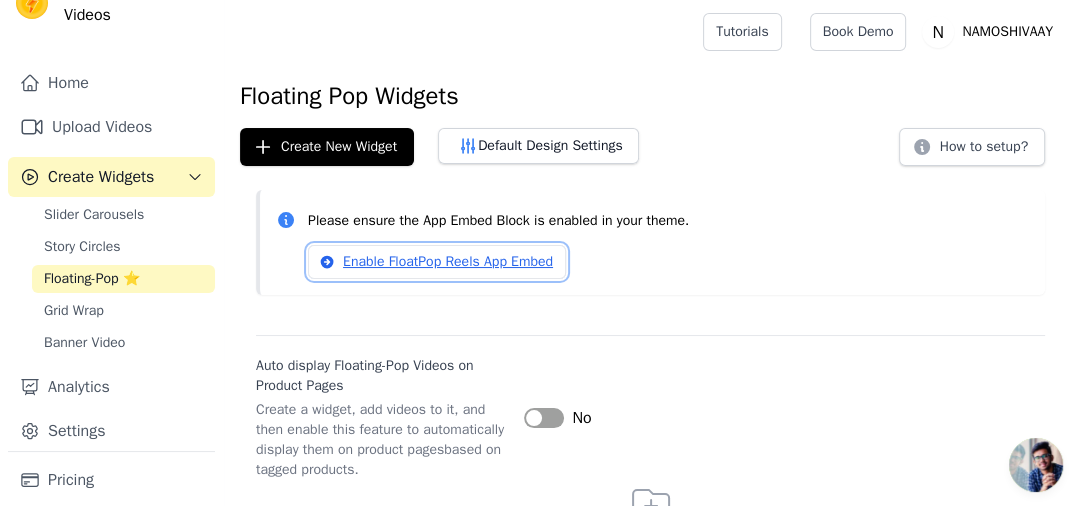 click on "Enable FloatPop Reels App Embed" at bounding box center (437, 262) 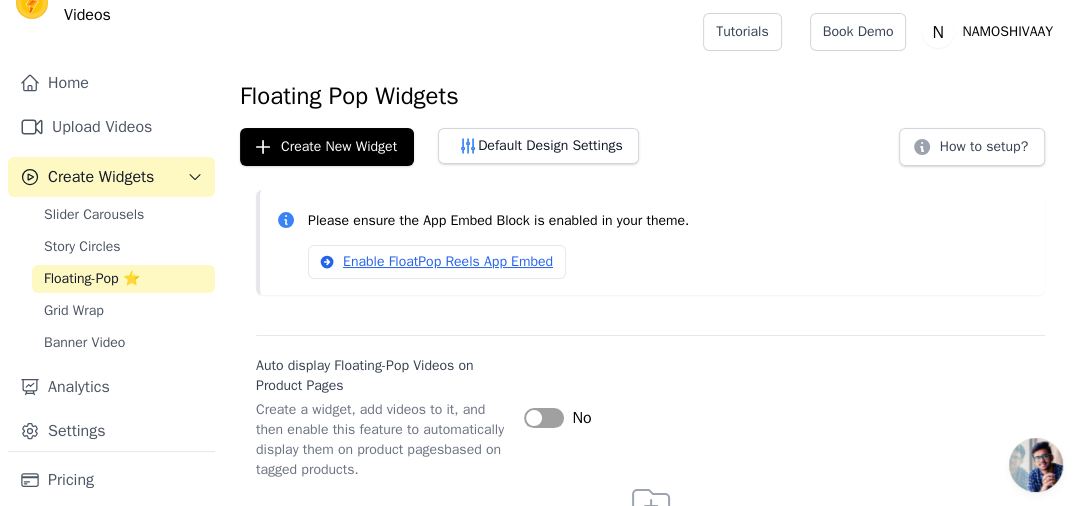 click on "Label" at bounding box center (544, 418) 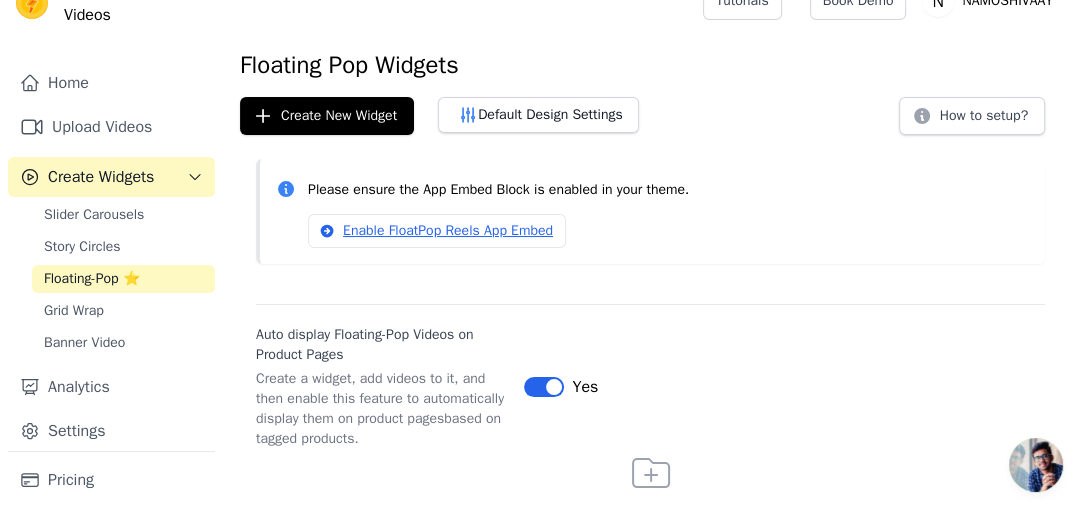 scroll, scrollTop: 35, scrollLeft: 0, axis: vertical 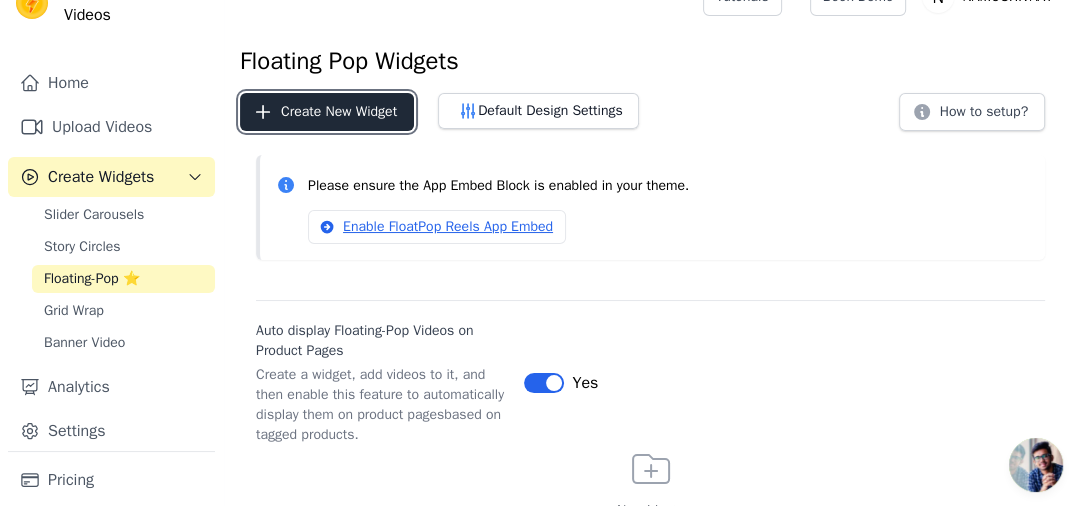 click on "Create New Widget" at bounding box center [327, 112] 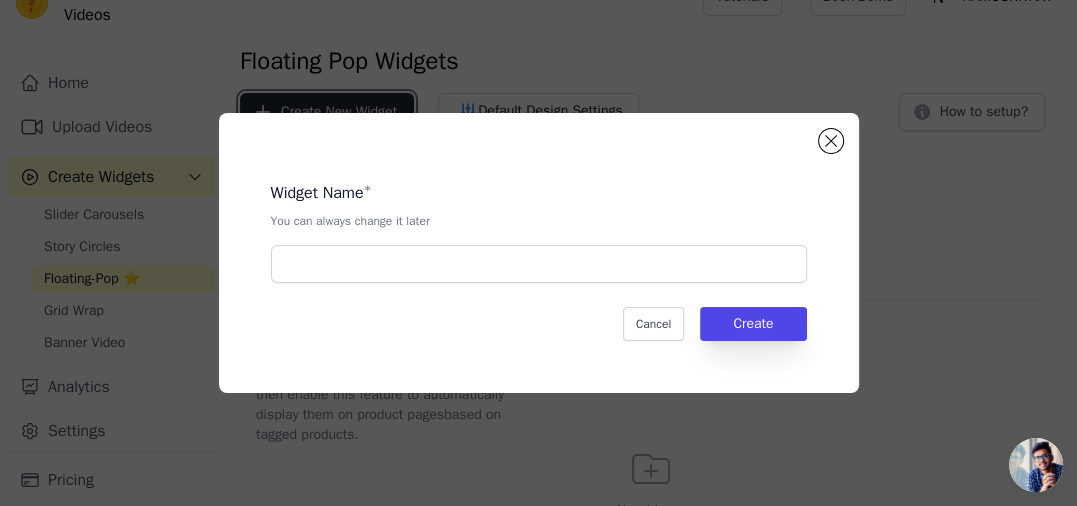 scroll, scrollTop: 0, scrollLeft: 0, axis: both 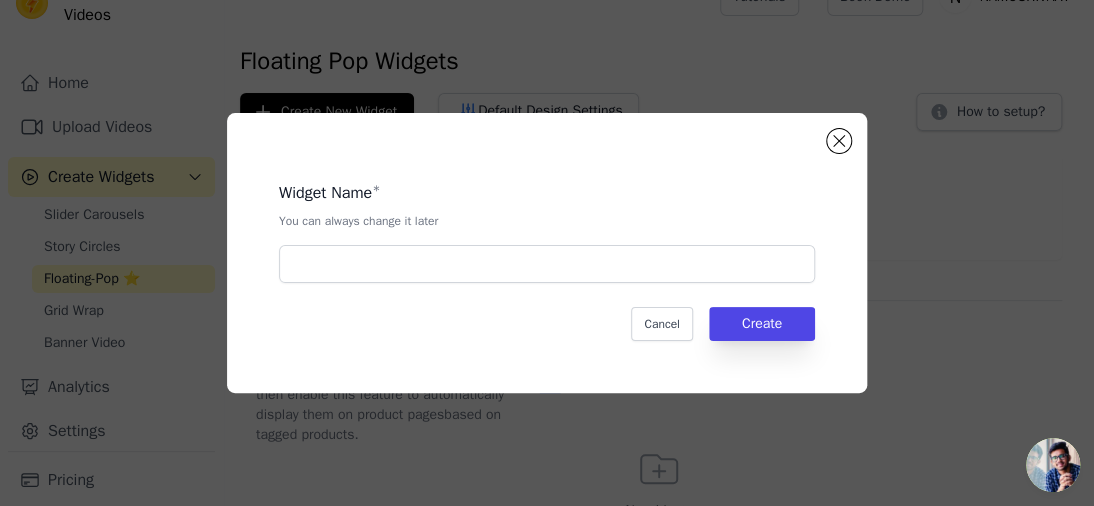 click on "Widget Name   *   You can always change it later       Cancel   Create" at bounding box center [547, 253] 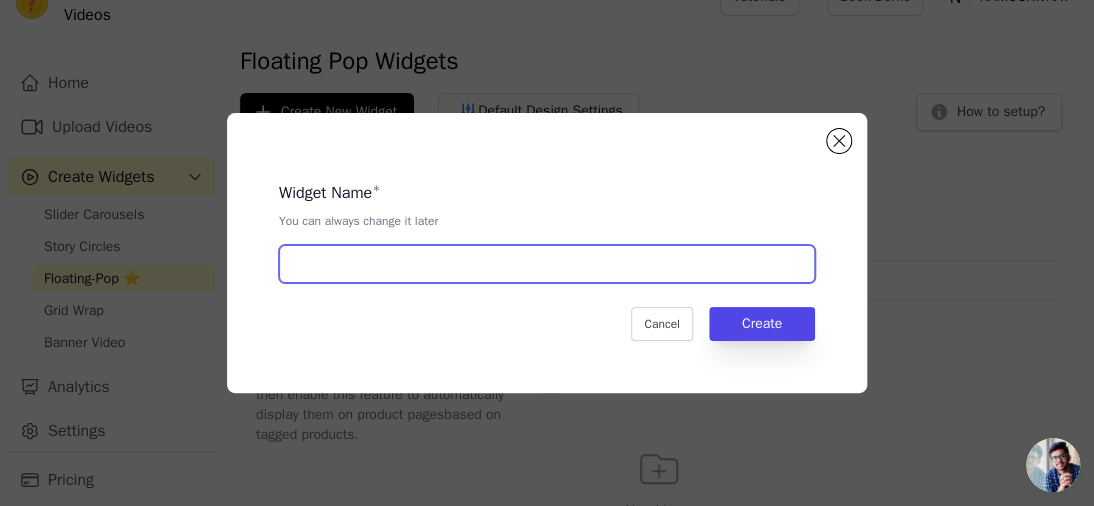 click at bounding box center (547, 264) 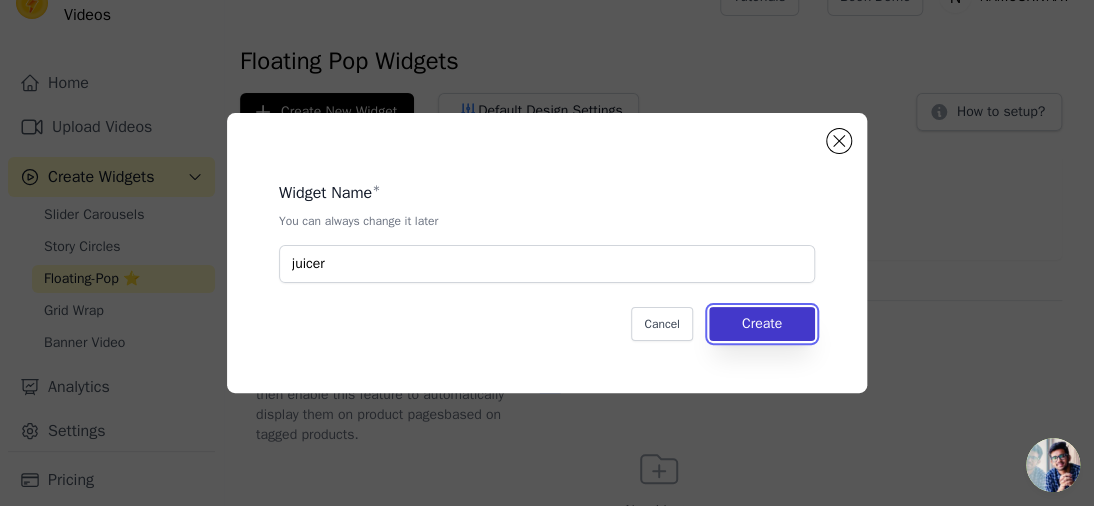 click on "Create" at bounding box center [762, 324] 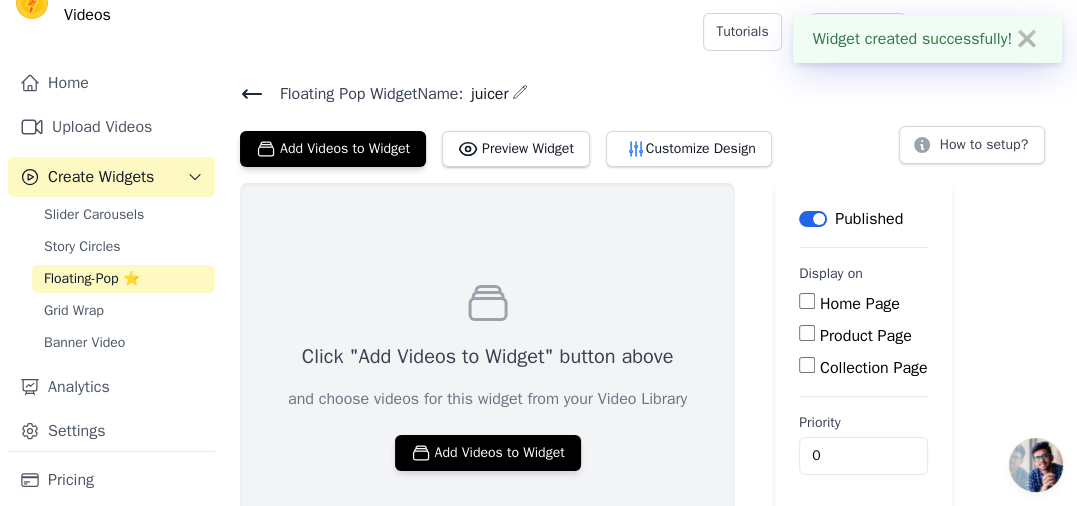 click on "Product Page" at bounding box center [807, 333] 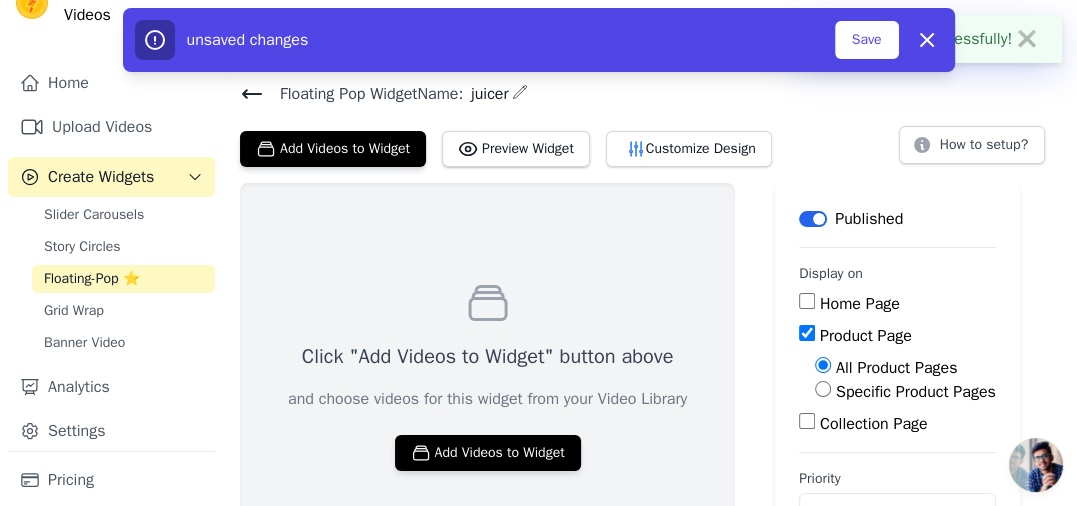 scroll, scrollTop: 62, scrollLeft: 0, axis: vertical 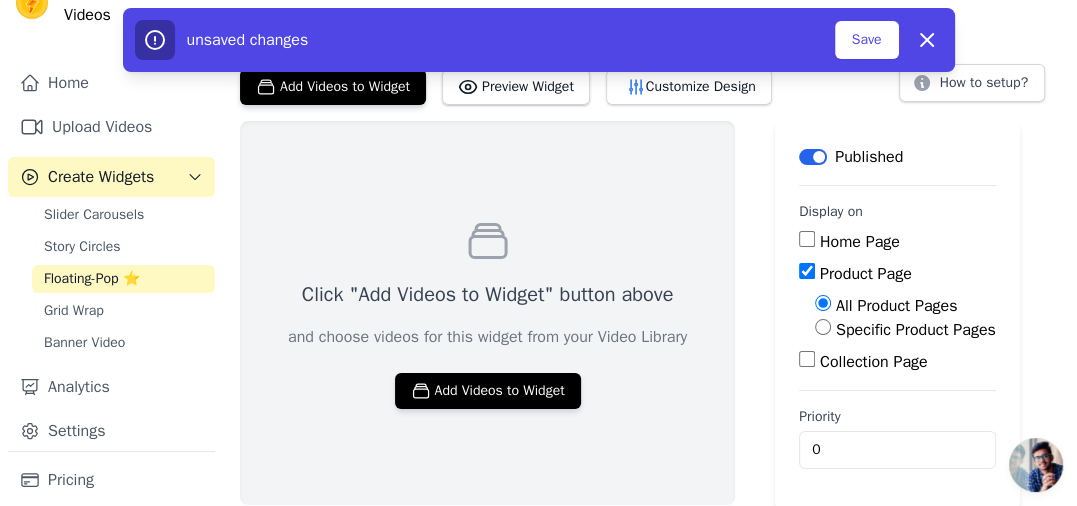 click on "Specific Product Pages" at bounding box center [823, 327] 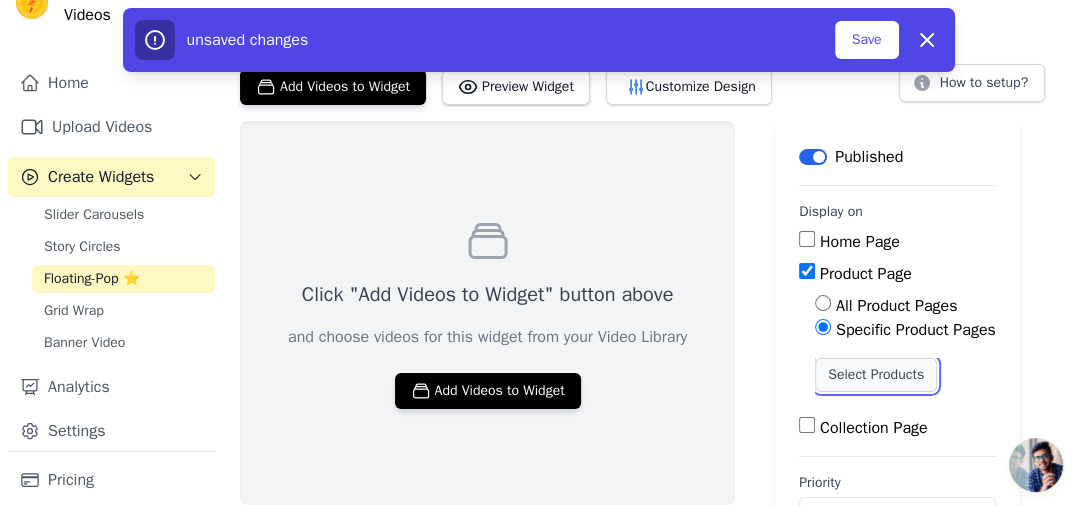 click on "Select Products" at bounding box center [876, 375] 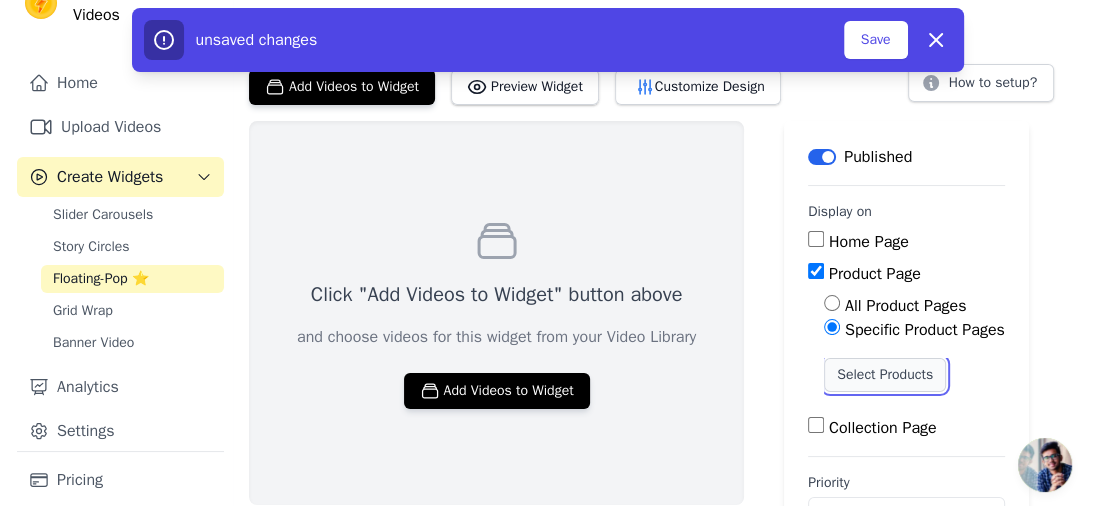 scroll, scrollTop: 0, scrollLeft: 0, axis: both 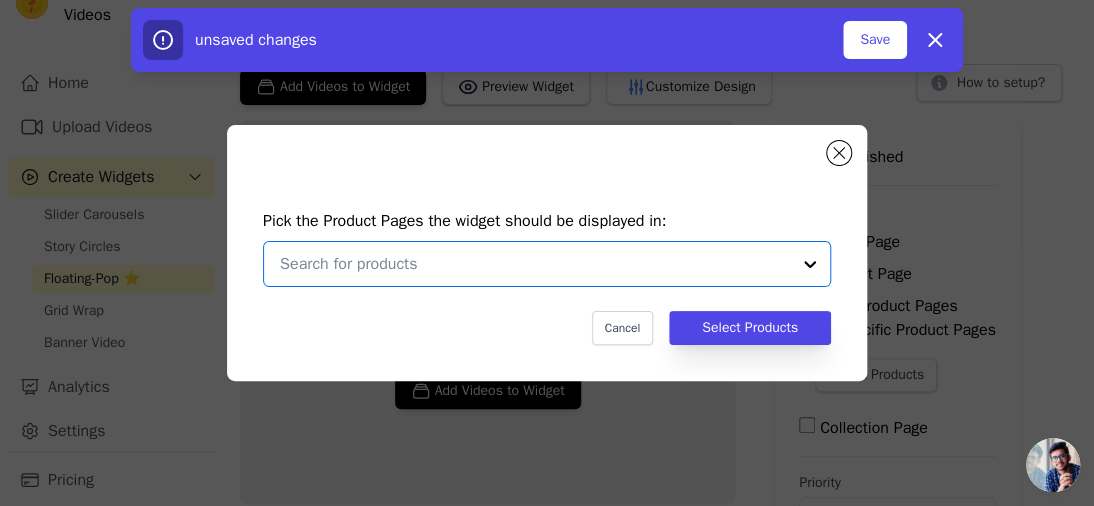click at bounding box center [535, 264] 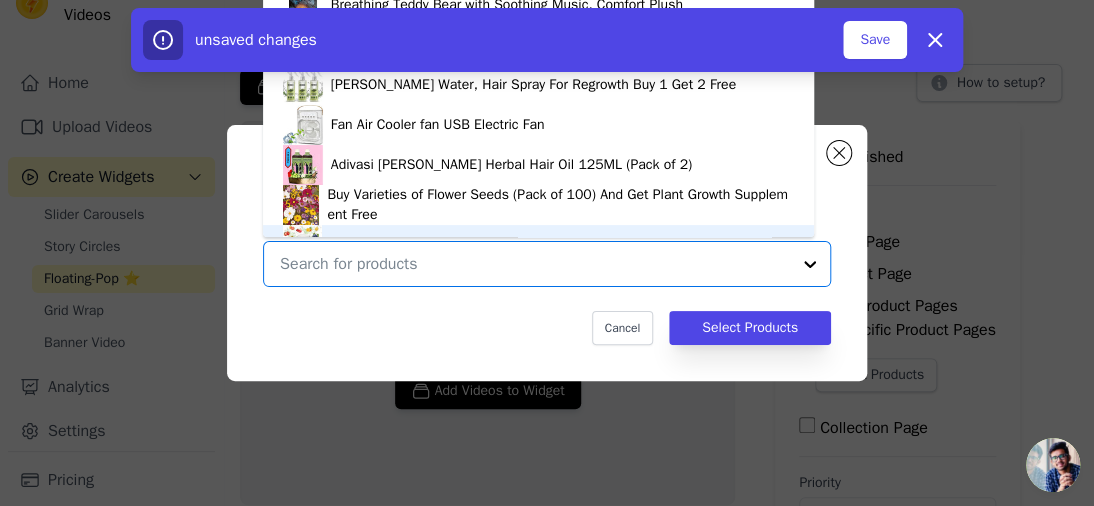 scroll, scrollTop: 28, scrollLeft: 0, axis: vertical 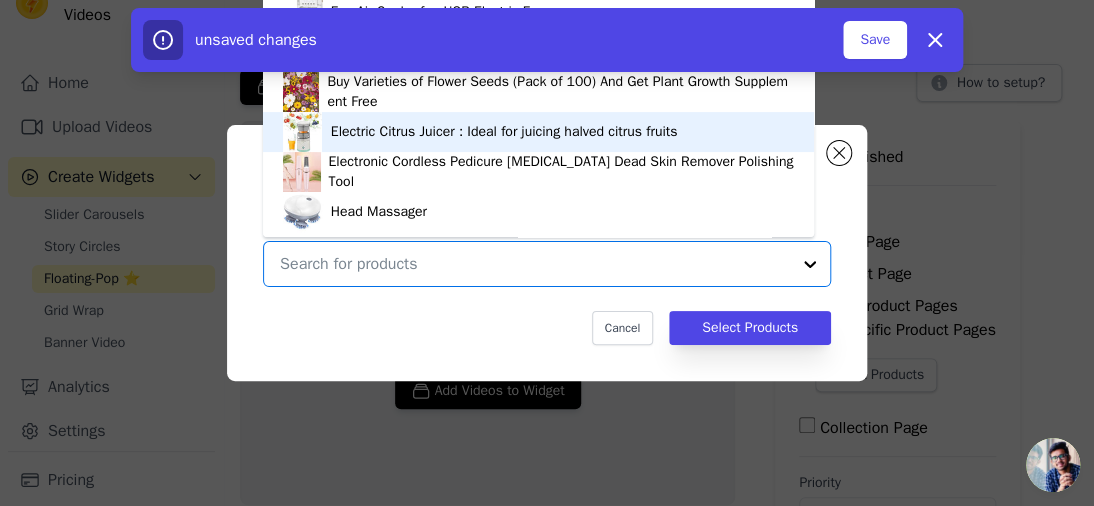 click on "Electric Citrus Juicer : Ideal for juicing halved citrus fruits" at bounding box center [504, 132] 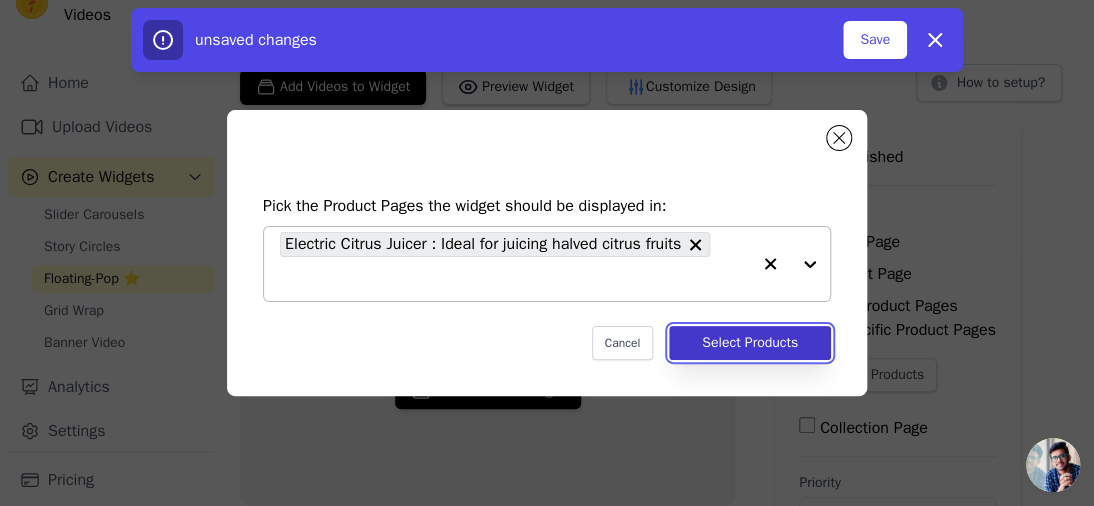 click on "Select Products" at bounding box center (750, 343) 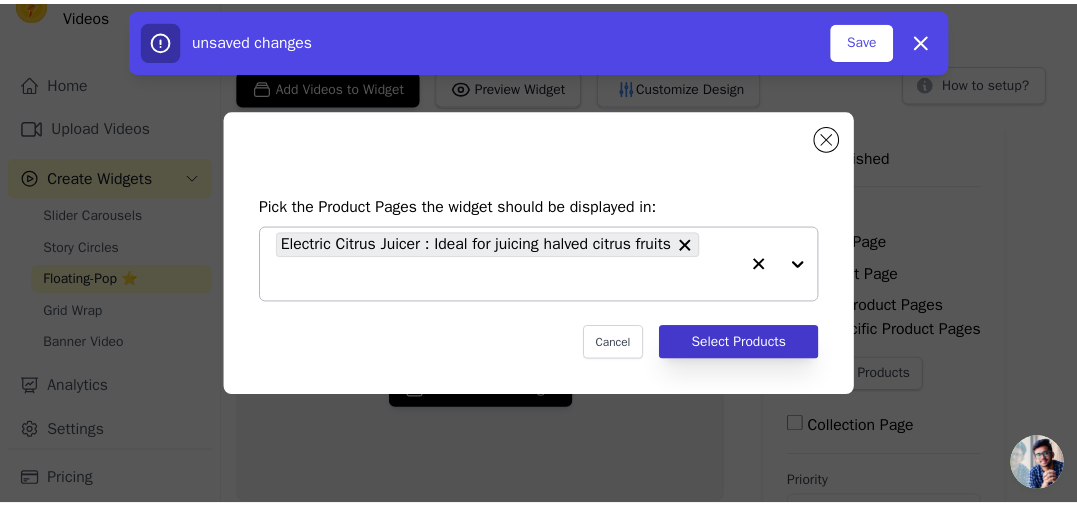 scroll, scrollTop: 62, scrollLeft: 0, axis: vertical 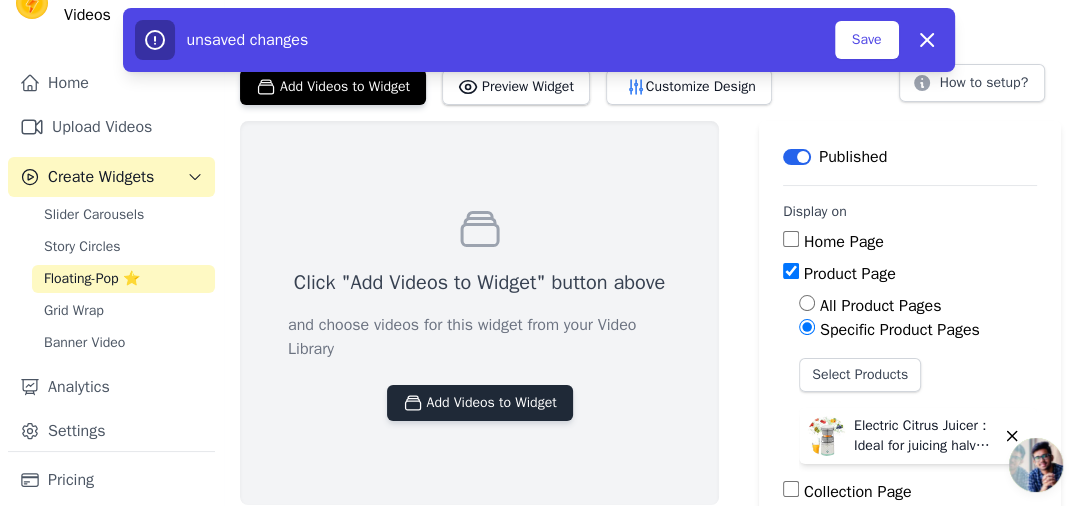 click on "Add Videos to Widget" at bounding box center (480, 403) 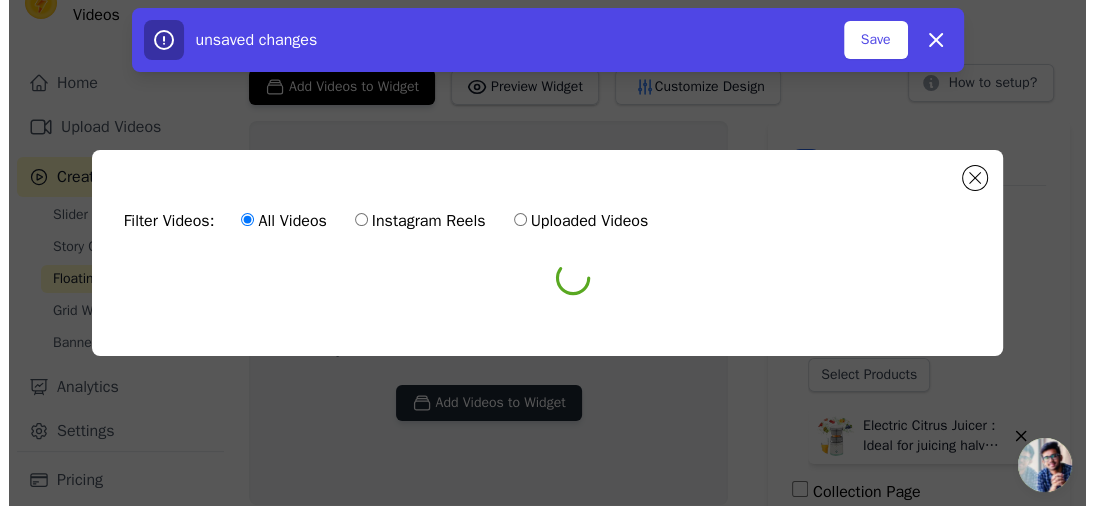 scroll, scrollTop: 0, scrollLeft: 0, axis: both 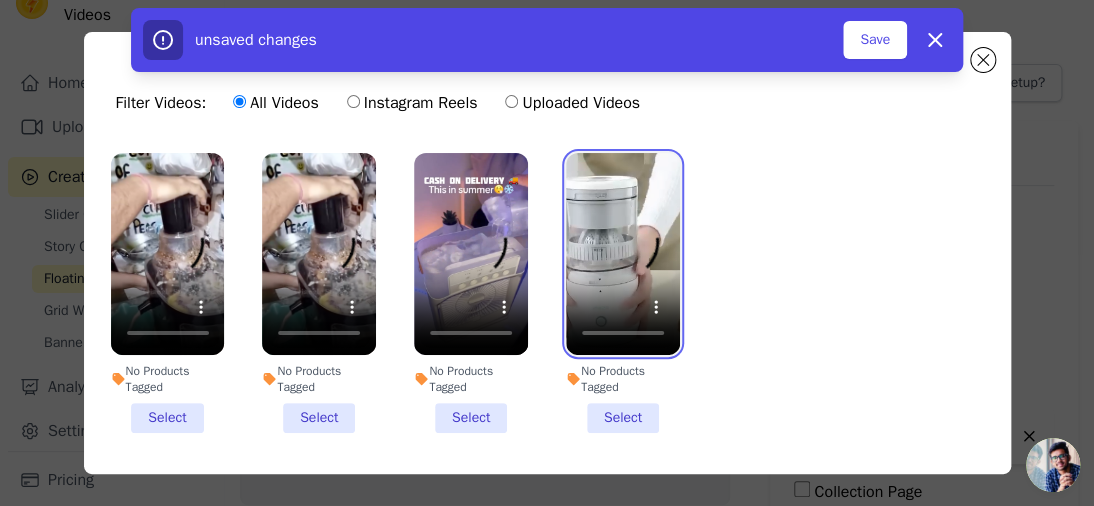 click at bounding box center (623, 254) 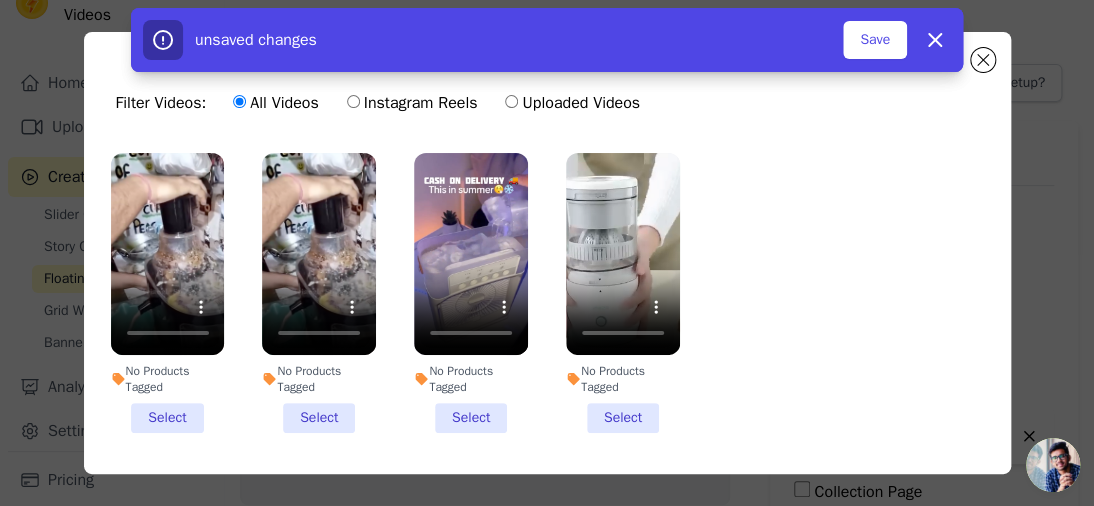 click on "No Products Tagged     Select" at bounding box center [623, 293] 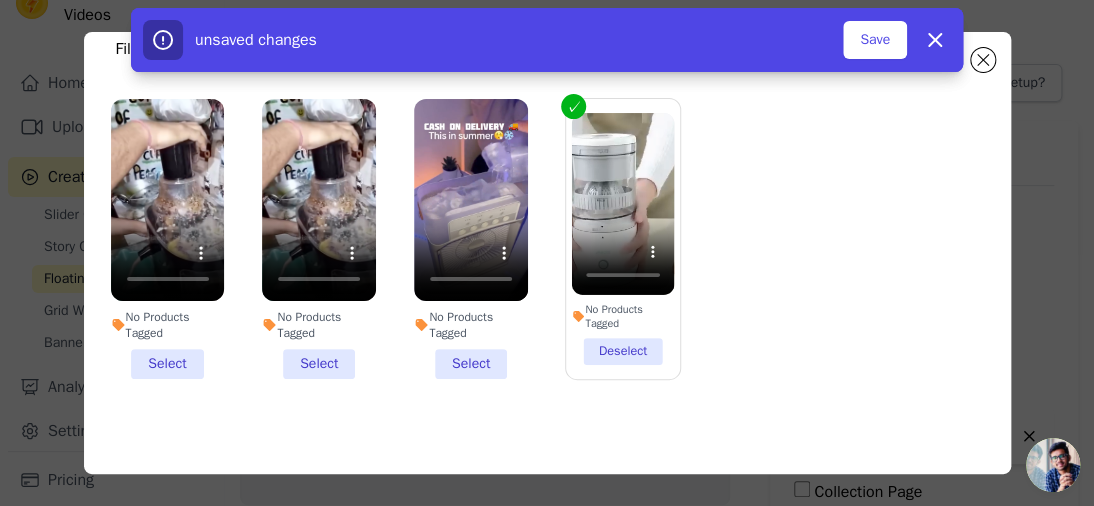scroll, scrollTop: 0, scrollLeft: 0, axis: both 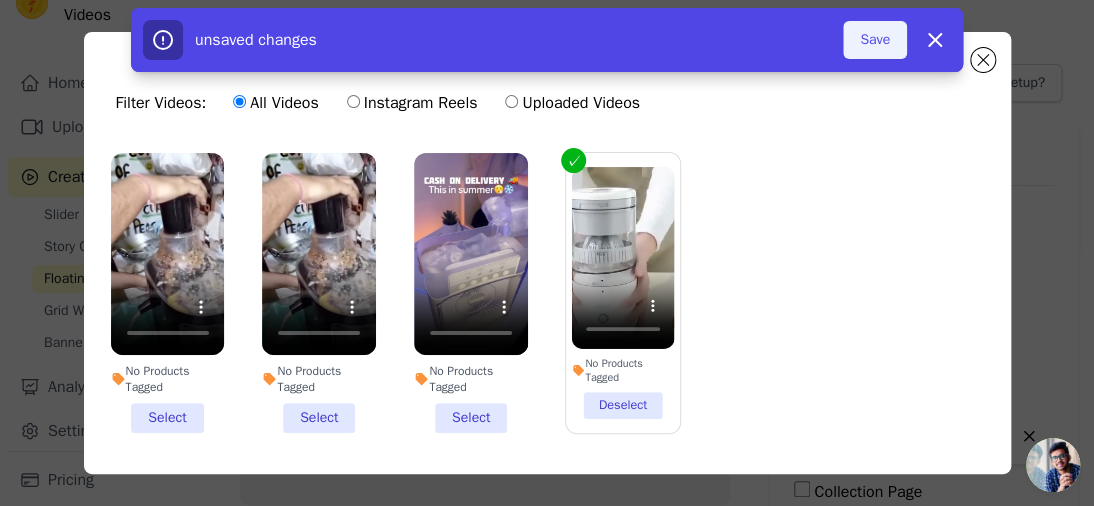 click on "Save" at bounding box center (875, 40) 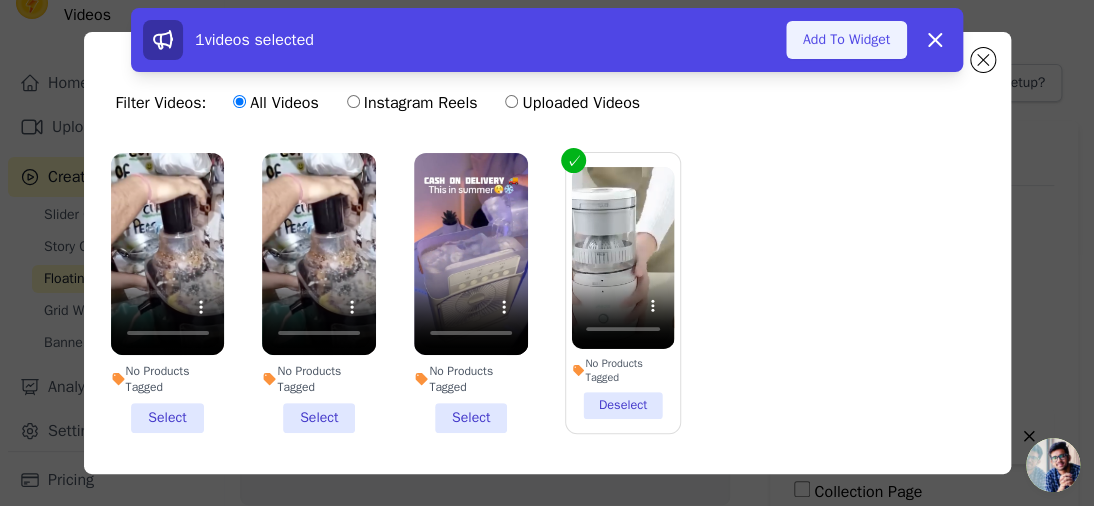 click on "Add To Widget" at bounding box center [846, 40] 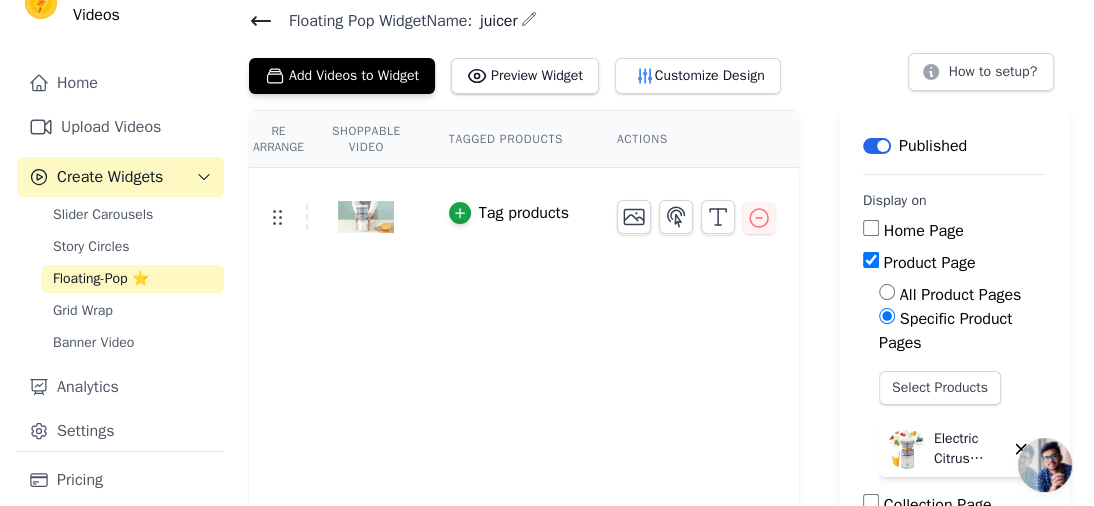 scroll, scrollTop: 0, scrollLeft: 0, axis: both 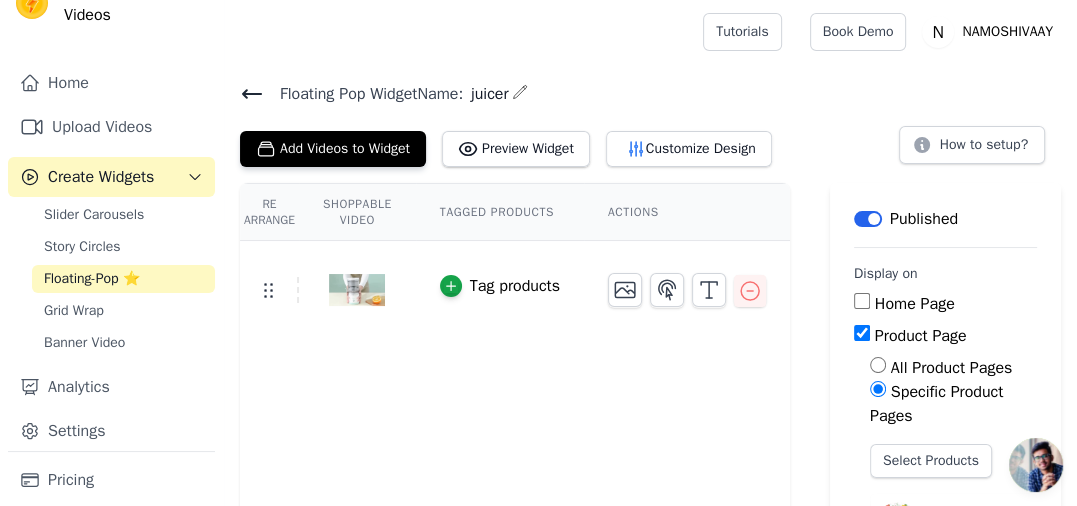 click at bounding box center (357, 290) 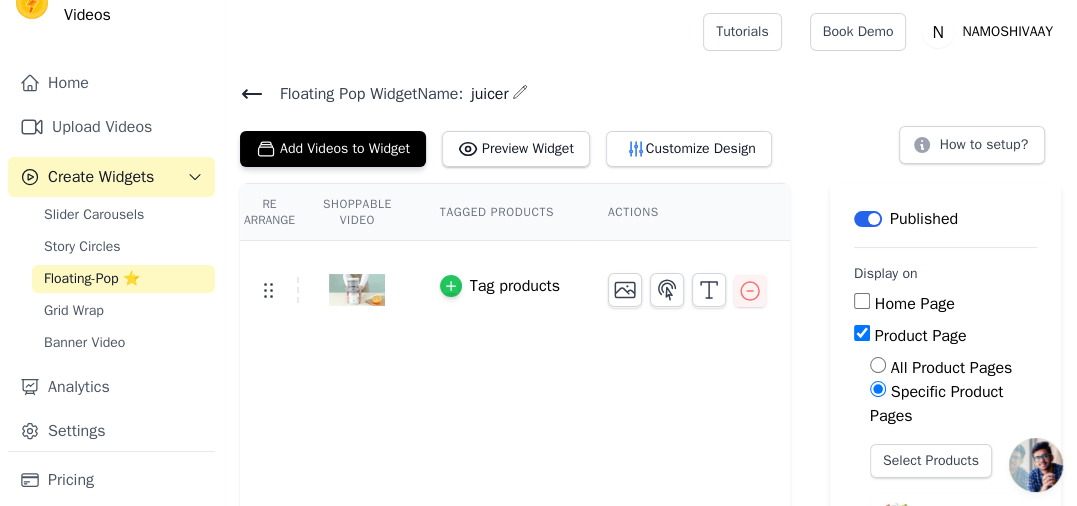 click at bounding box center (451, 286) 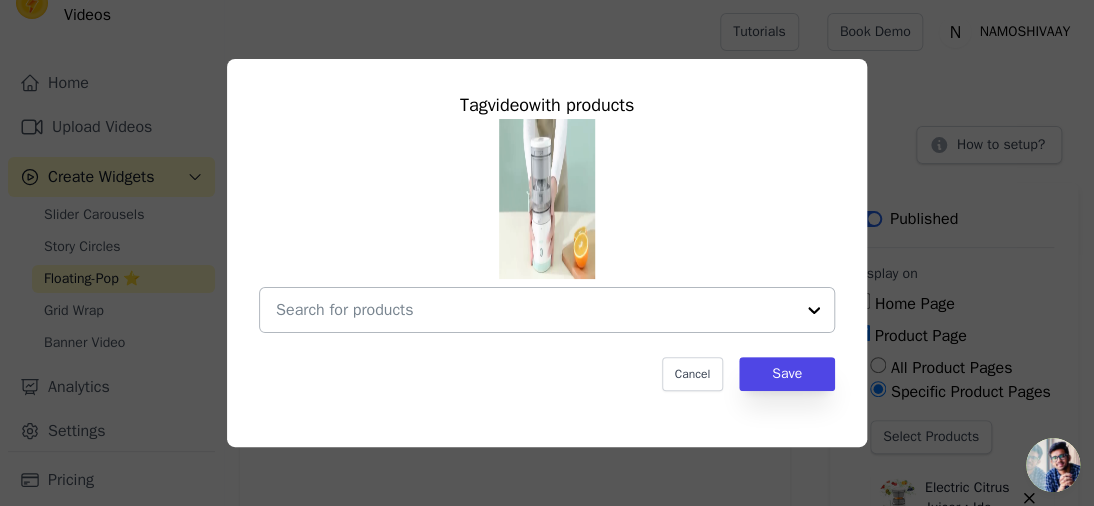click at bounding box center (535, 310) 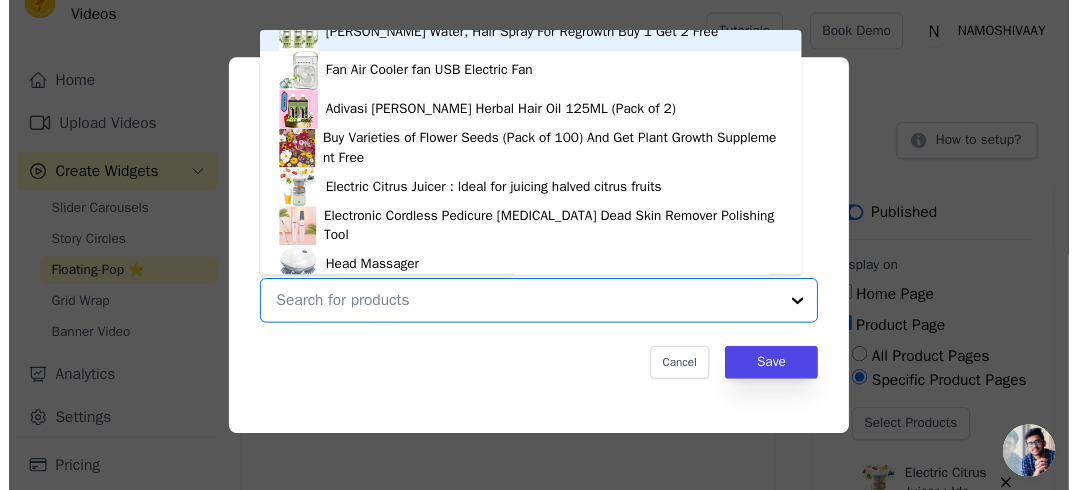 scroll, scrollTop: 113, scrollLeft: 0, axis: vertical 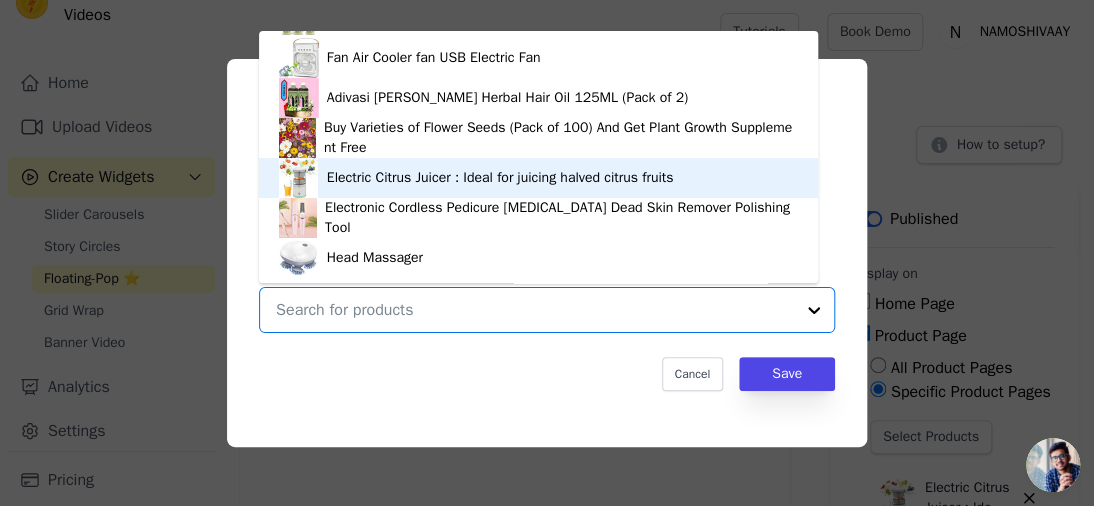 click on "Electric Citrus Juicer : Ideal for juicing halved citrus fruits" at bounding box center (500, 178) 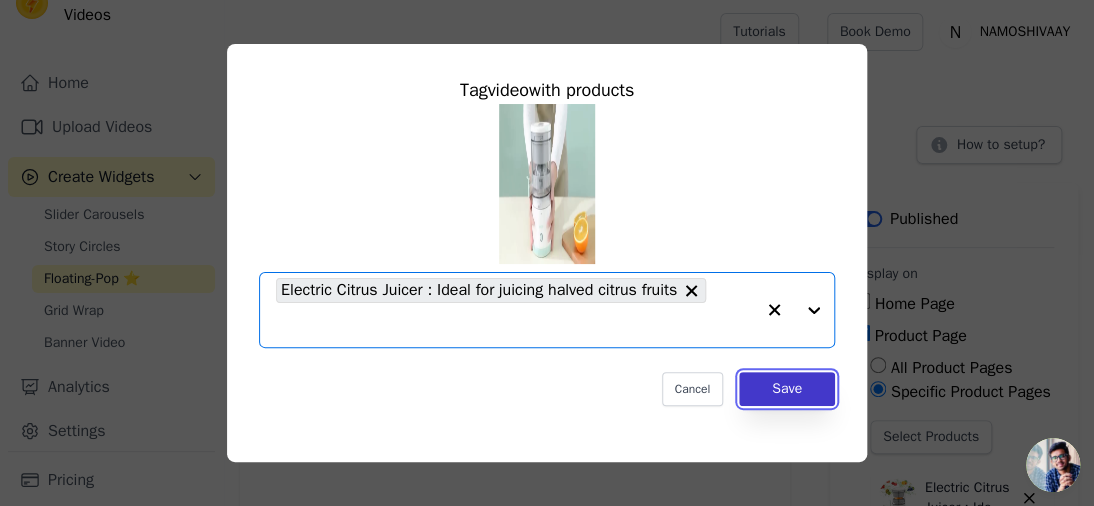 click on "Save" at bounding box center [787, 389] 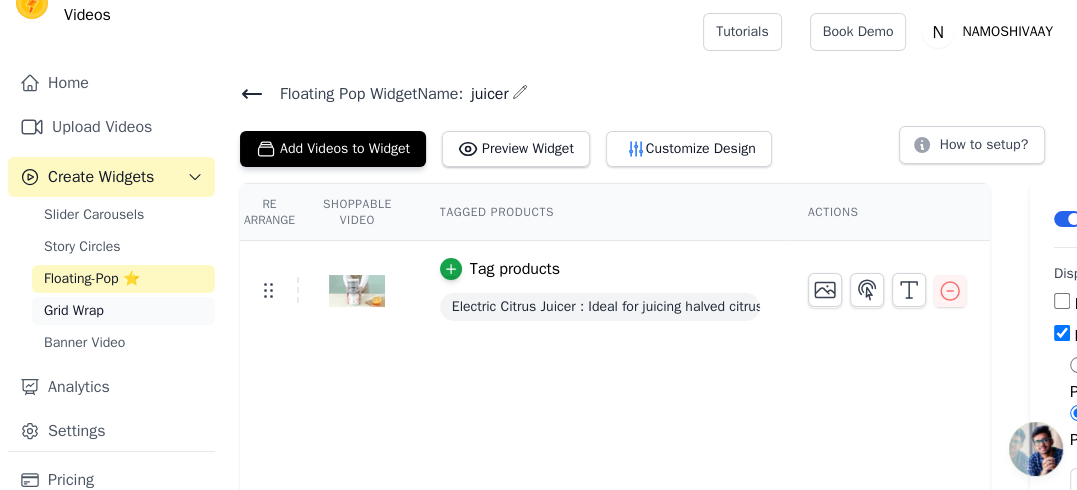 click on "Grid Wrap" at bounding box center [74, 311] 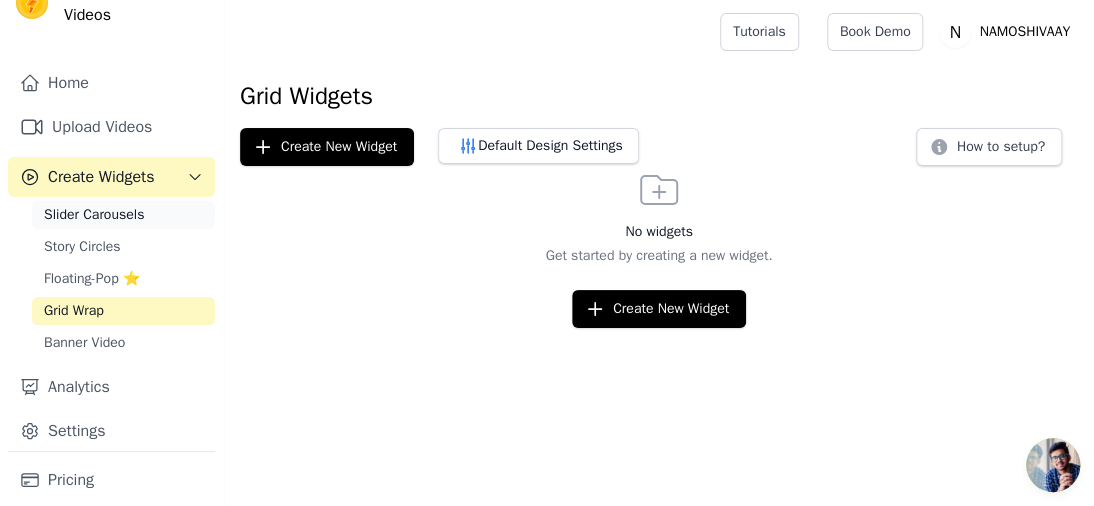 click on "Slider Carousels" at bounding box center [94, 215] 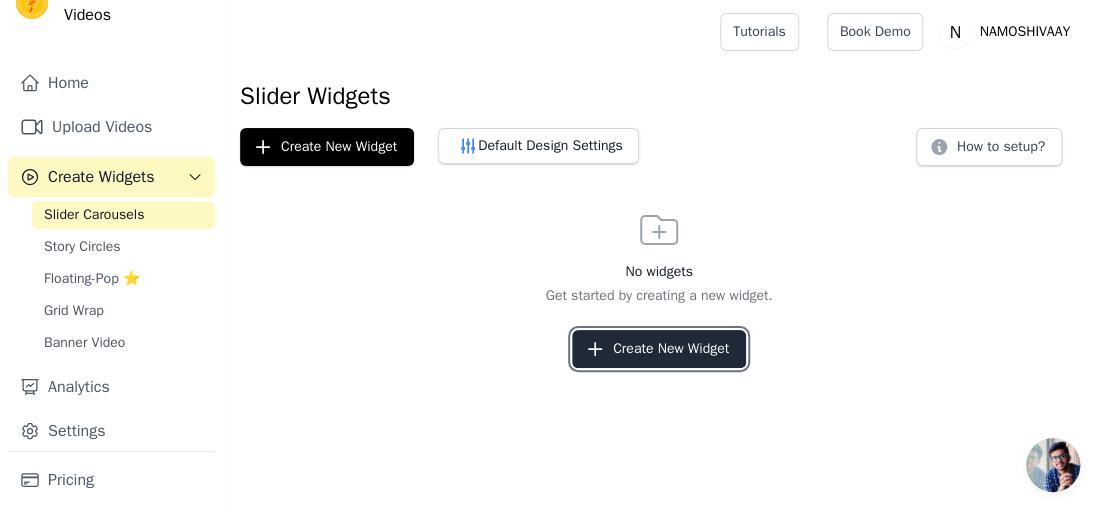 click on "Create New Widget" at bounding box center [659, 349] 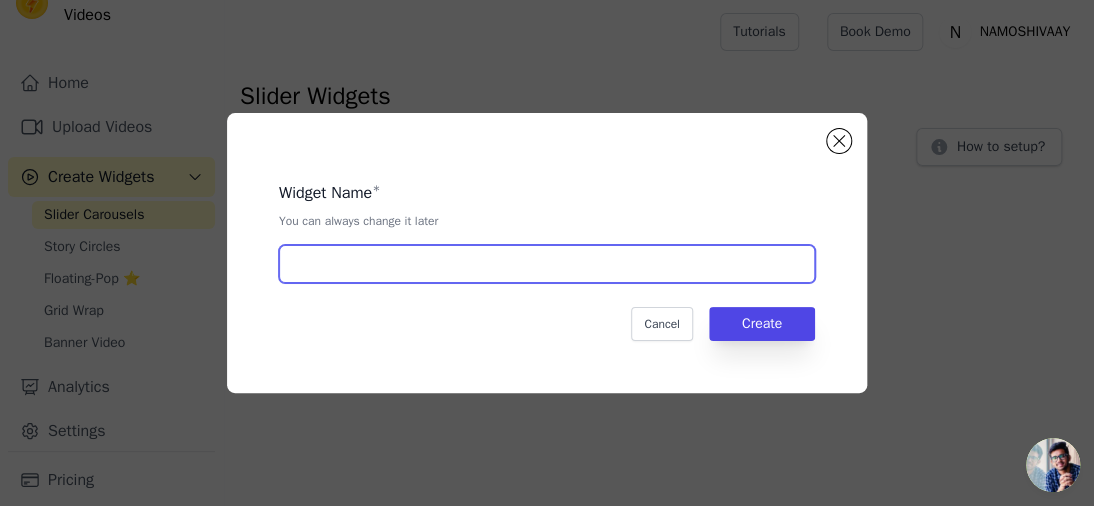 click at bounding box center (547, 264) 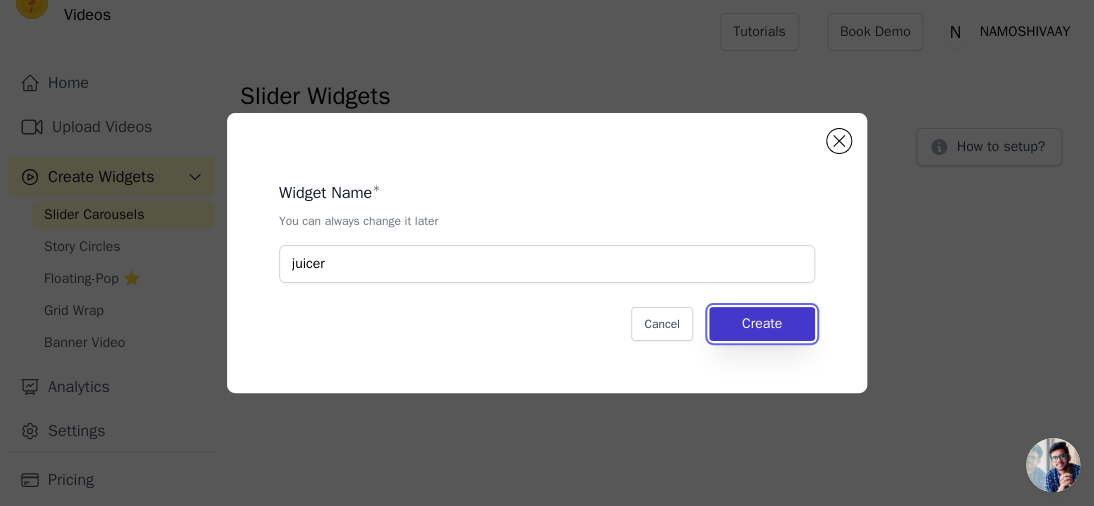 click on "Create" at bounding box center (762, 324) 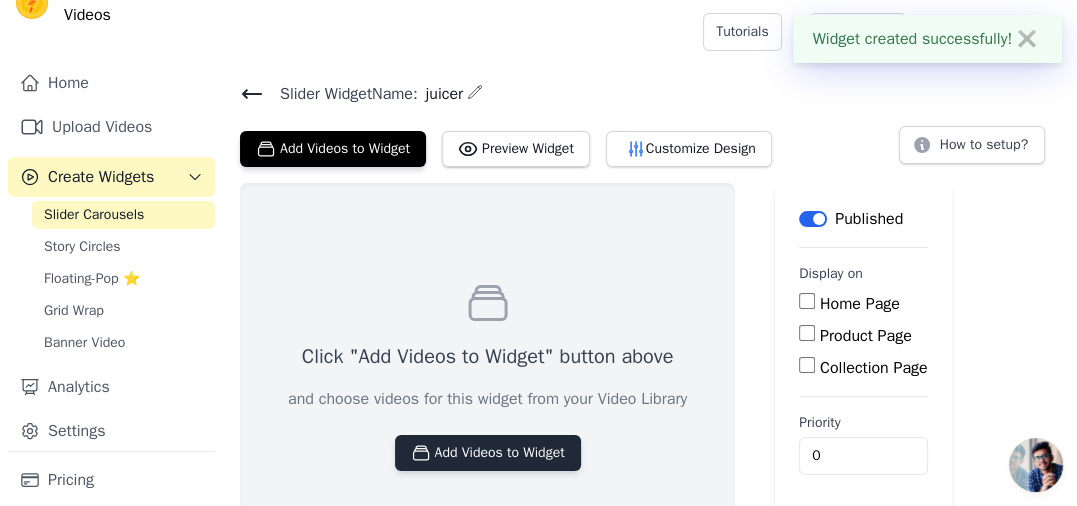 click on "Add Videos to Widget" at bounding box center [488, 453] 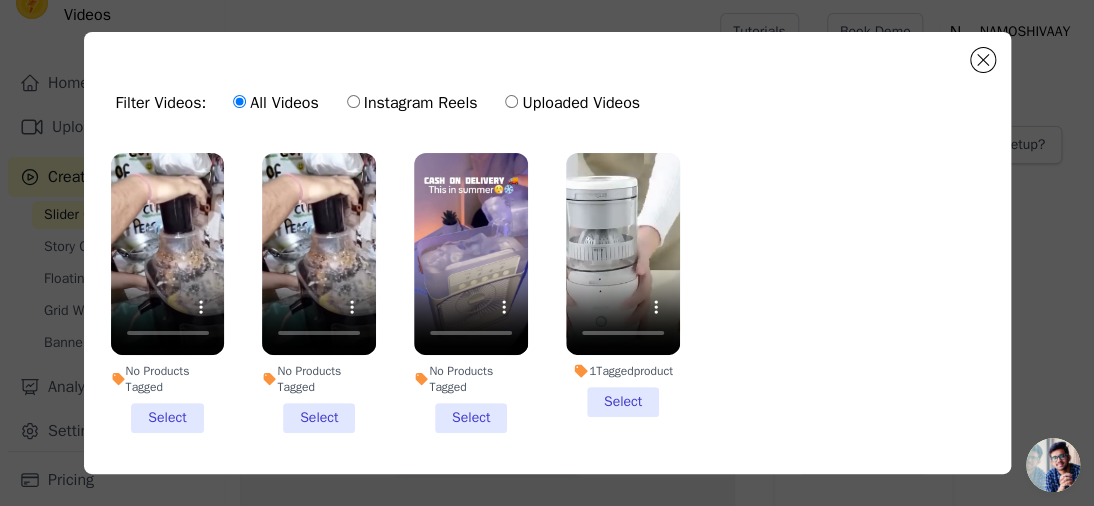 click on "1  Tagged  product     Select" at bounding box center (623, 285) 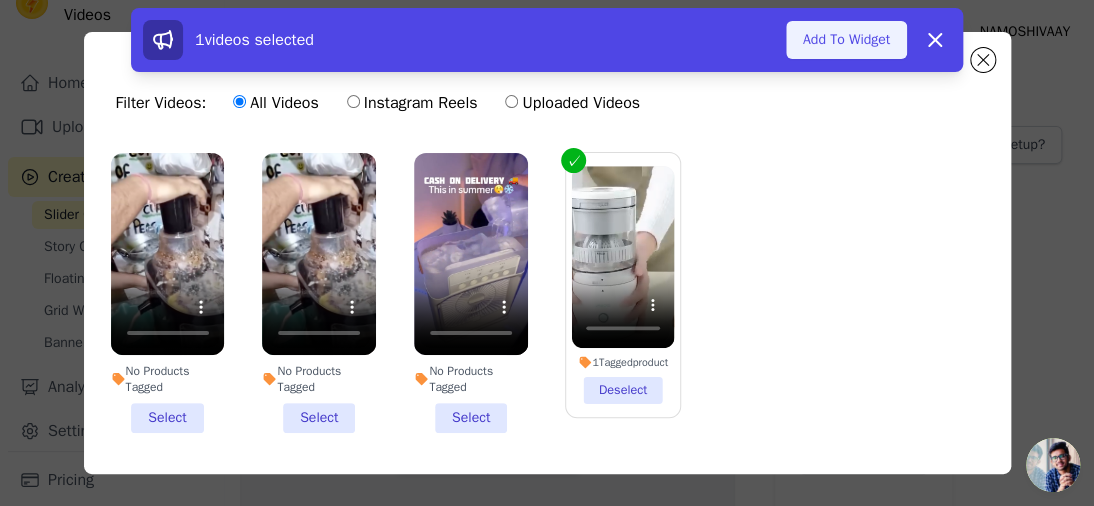 click on "Add To Widget" at bounding box center (846, 40) 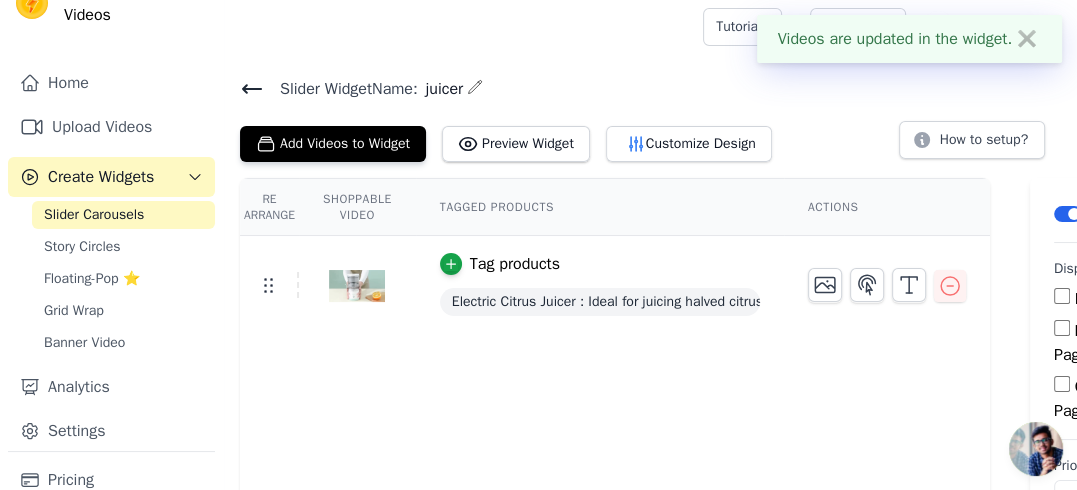 scroll, scrollTop: 5, scrollLeft: 0, axis: vertical 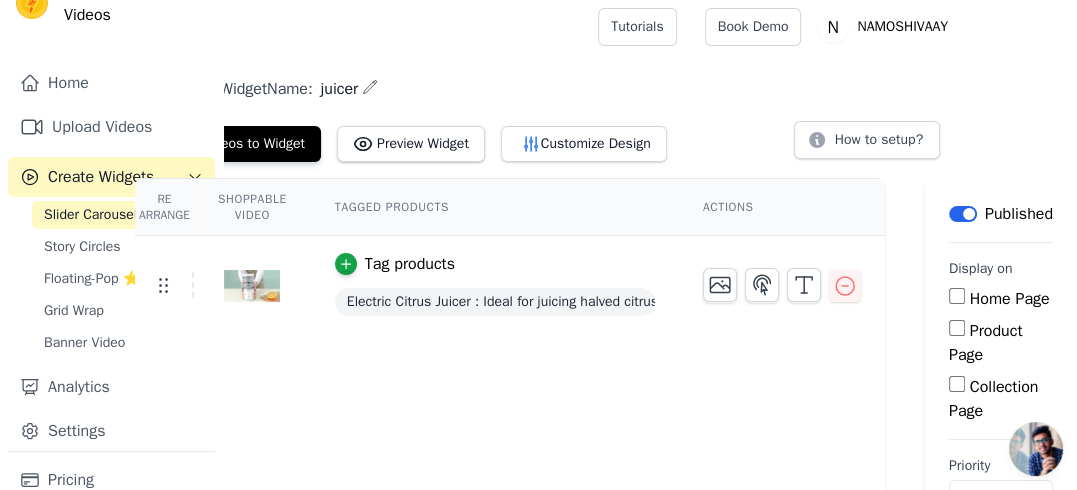 click on "Product Page" at bounding box center [957, 328] 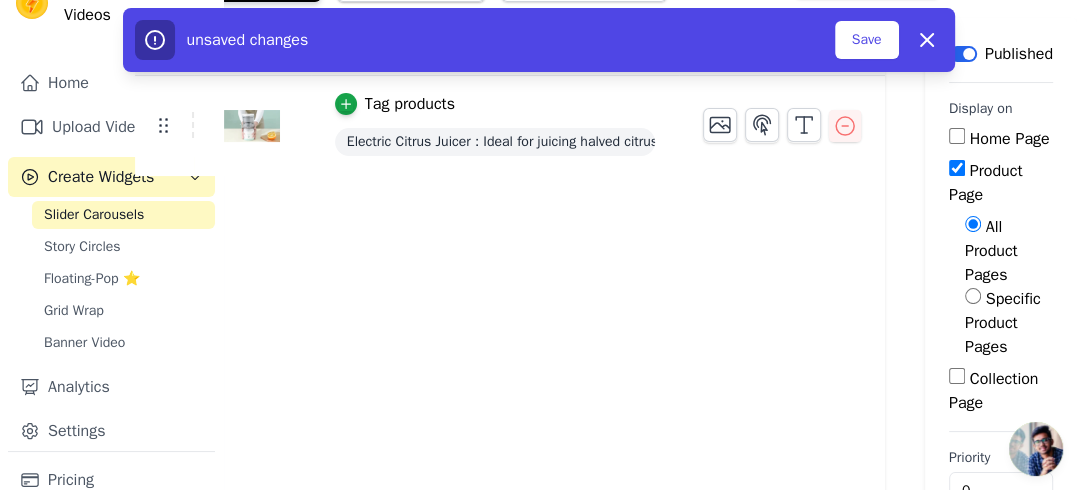 scroll, scrollTop: 166, scrollLeft: 110, axis: both 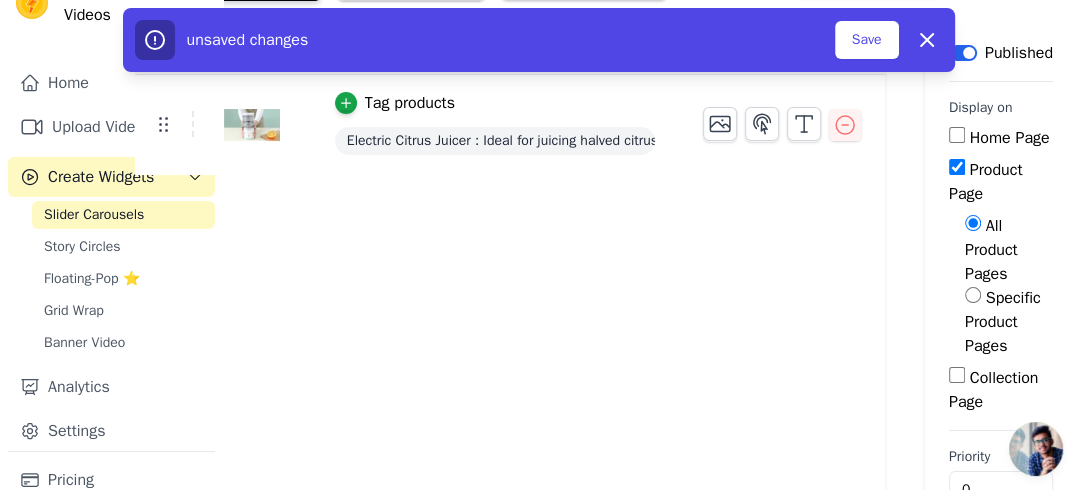 click on "Specific Product Pages" at bounding box center [973, 295] 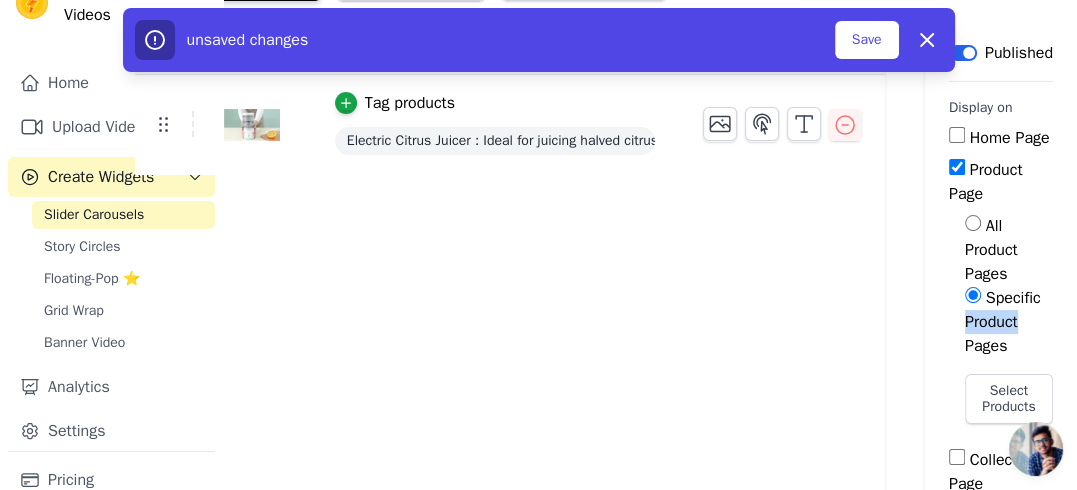 drag, startPoint x: 1066, startPoint y: 286, endPoint x: 1075, endPoint y: 317, distance: 32.280025 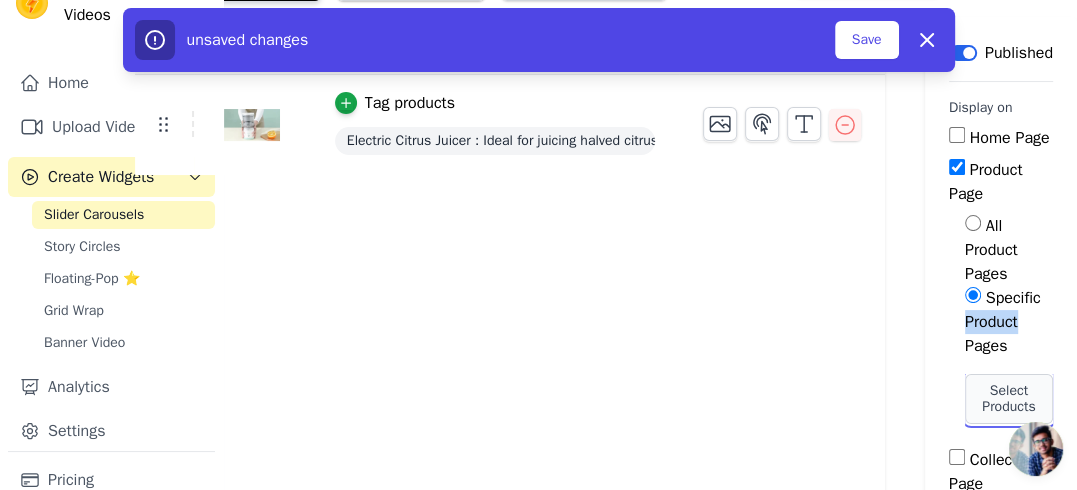 click on "Select Products" at bounding box center (1009, 399) 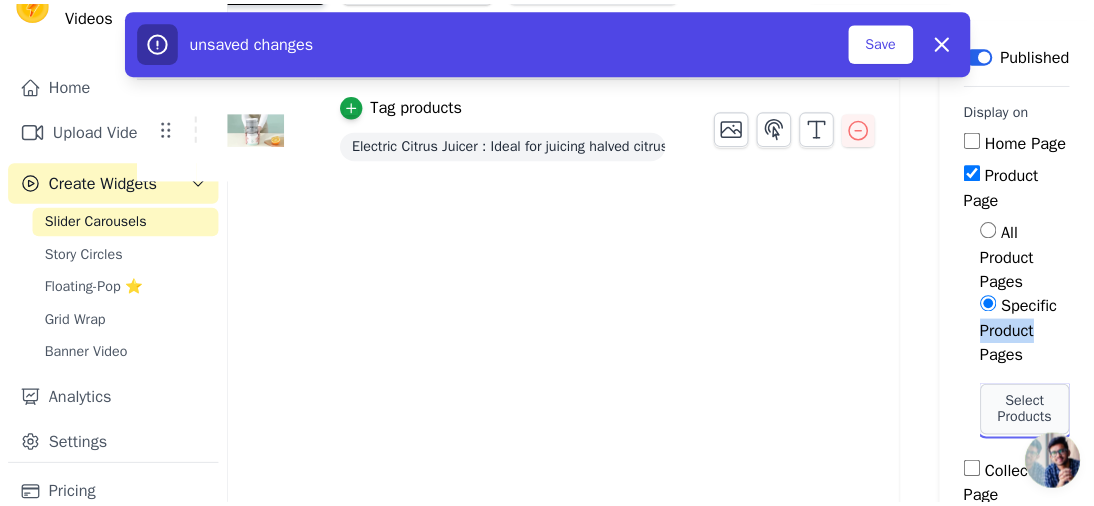 scroll, scrollTop: 0, scrollLeft: 0, axis: both 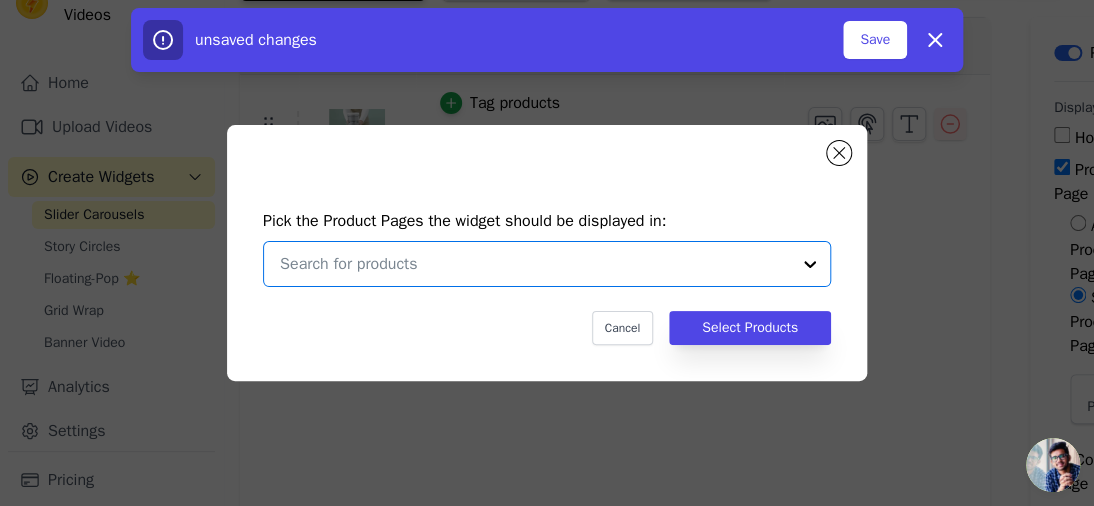 click at bounding box center [535, 264] 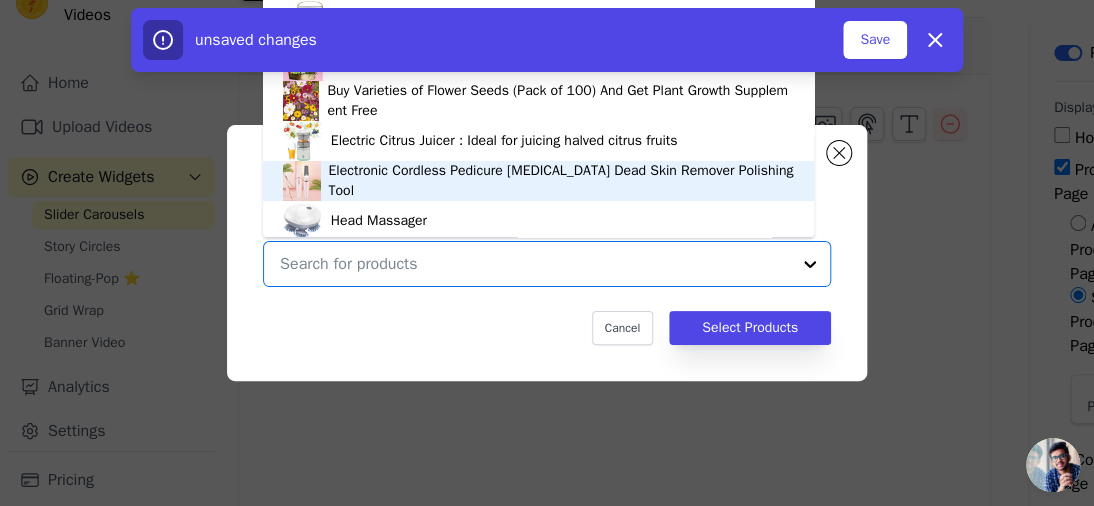 scroll, scrollTop: 113, scrollLeft: 0, axis: vertical 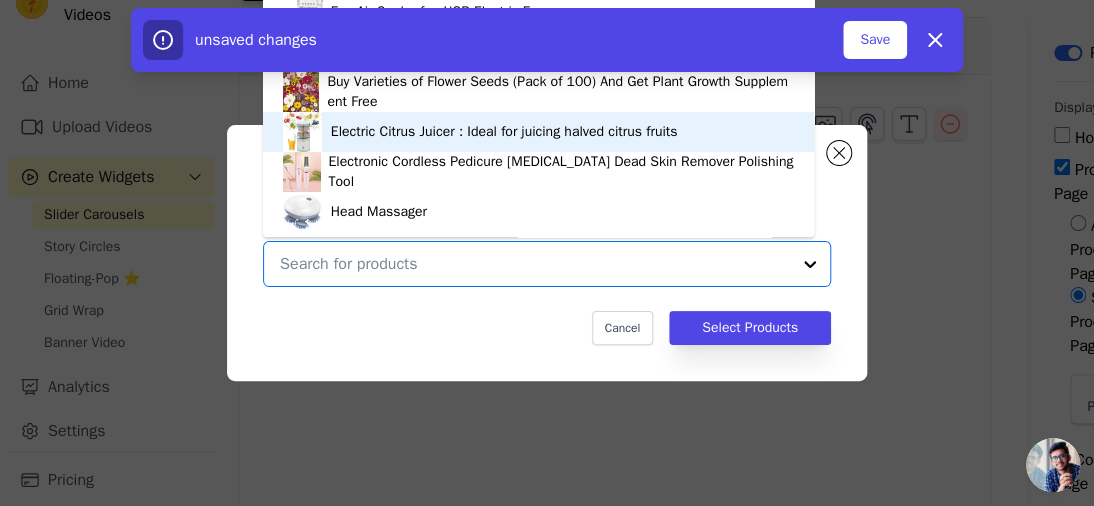 click on "Electric Citrus Juicer : Ideal for juicing halved citrus fruits" at bounding box center [504, 132] 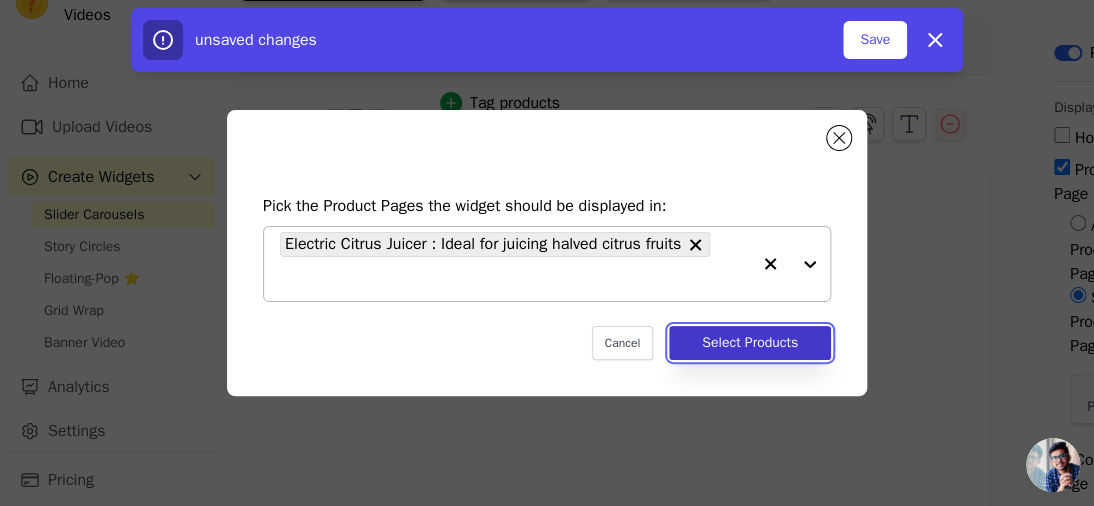 click on "Select Products" at bounding box center (750, 343) 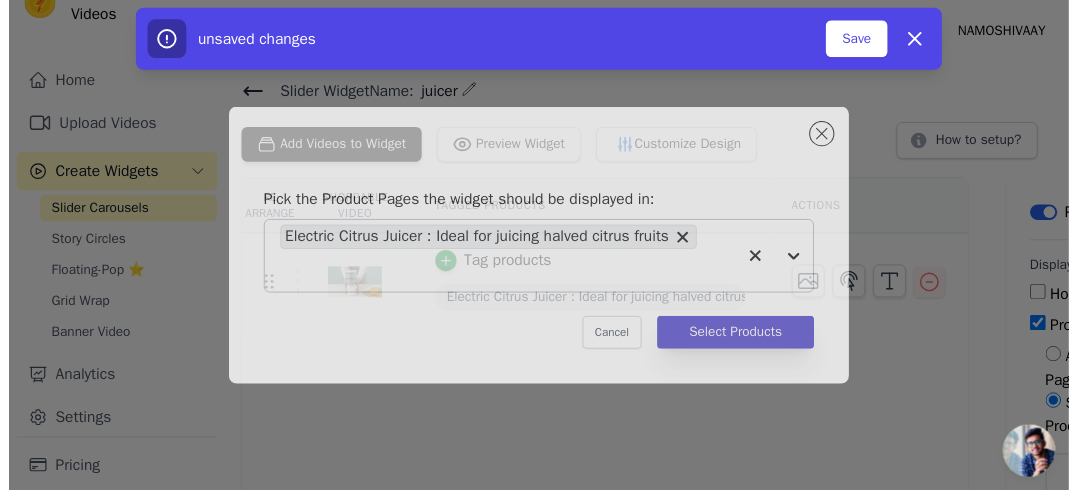 scroll, scrollTop: 166, scrollLeft: 0, axis: vertical 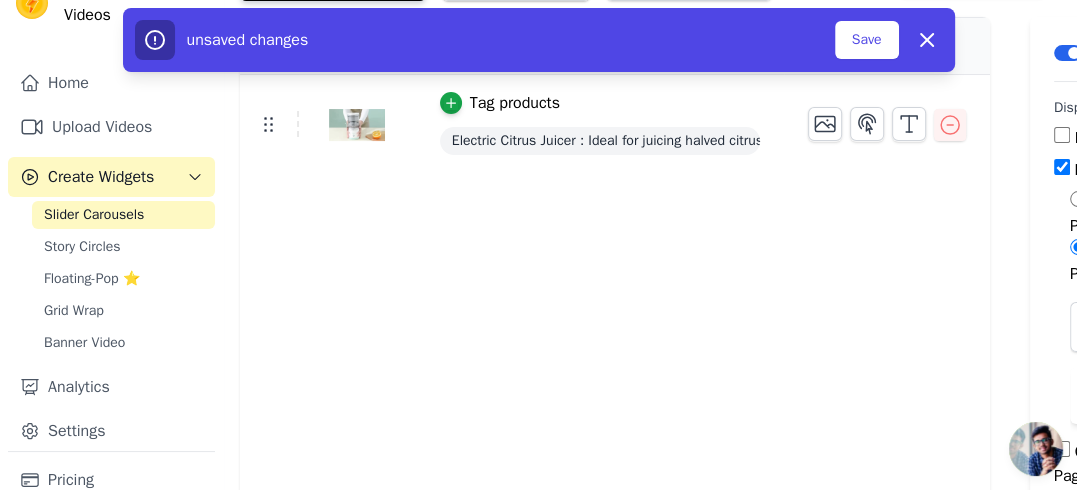 click on "unsaved changes   Save   Dismiss" at bounding box center [539, 40] 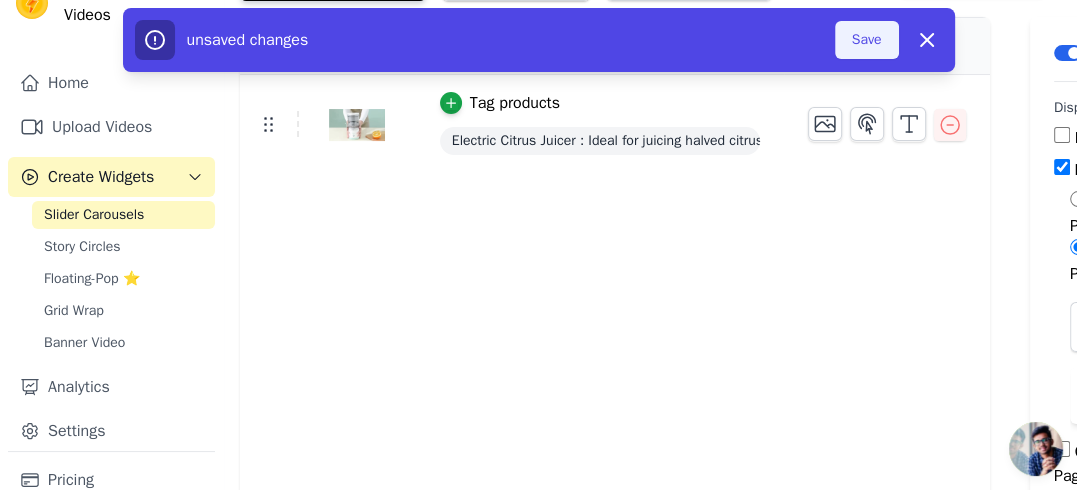 click on "Save" at bounding box center (867, 40) 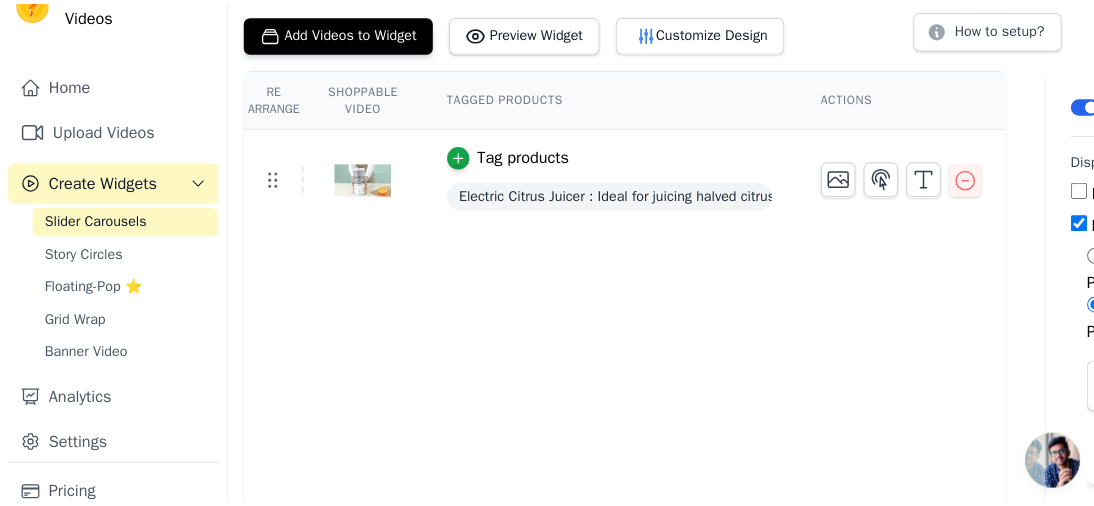 scroll, scrollTop: 0, scrollLeft: 0, axis: both 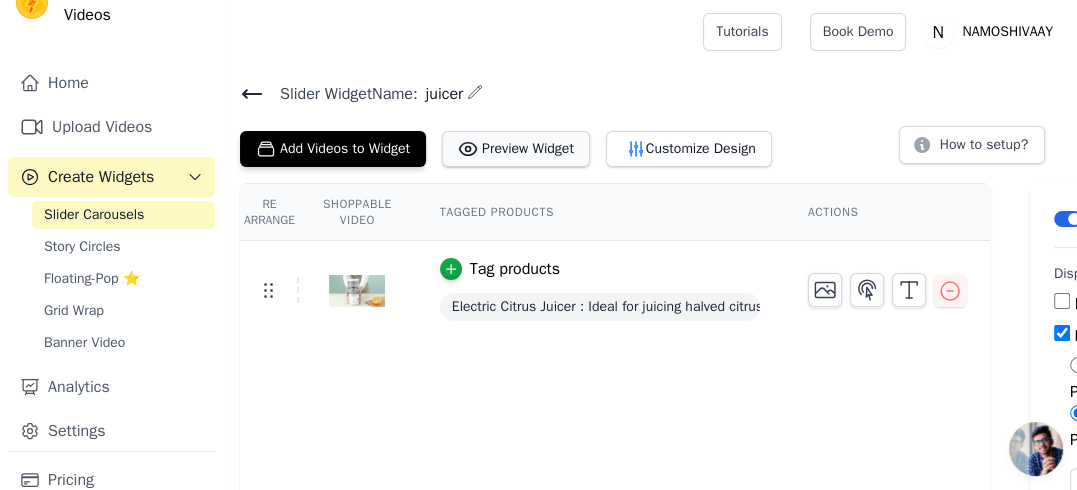 click on "Preview Widget" at bounding box center (516, 149) 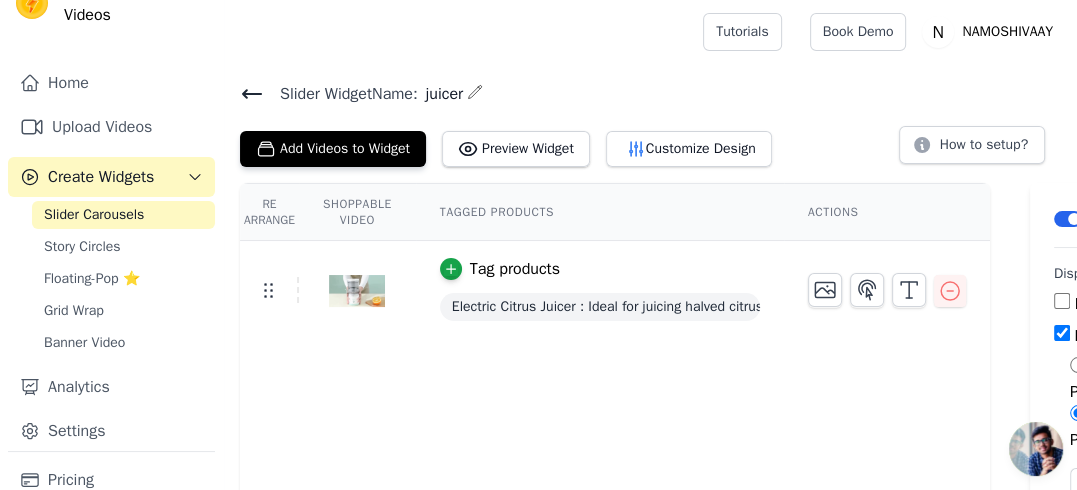 click on "Slider Carousels" at bounding box center [123, 215] 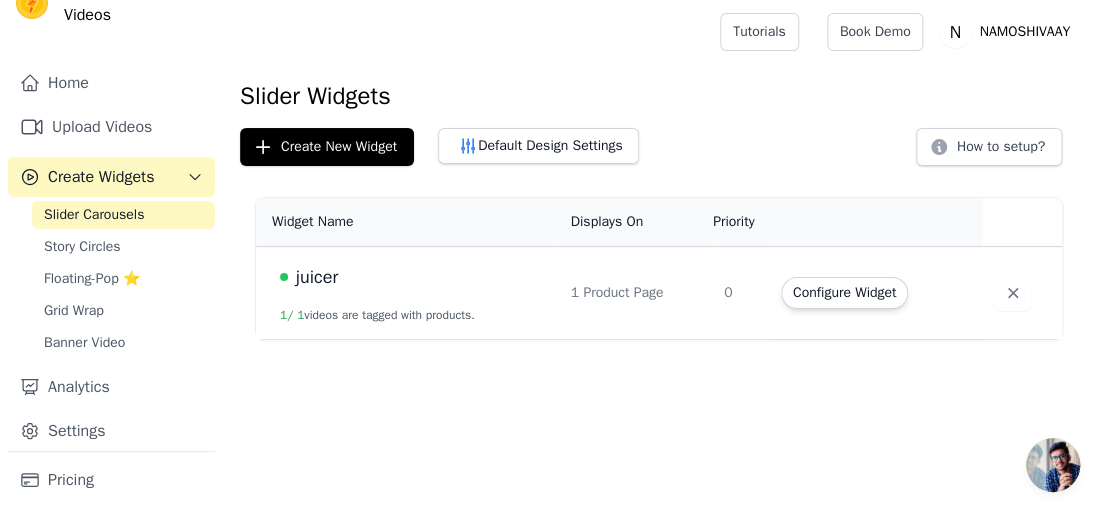 click on "Slider Carousels" at bounding box center [94, 215] 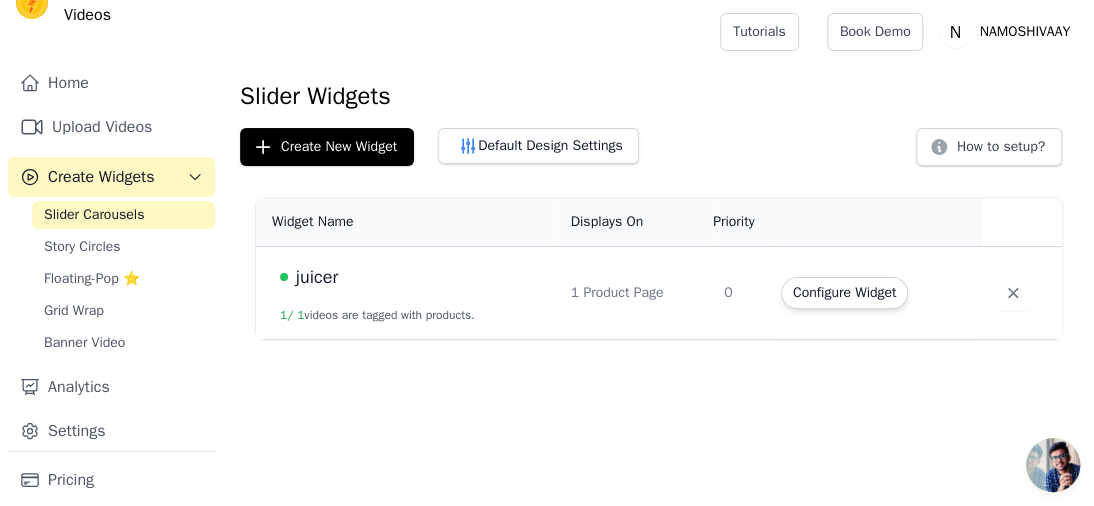 click on "juicer   1  /   1  videos are tagged with products." at bounding box center (407, 293) 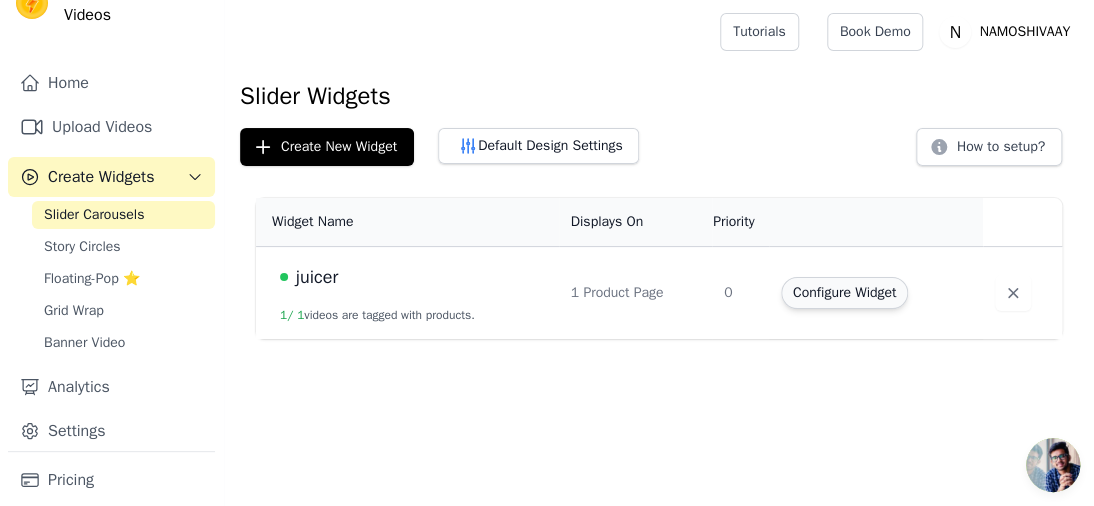 click on "Configure Widget" at bounding box center (844, 293) 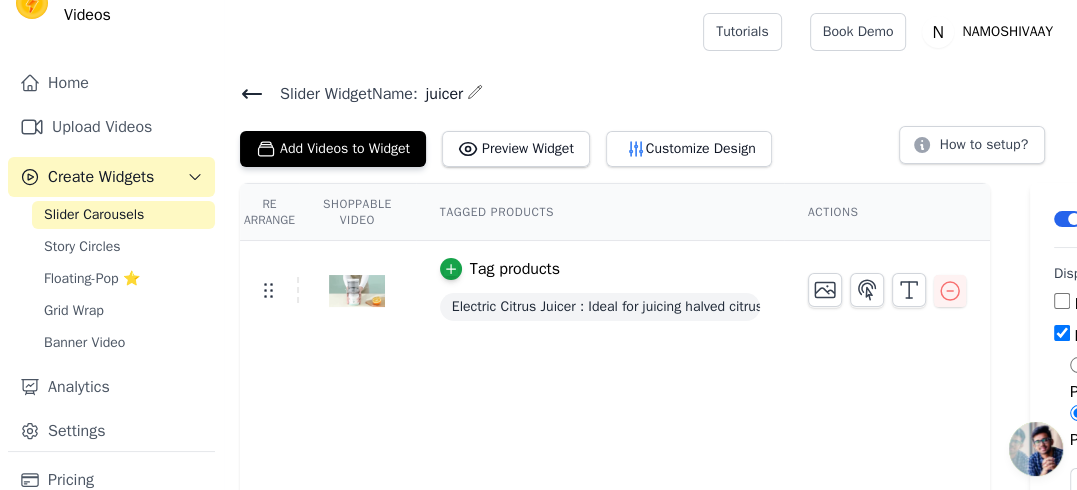 click on "Slider Widget  Name:   juicer
Add Videos to Widget
Preview Widget       Customize Design
How to setup?         Re Arrange   Shoppable Video   Tagged Products   Actions             Tag products   Electric Citrus Juicer : Ideal for juicing halved citrus fruits                       Save Videos In This New Order   Save   Dismiss     Label     Published     Display on     Home Page     Product Page     All Product Pages     Specific Product Pages     Select Products       Electric Citrus Juicer : Ideal for juicing halved citrus fruits         Collection Page       Priority   0" at bounding box center [650, 434] 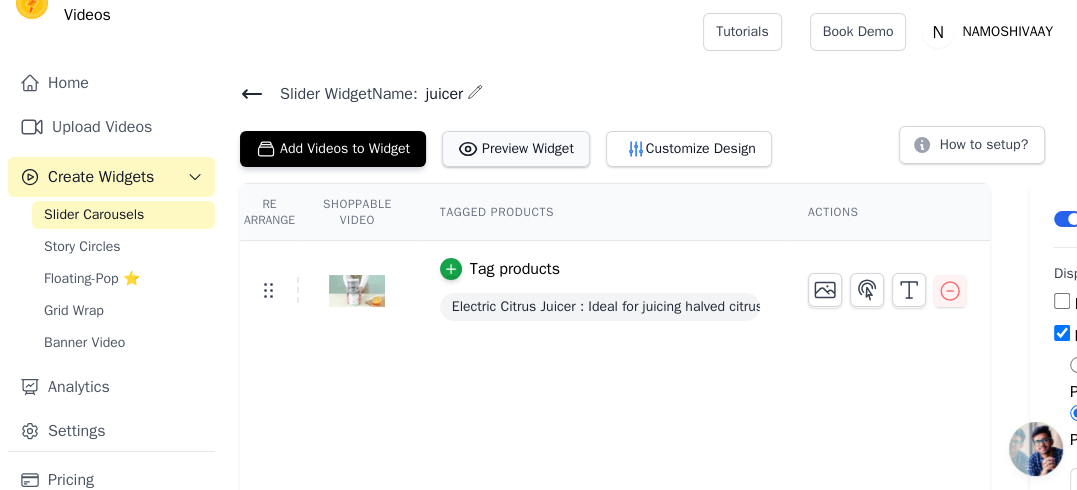 click on "Preview Widget" at bounding box center [516, 149] 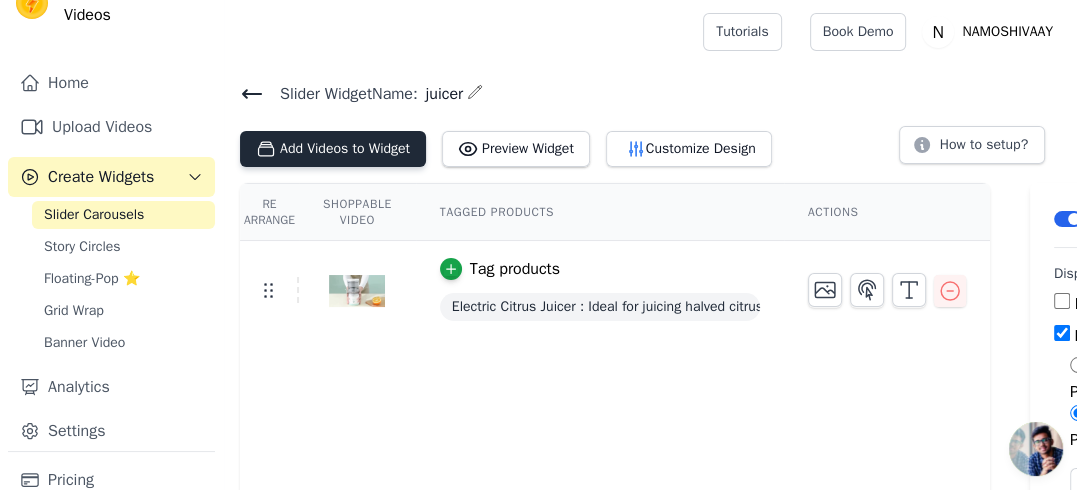 click on "Add Videos to Widget" at bounding box center (333, 149) 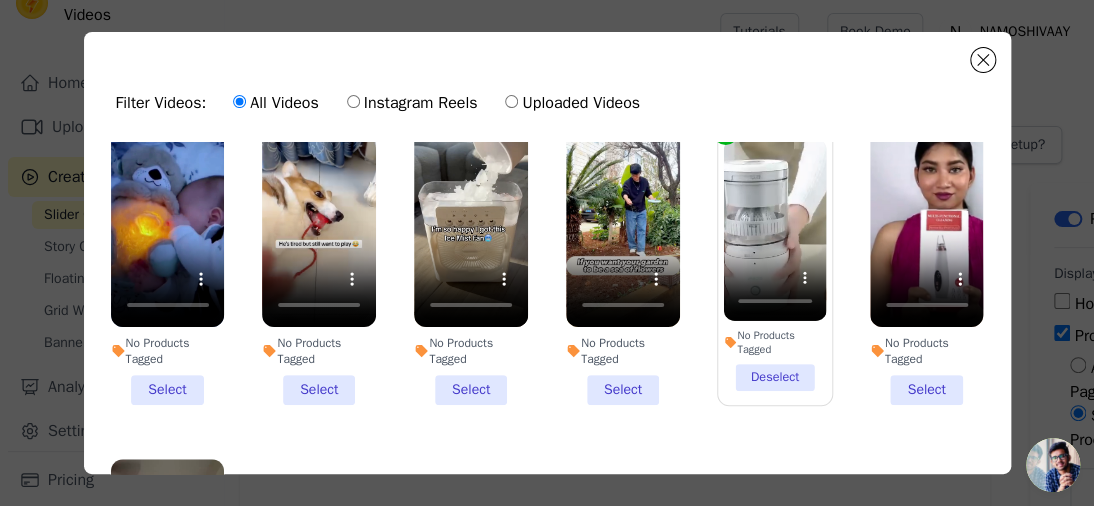 scroll, scrollTop: 0, scrollLeft: 0, axis: both 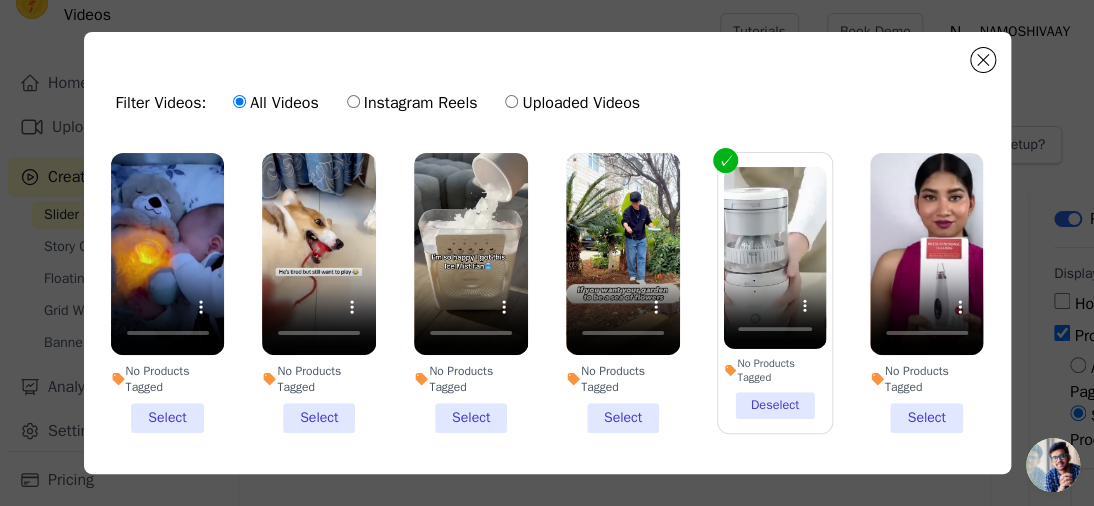 click on "No Products Tagged     Select" at bounding box center (319, 293) 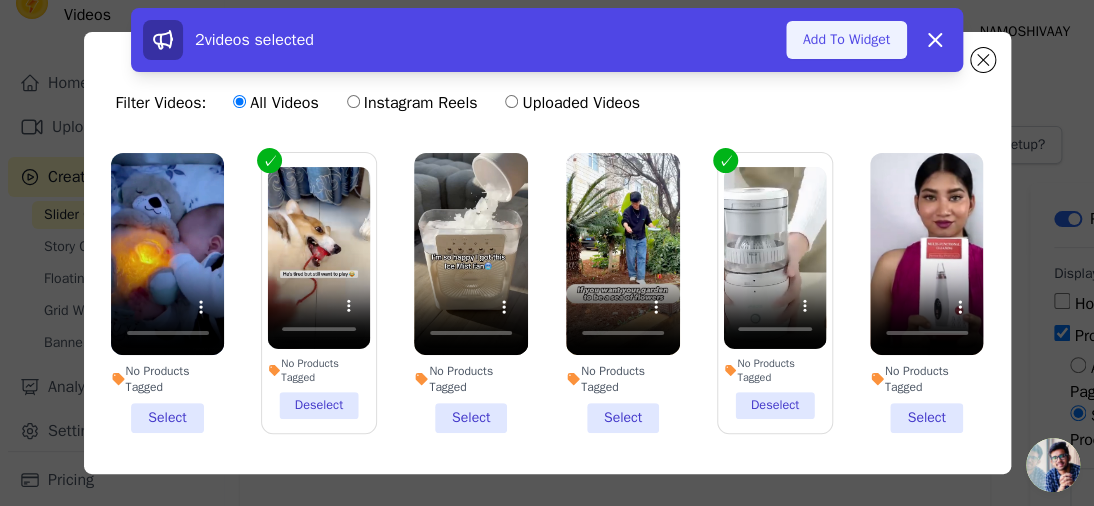click on "Add To Widget" at bounding box center (846, 40) 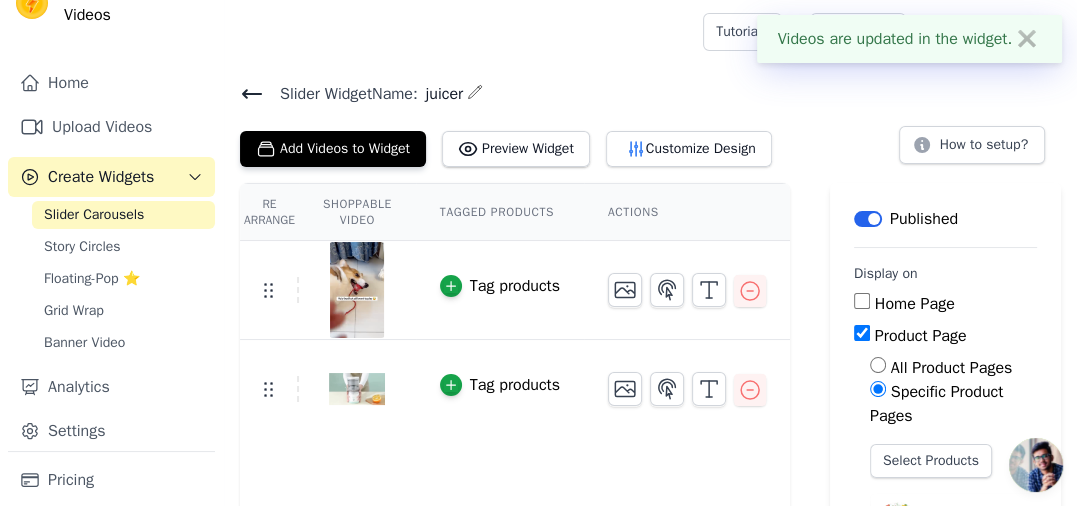 click on "Tag products" at bounding box center [515, 286] 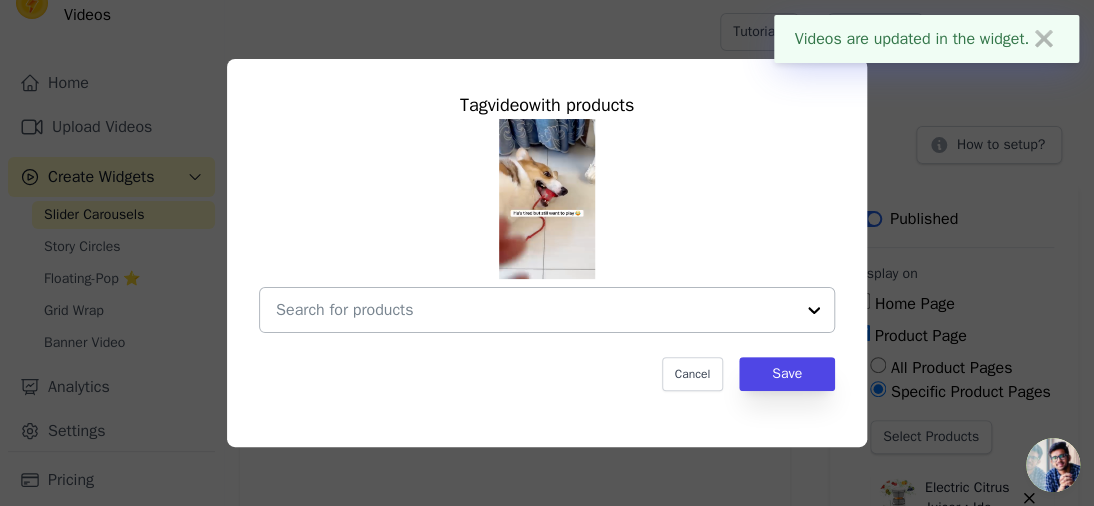 click at bounding box center (535, 310) 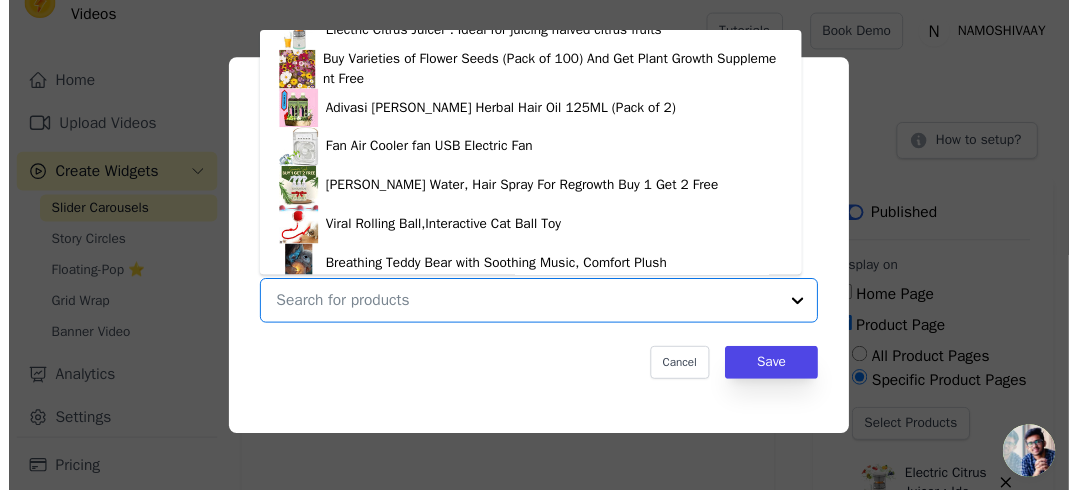 scroll, scrollTop: 193, scrollLeft: 0, axis: vertical 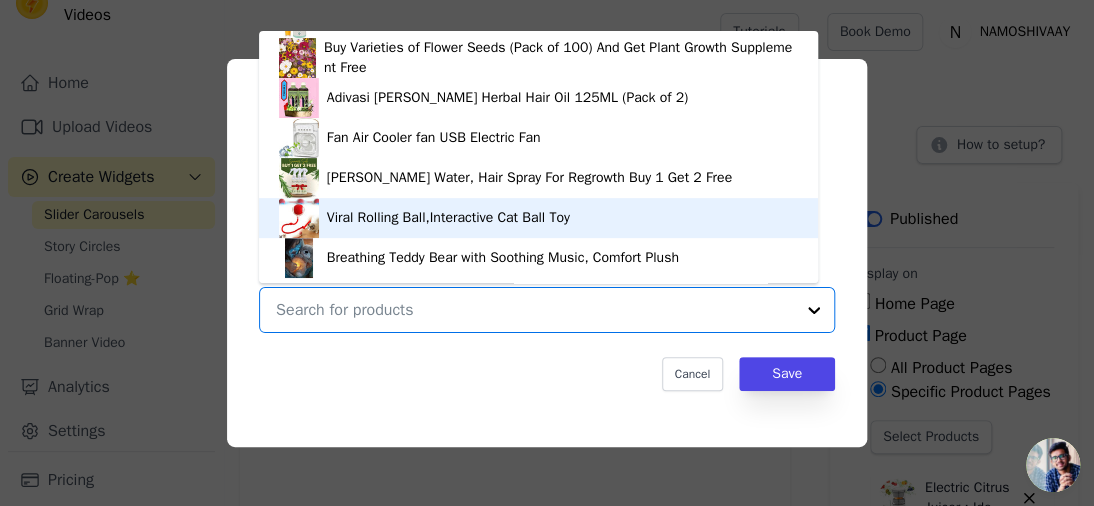click on "Viral Rolling Ball,Interactive Cat Ball Toy" at bounding box center (538, 218) 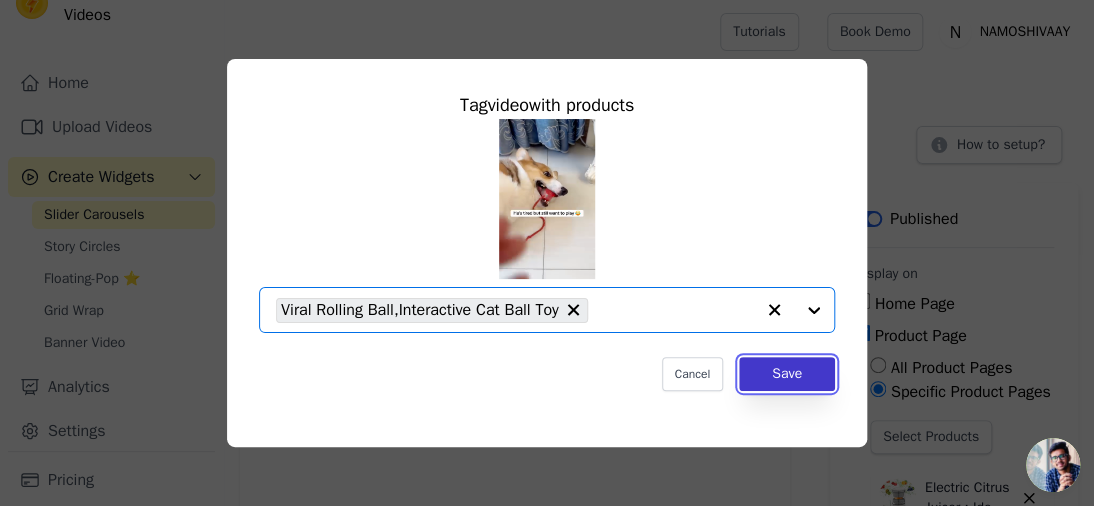 click on "Save" at bounding box center [787, 374] 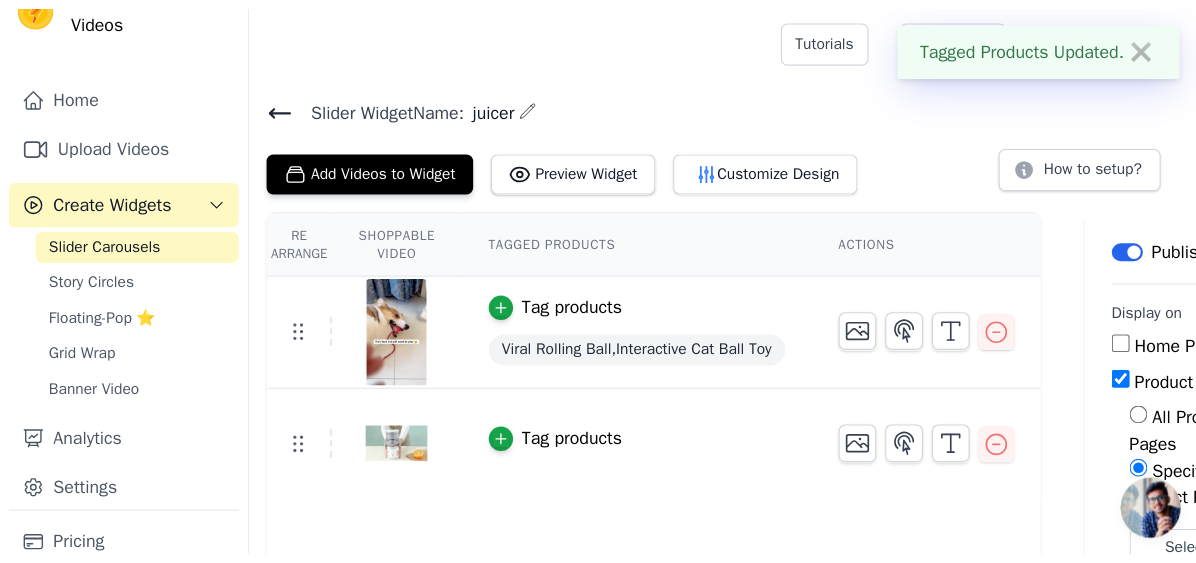 scroll, scrollTop: 0, scrollLeft: 0, axis: both 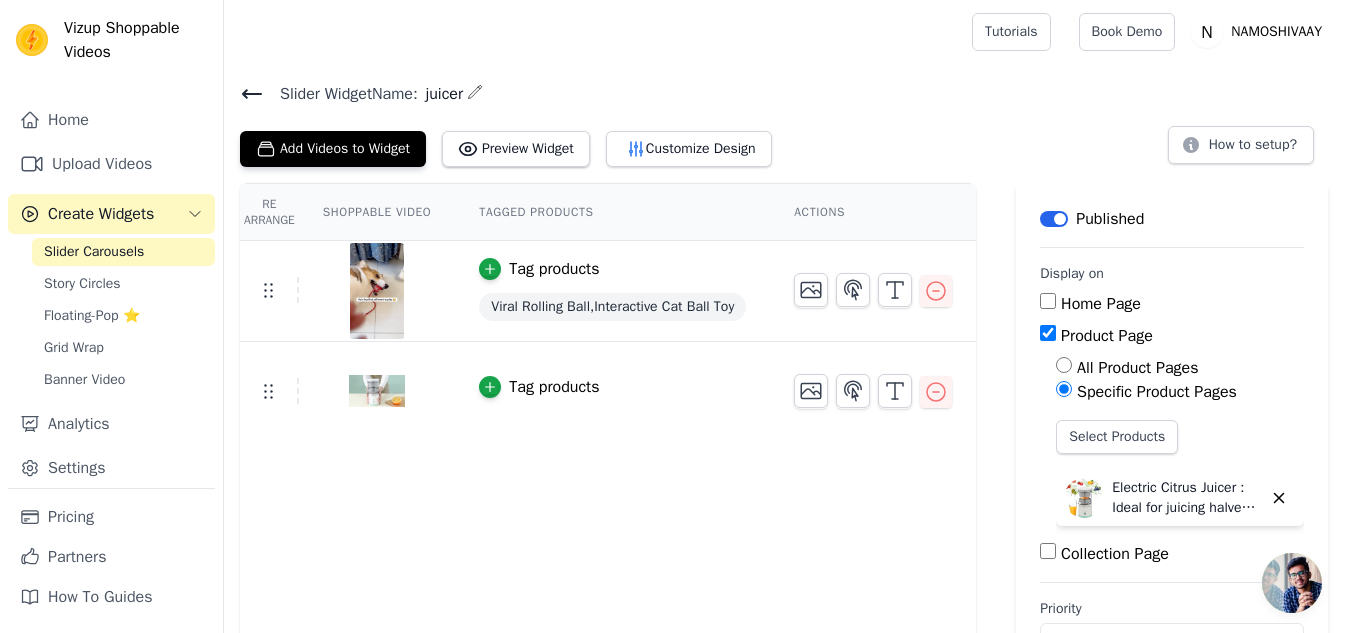 drag, startPoint x: 1040, startPoint y: 2, endPoint x: 976, endPoint y: 124, distance: 137.76791 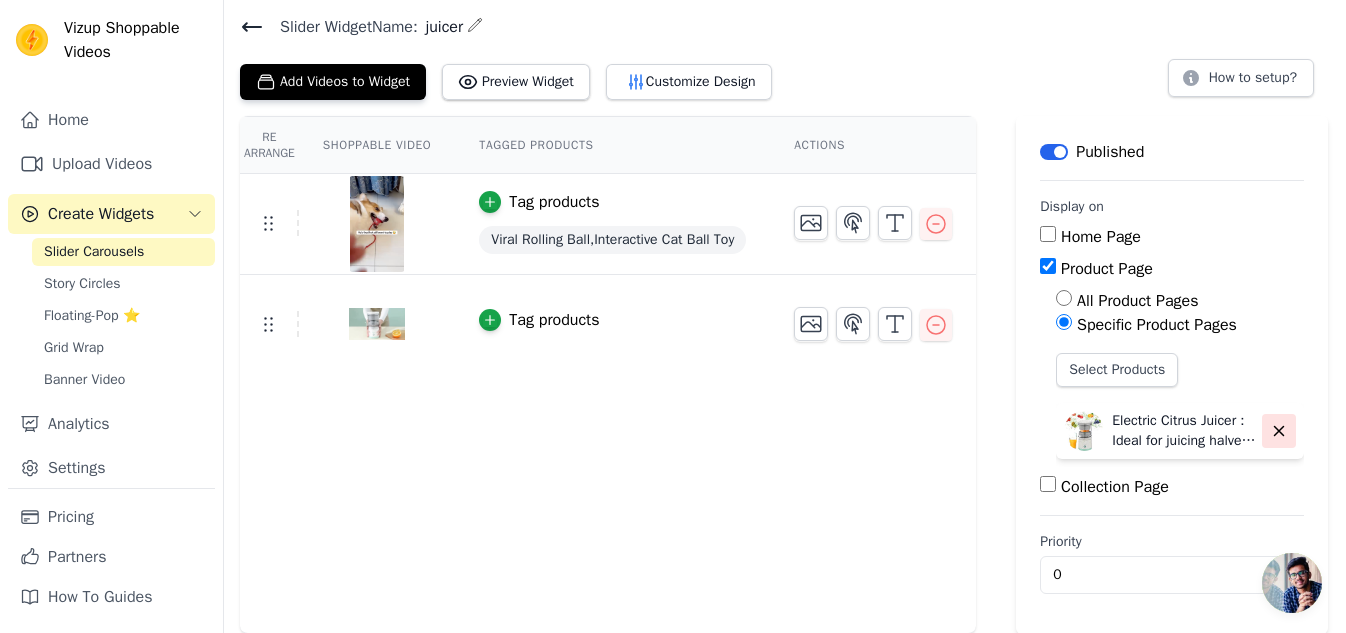 click 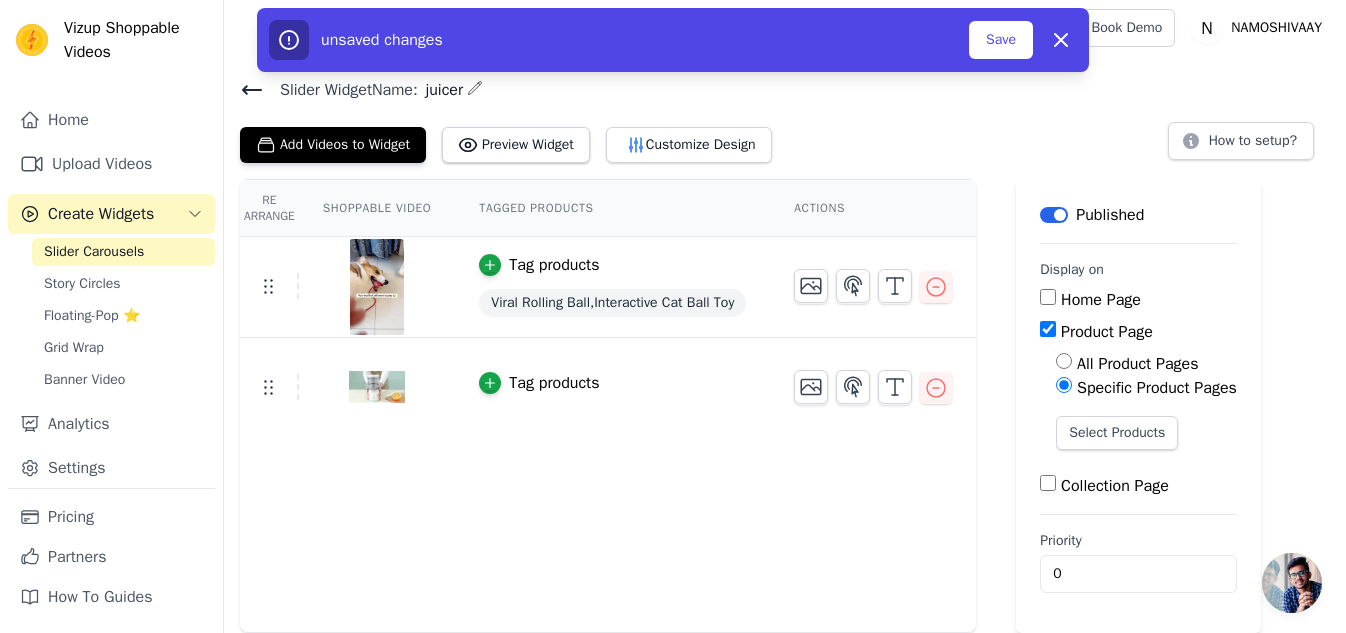 scroll, scrollTop: 3, scrollLeft: 0, axis: vertical 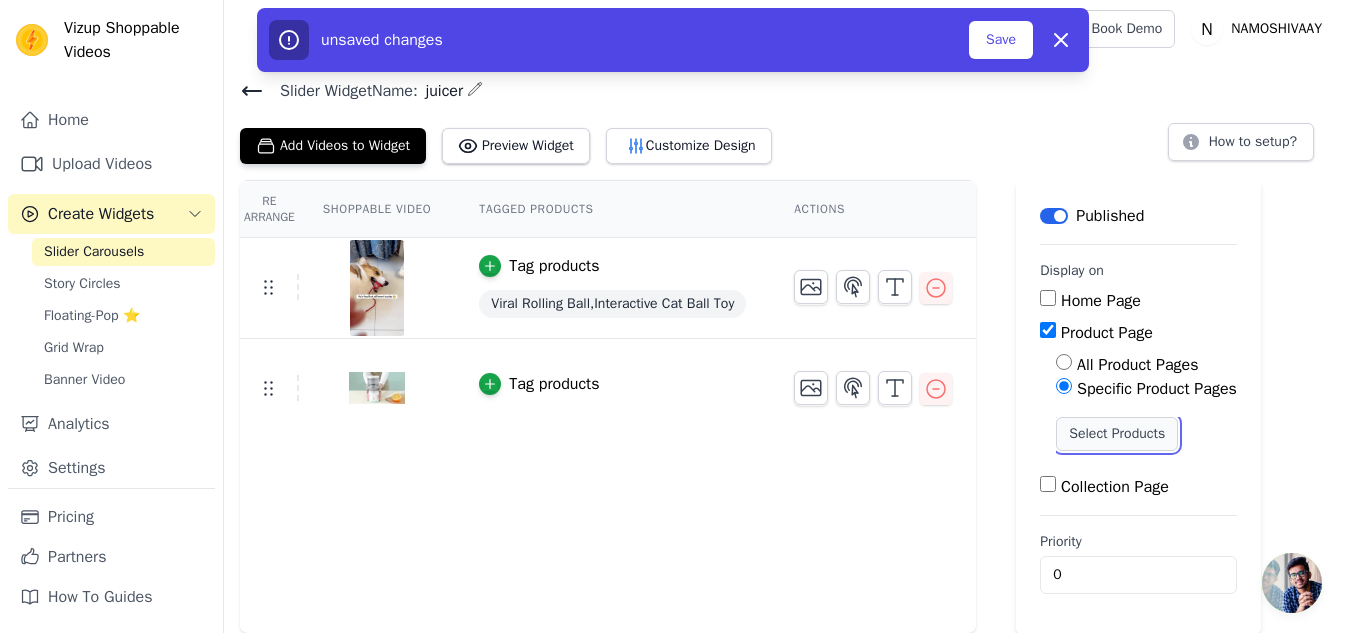 click on "Select Products" at bounding box center (1117, 434) 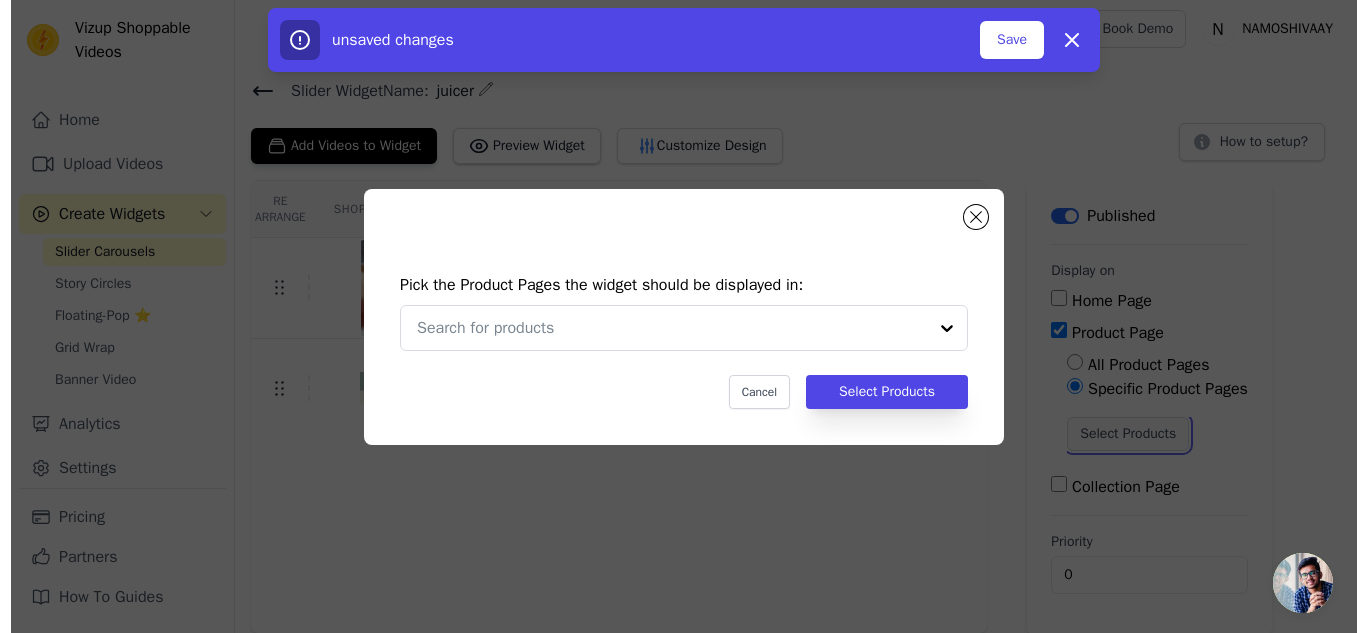 scroll, scrollTop: 0, scrollLeft: 0, axis: both 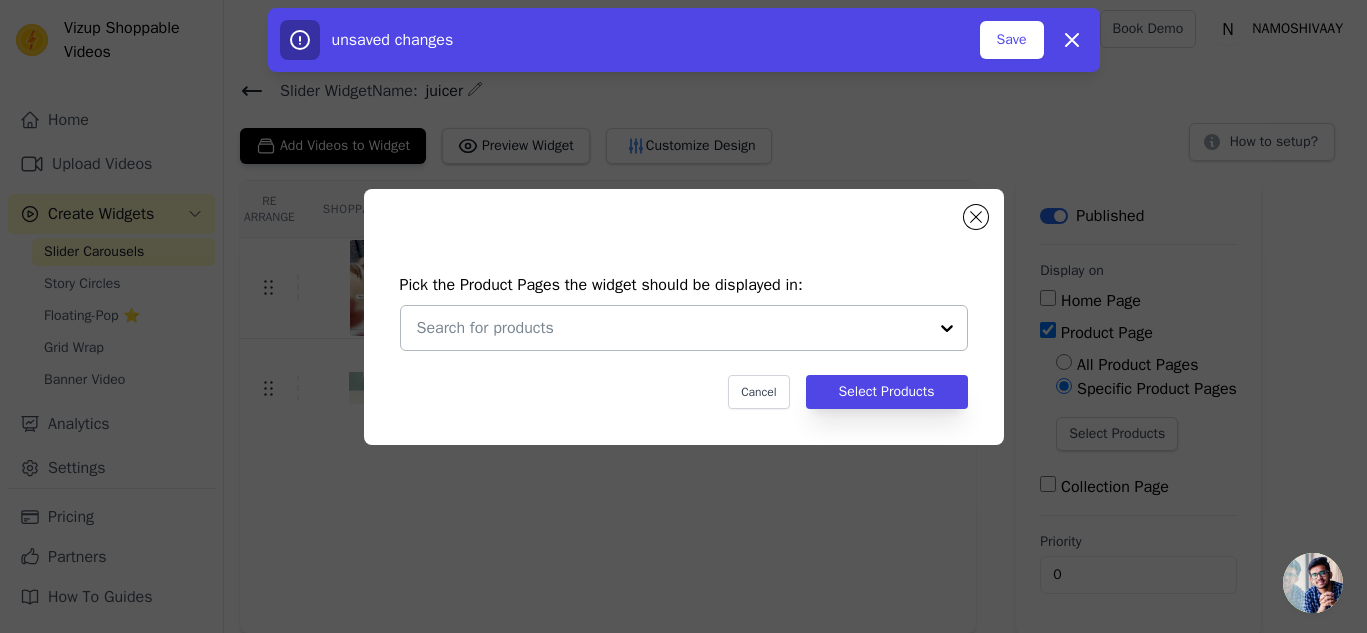 click at bounding box center [672, 328] 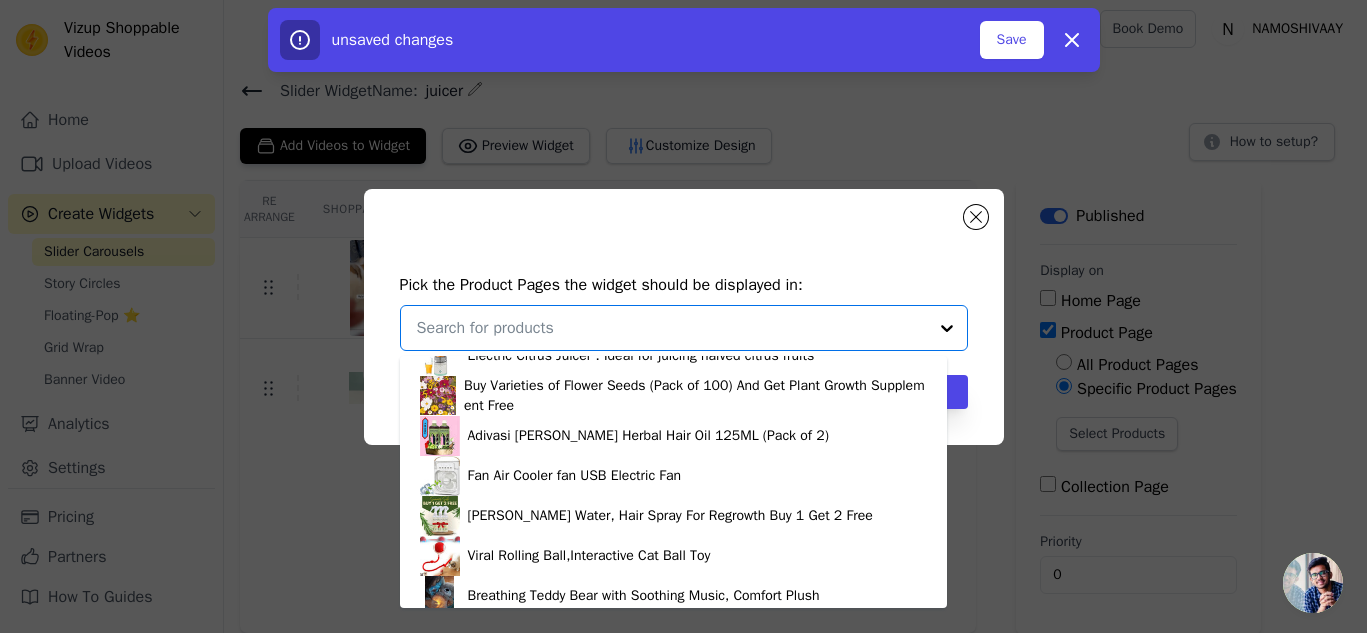 scroll, scrollTop: 194, scrollLeft: 0, axis: vertical 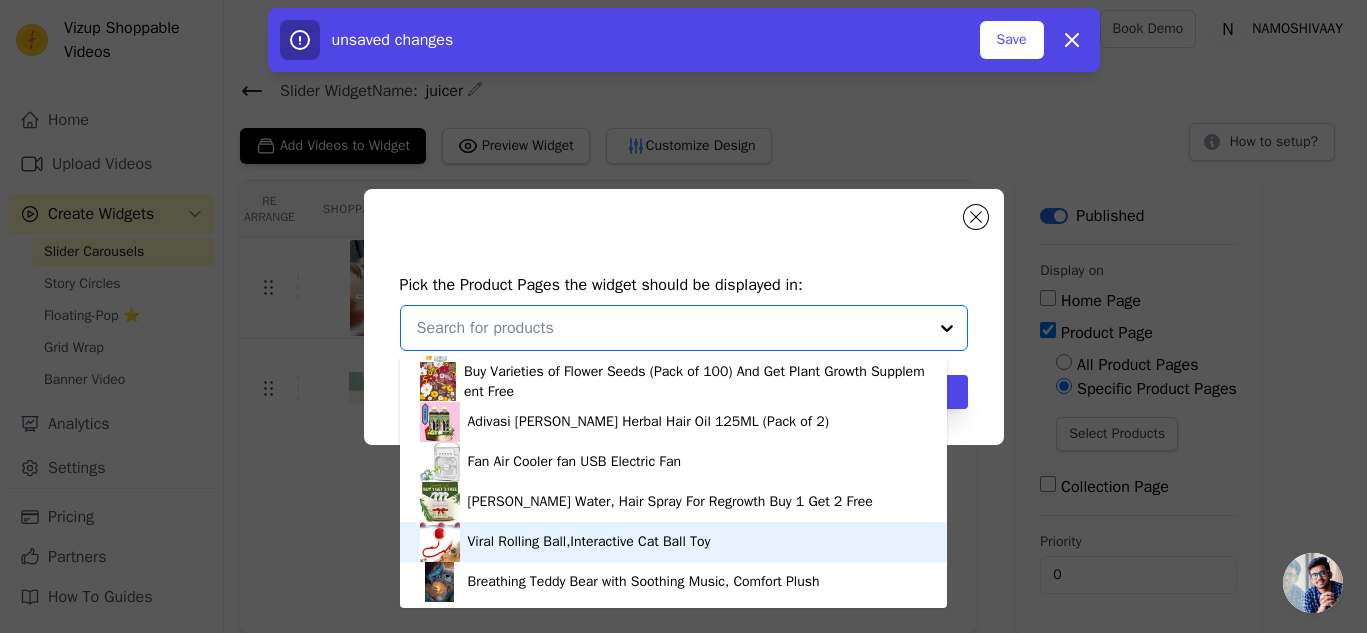 click on "Viral Rolling Ball,Interactive Cat Ball Toy" at bounding box center [673, 542] 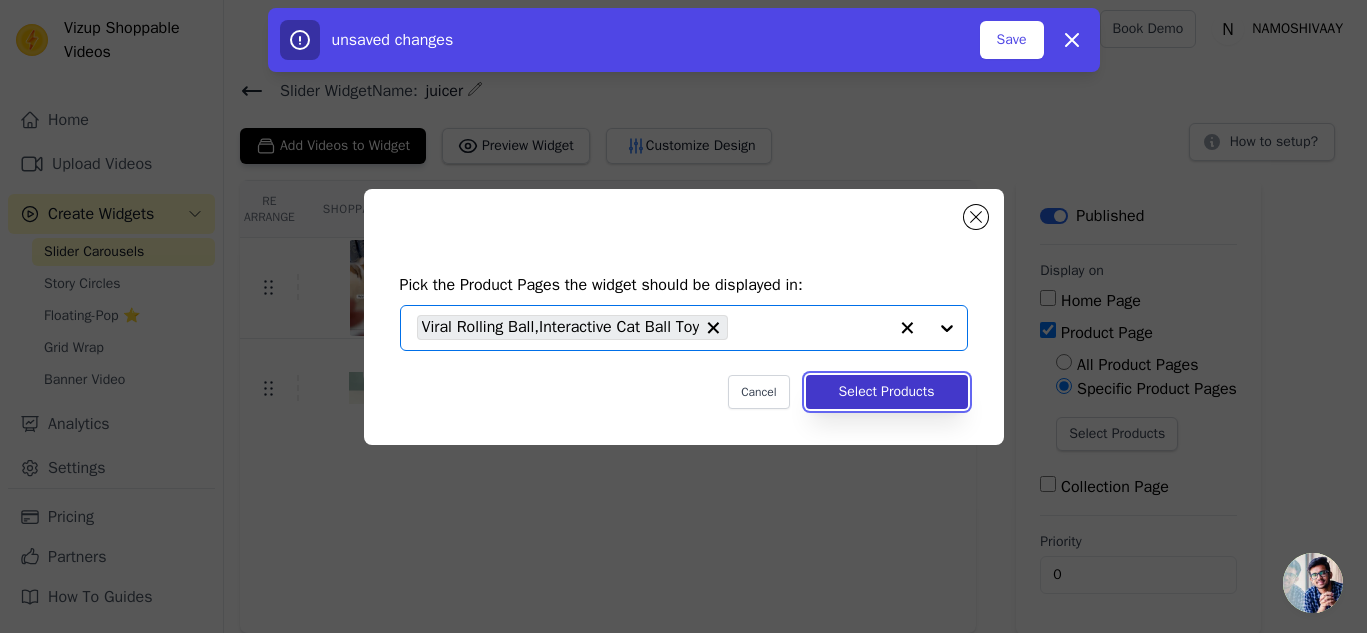 click on "Select Products" at bounding box center [887, 392] 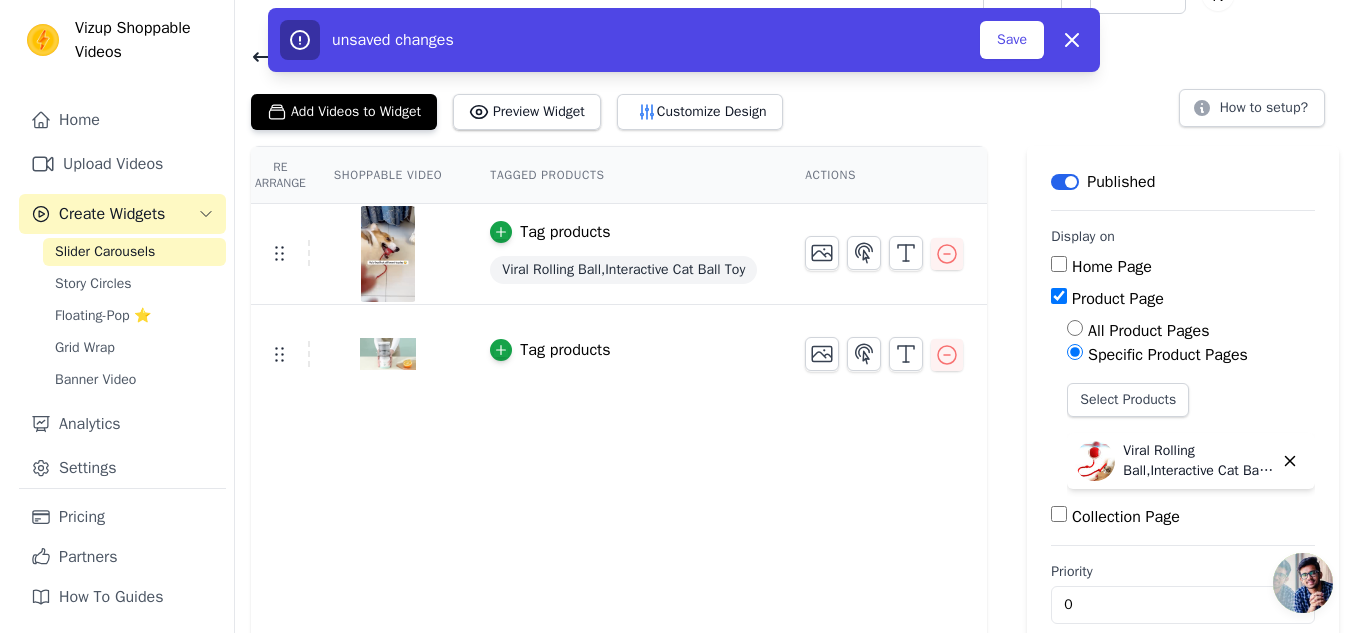 scroll, scrollTop: 0, scrollLeft: 0, axis: both 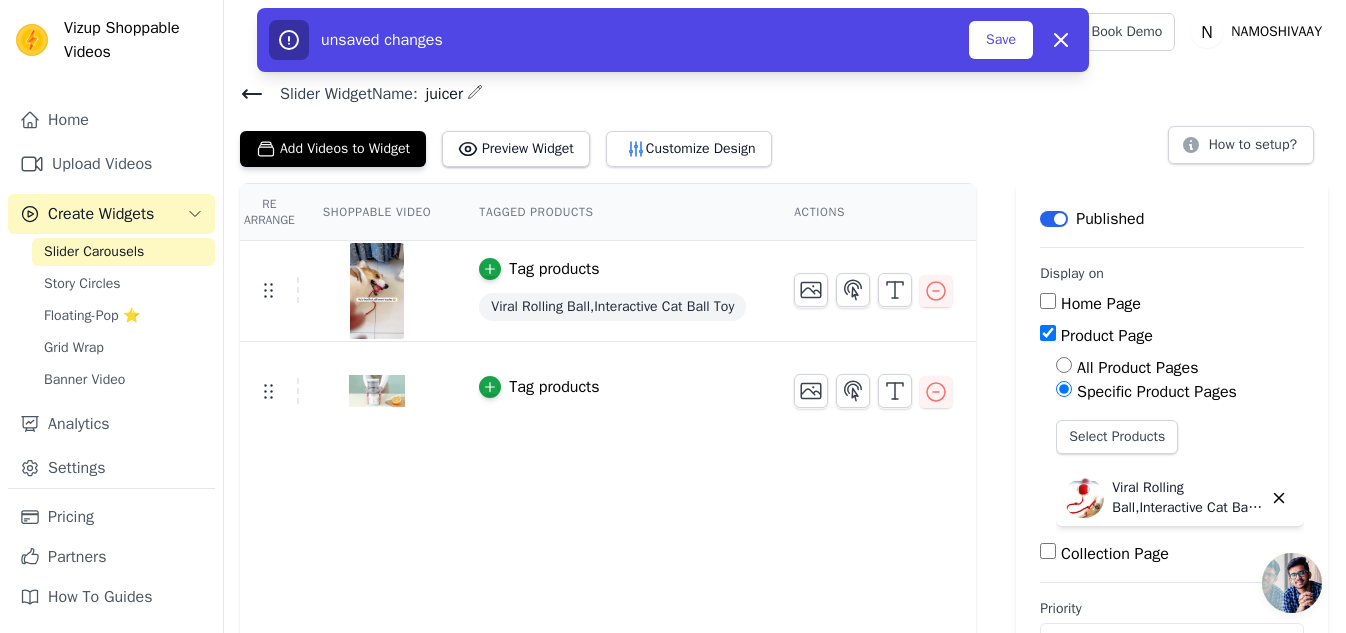 click on "Re Arrange   Shoppable Video   Tagged Products   Actions             Tag products   Viral Rolling Ball,Interactive Cat Ball Toy                             Tag products" at bounding box center (608, 442) 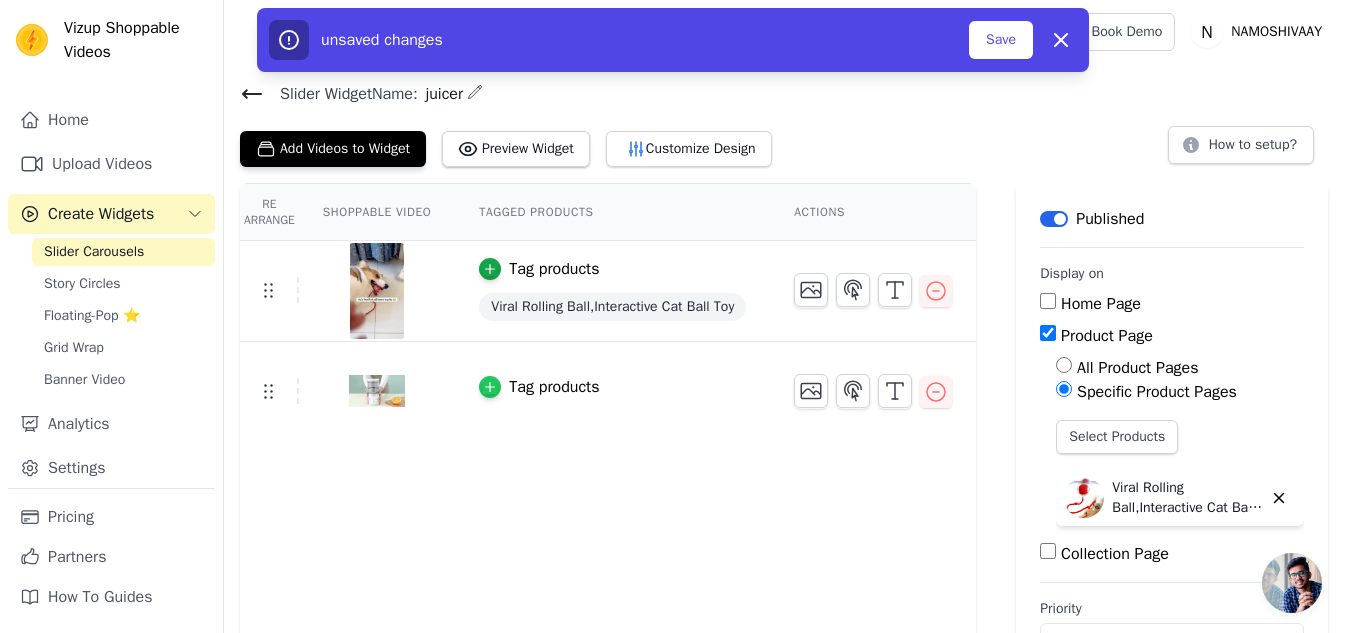 click 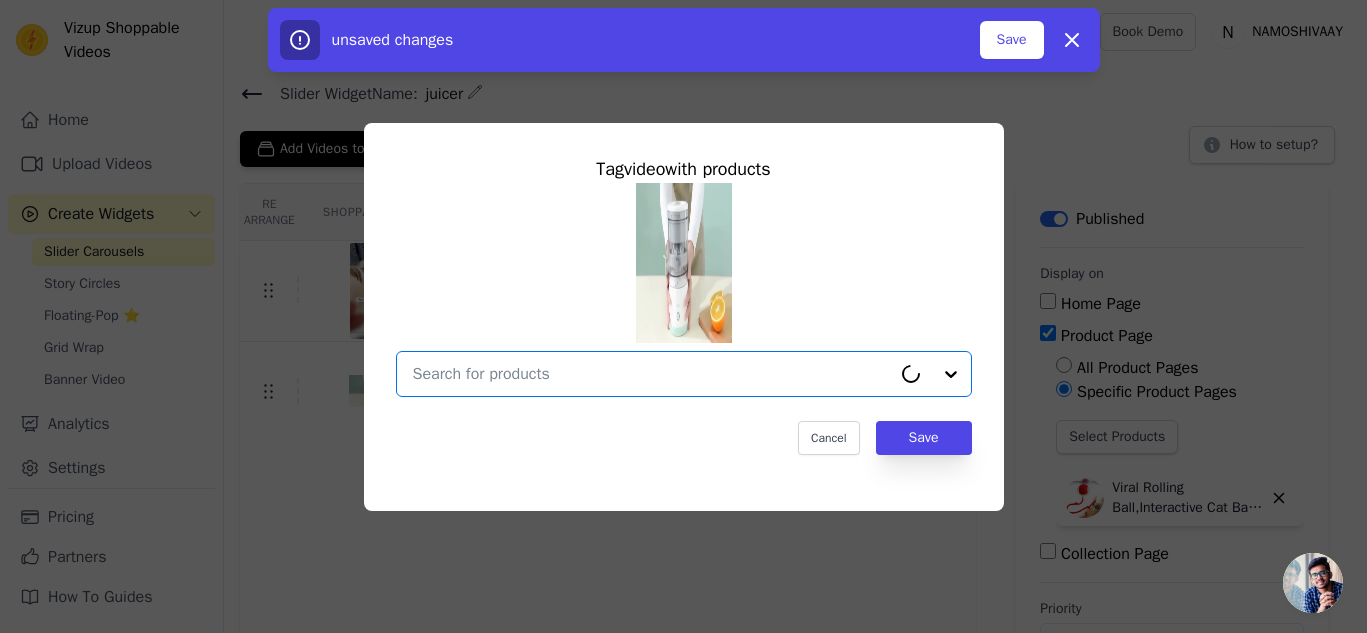 click at bounding box center [652, 374] 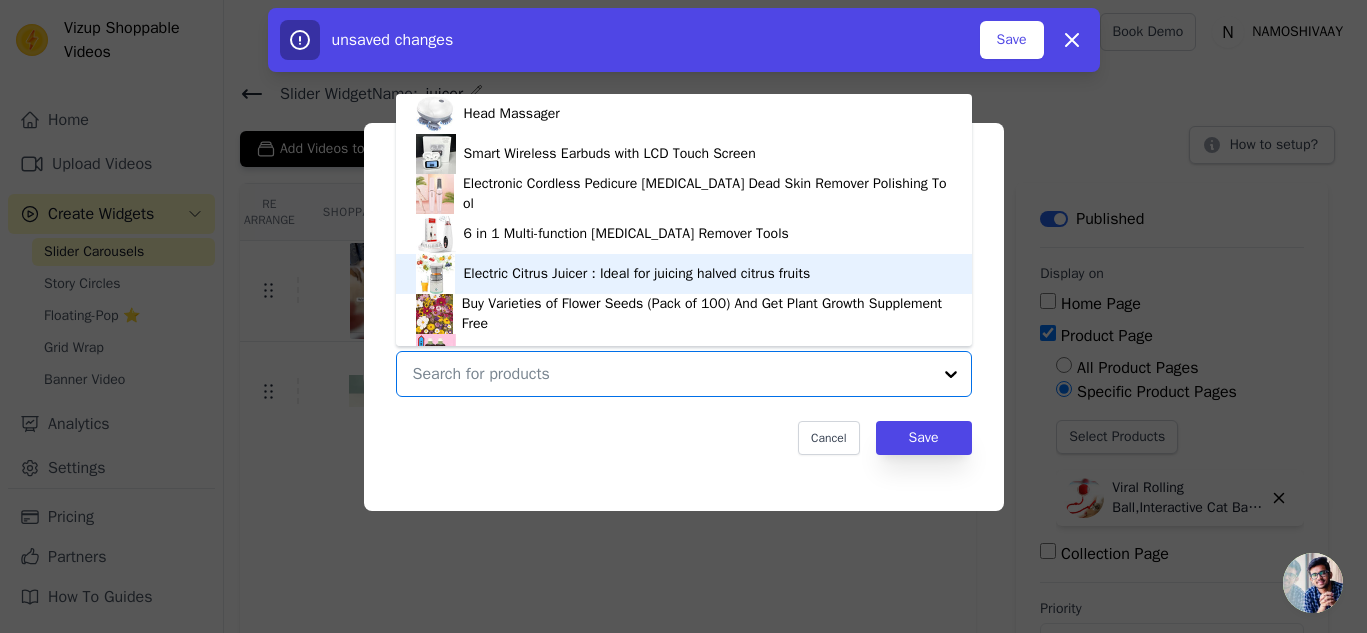 click on "Electric Citrus Juicer : Ideal for juicing halved citrus fruits" at bounding box center (637, 274) 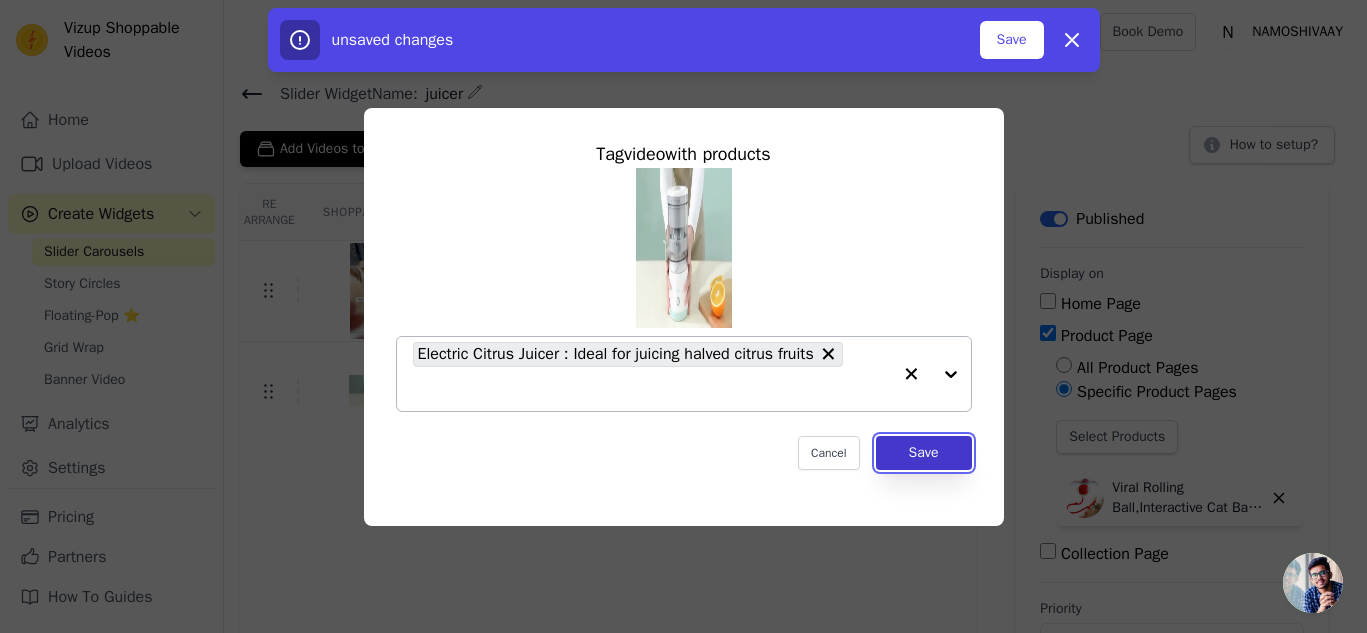 click on "Save" at bounding box center [924, 453] 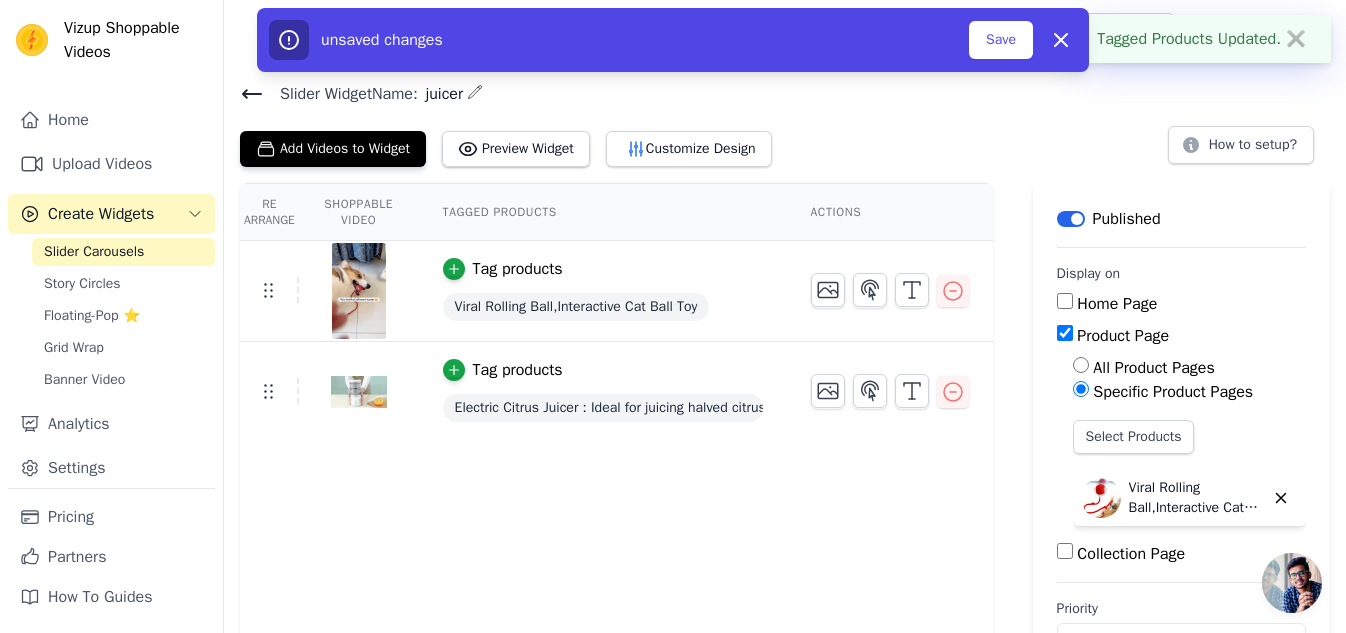 click on "Slider Widget  Name:   juicer
Add Videos to Widget
Preview Widget       Customize Design
How to setup?         Re Arrange   Shoppable Video   Tagged Products   Actions             Tag products   Viral Rolling Ball,Interactive Cat Ball Toy                             Tag products   Electric Citrus Juicer : Ideal for juicing halved citrus fruits                       Save Videos In This New Order   Save   Dismiss     Label     Published     Display on     Home Page     Product Page     All Product Pages     Specific Product Pages     Select Products       Viral Rolling Ball,Interactive Cat Ball Toy         Collection Page       Priority   0     unsaved changes   Save   Dismiss" at bounding box center [785, 390] 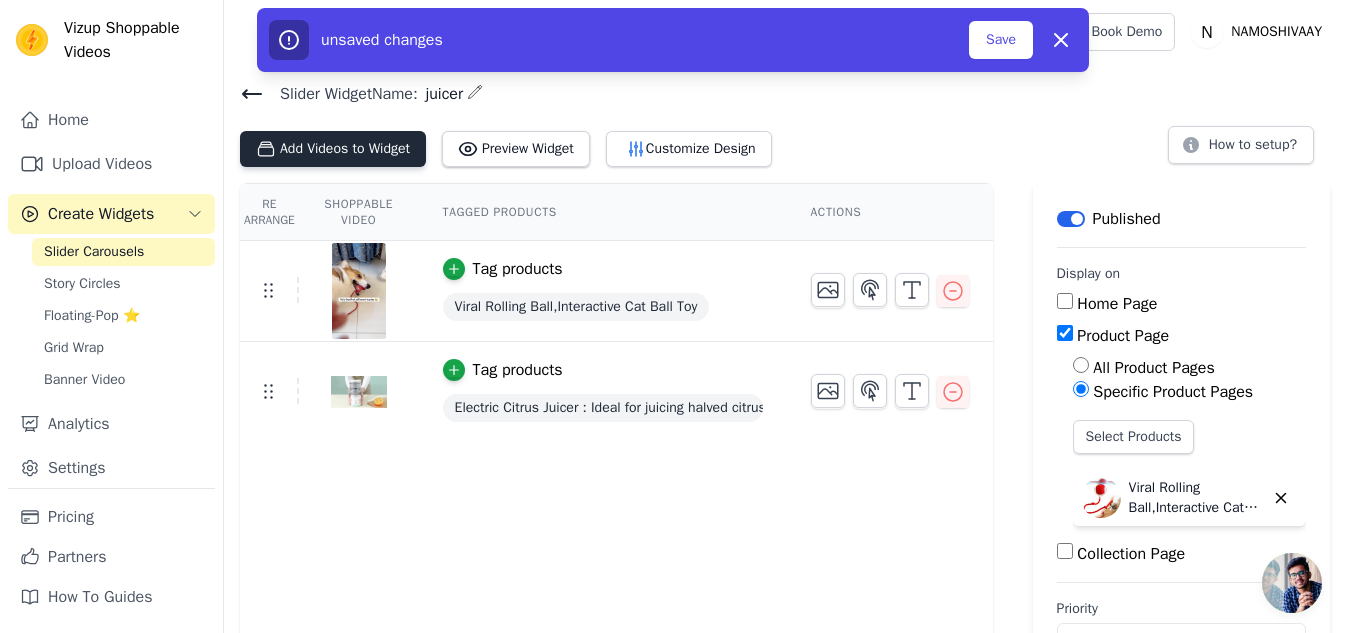 click on "Add Videos to Widget" at bounding box center [333, 149] 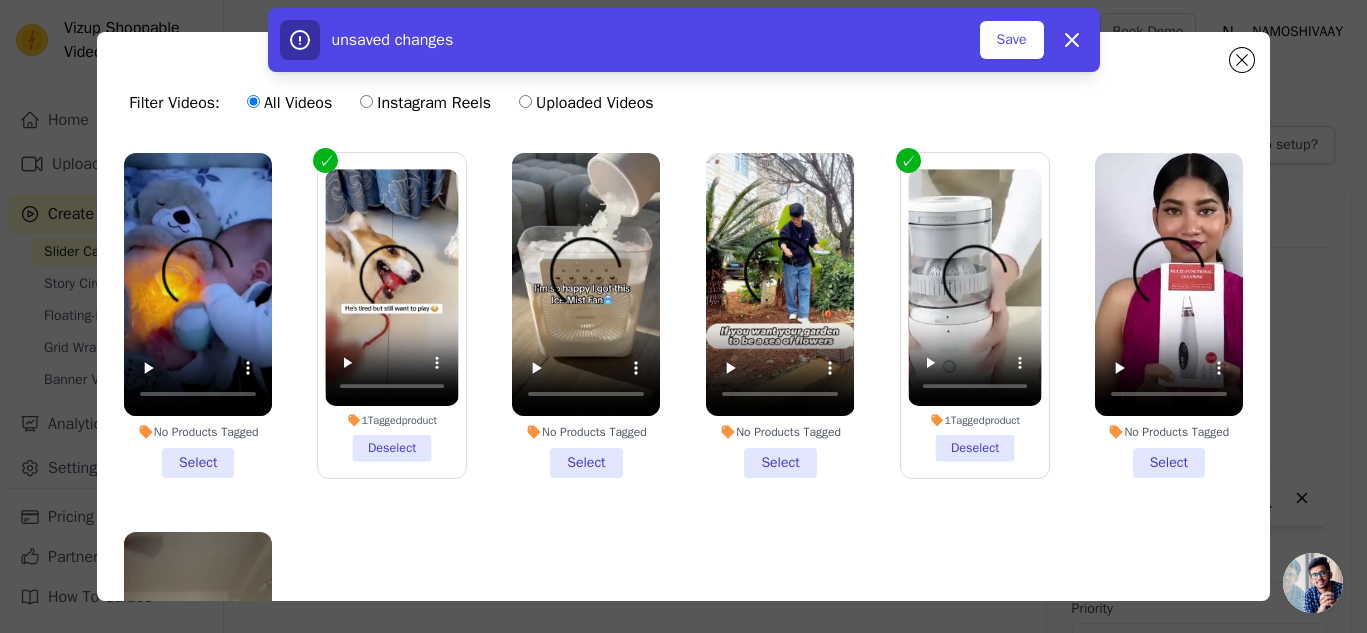 click on "No Products Tagged     Select" at bounding box center (1169, 315) 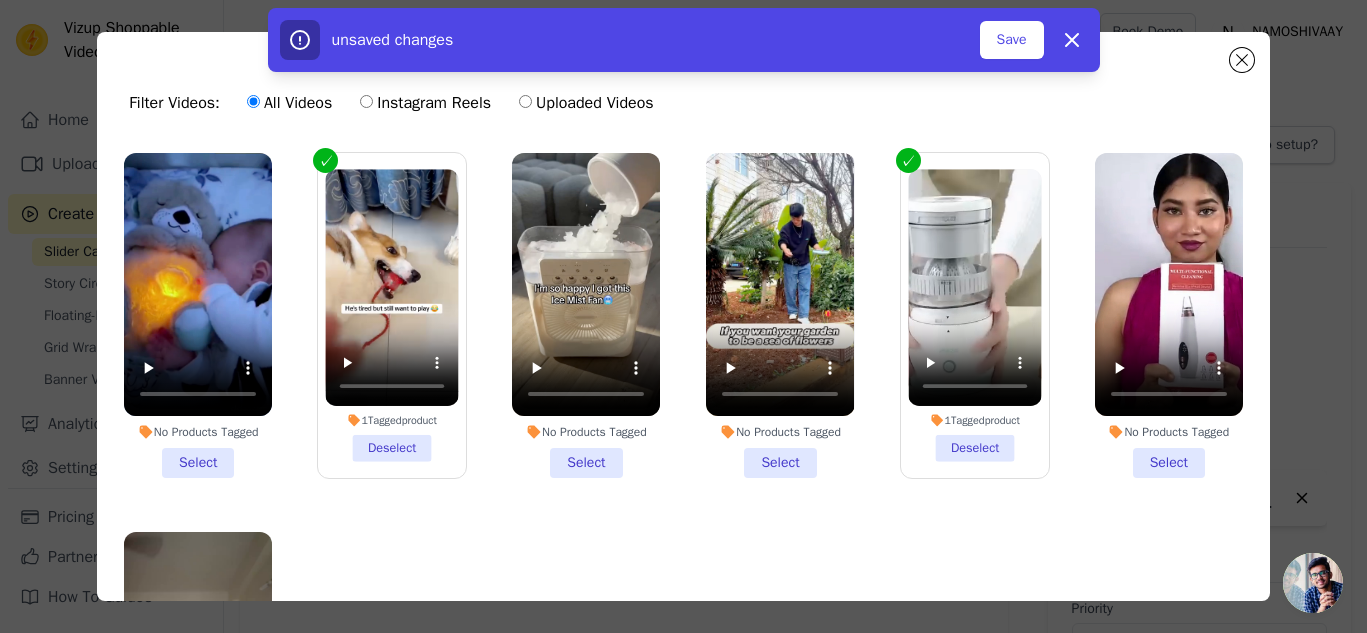 click on "No Products Tagged     Select" at bounding box center (0, 0) 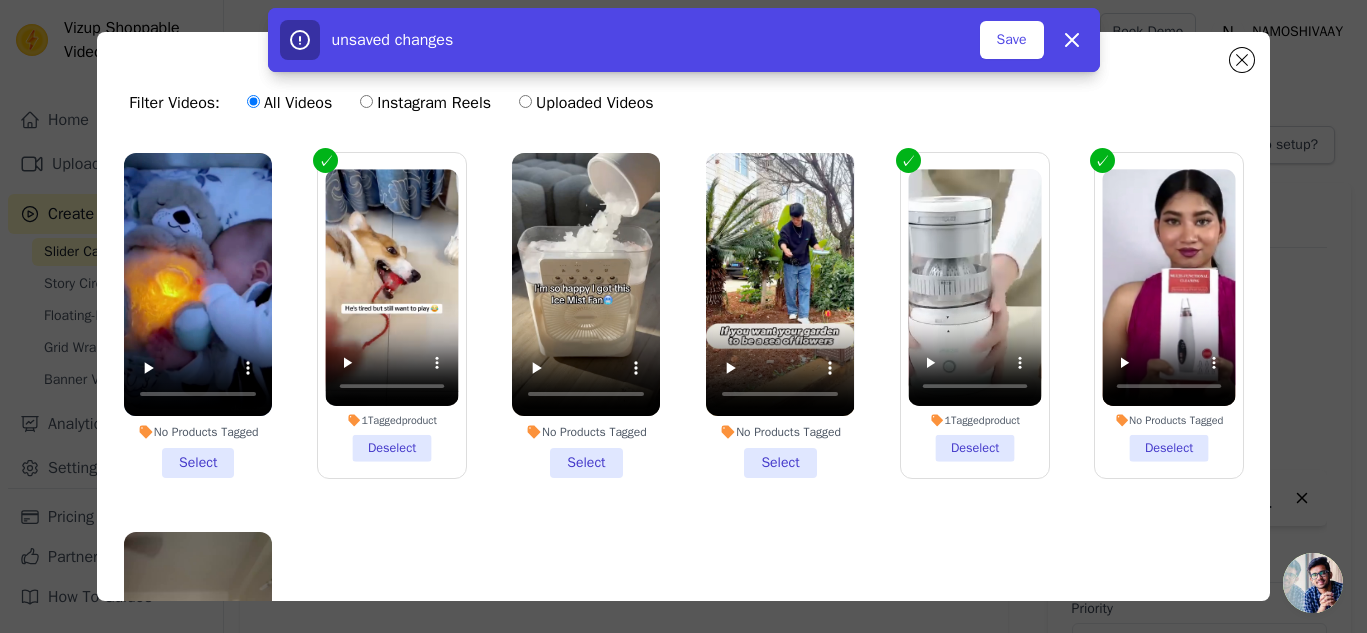 click on "No Products Tagged     Deselect" at bounding box center [1168, 315] 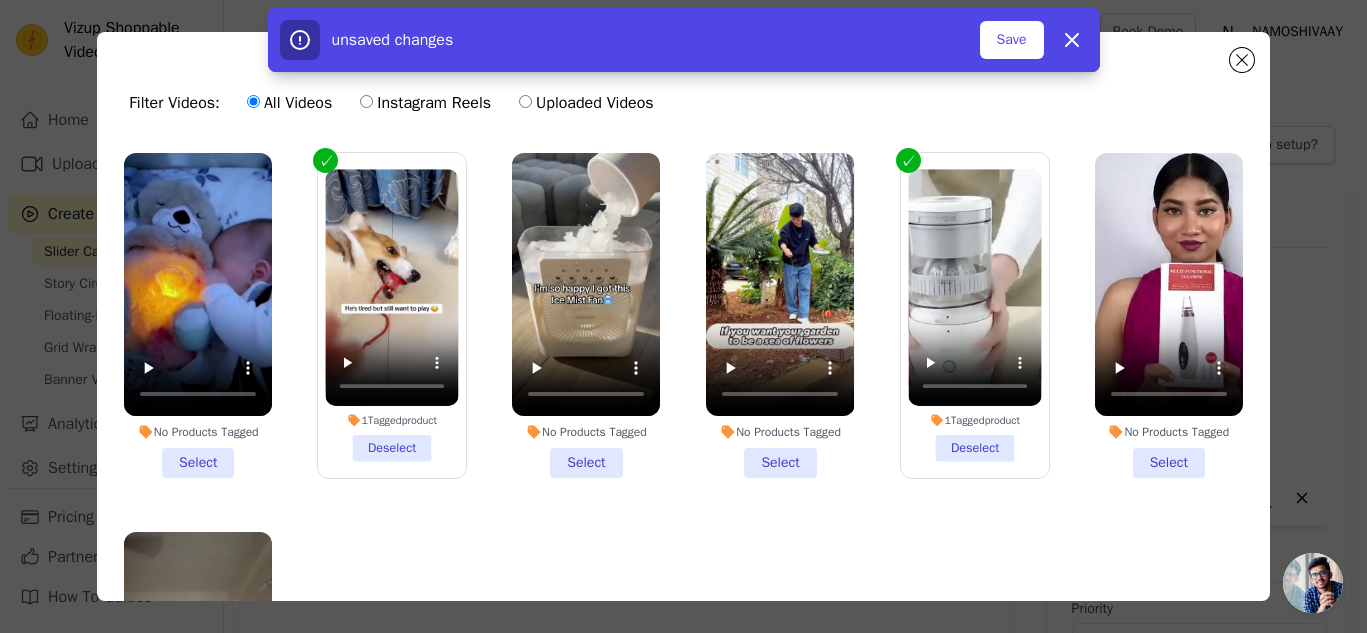 click on "No Products Tagged" at bounding box center [1169, 432] 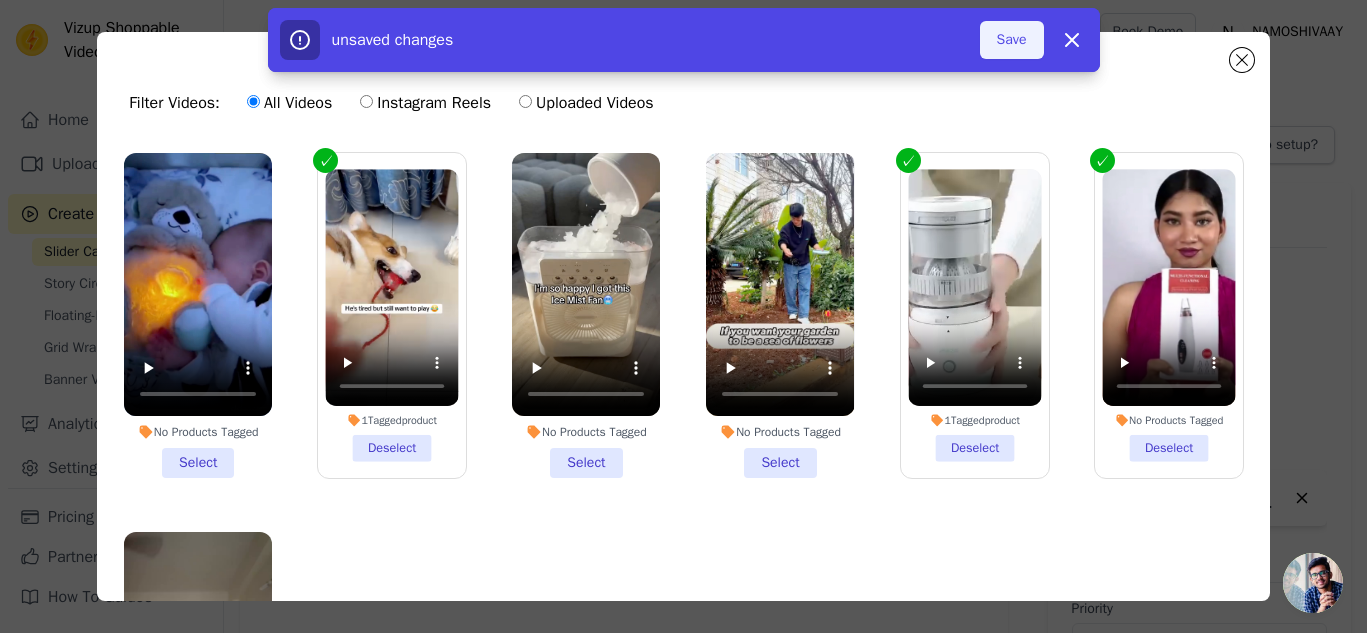 click on "Save" at bounding box center [1012, 40] 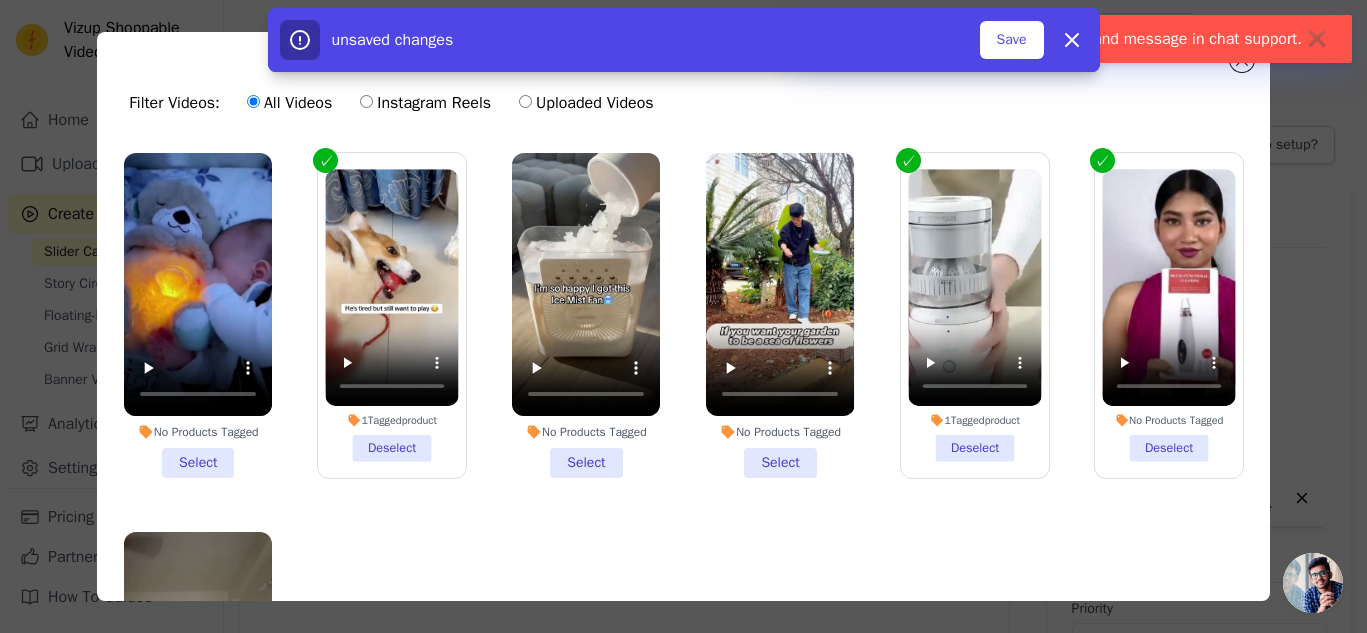 scroll, scrollTop: 174, scrollLeft: 0, axis: vertical 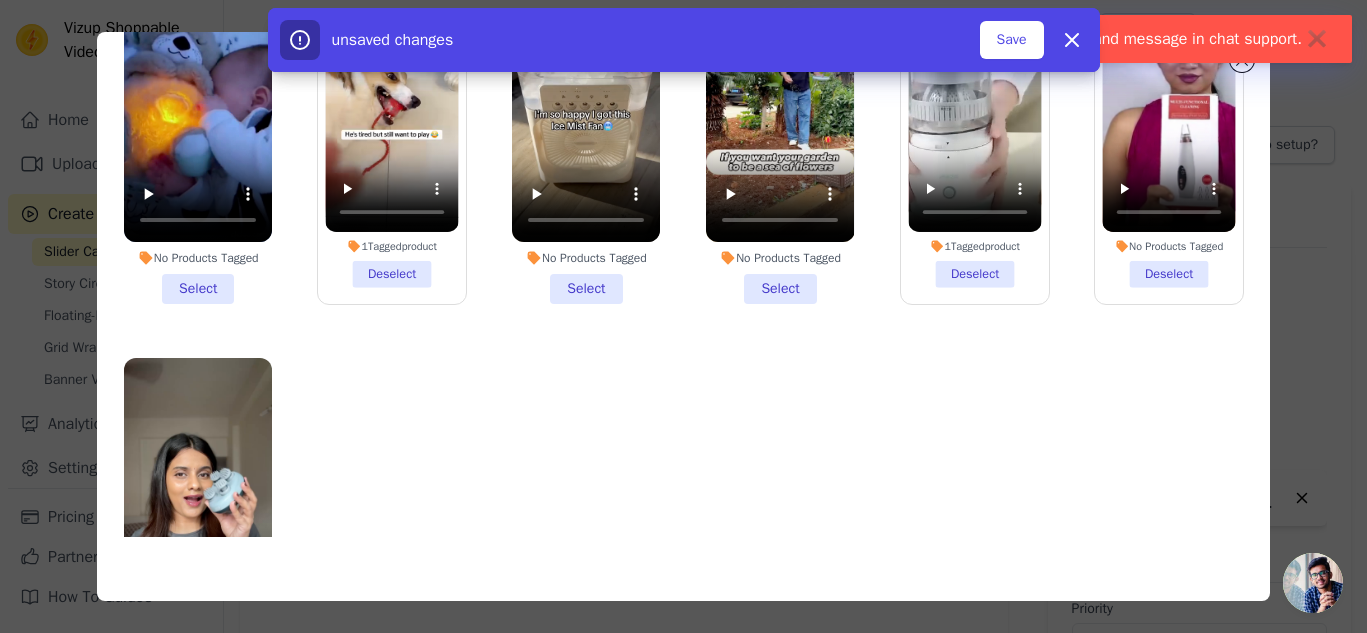 drag, startPoint x: 1277, startPoint y: 329, endPoint x: 1259, endPoint y: 341, distance: 21.633308 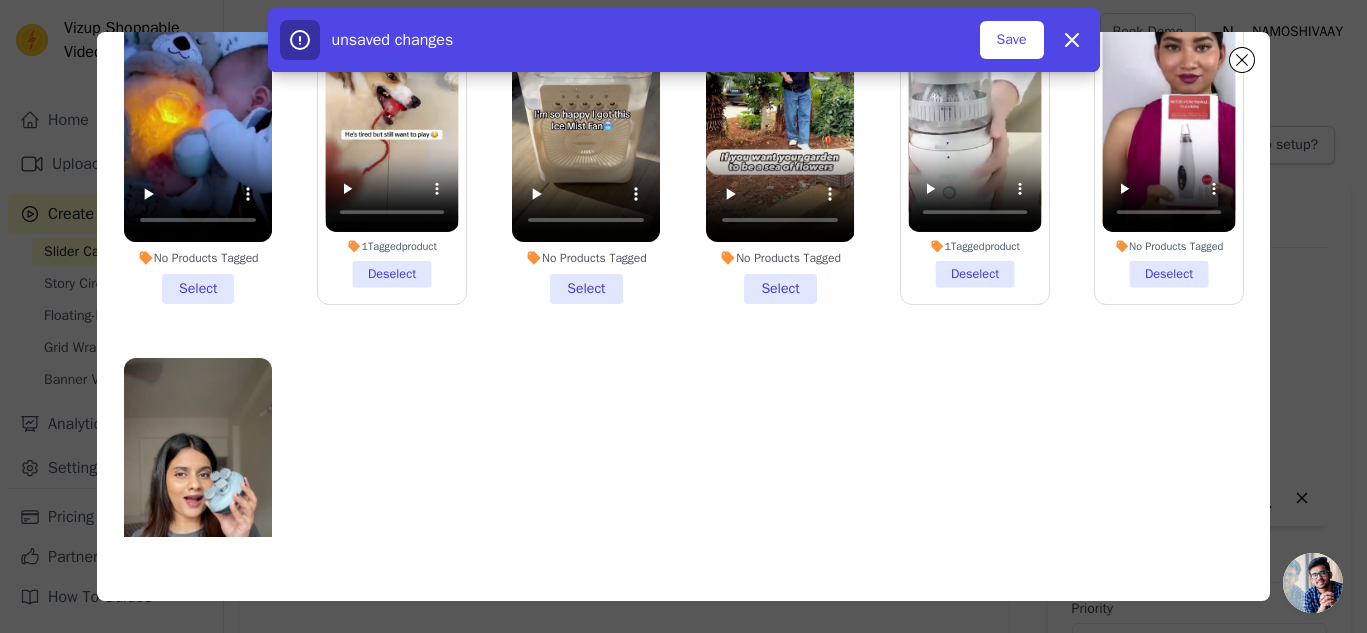 scroll, scrollTop: 0, scrollLeft: 0, axis: both 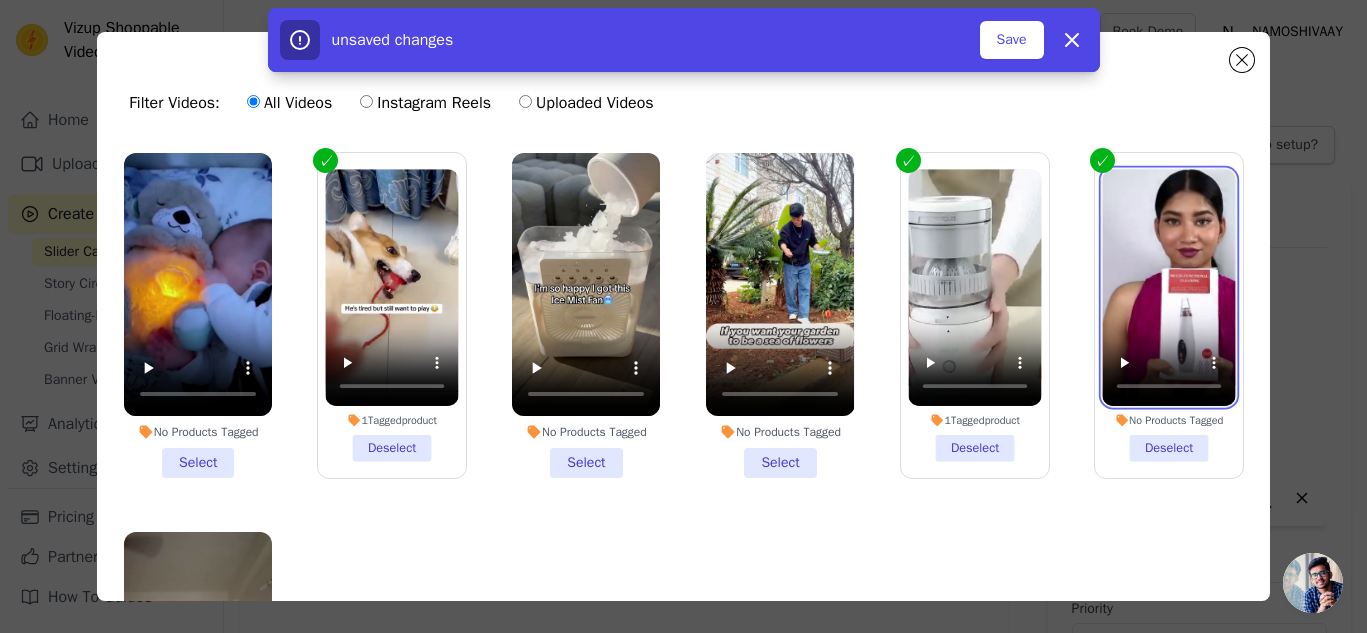 click at bounding box center (1168, 287) 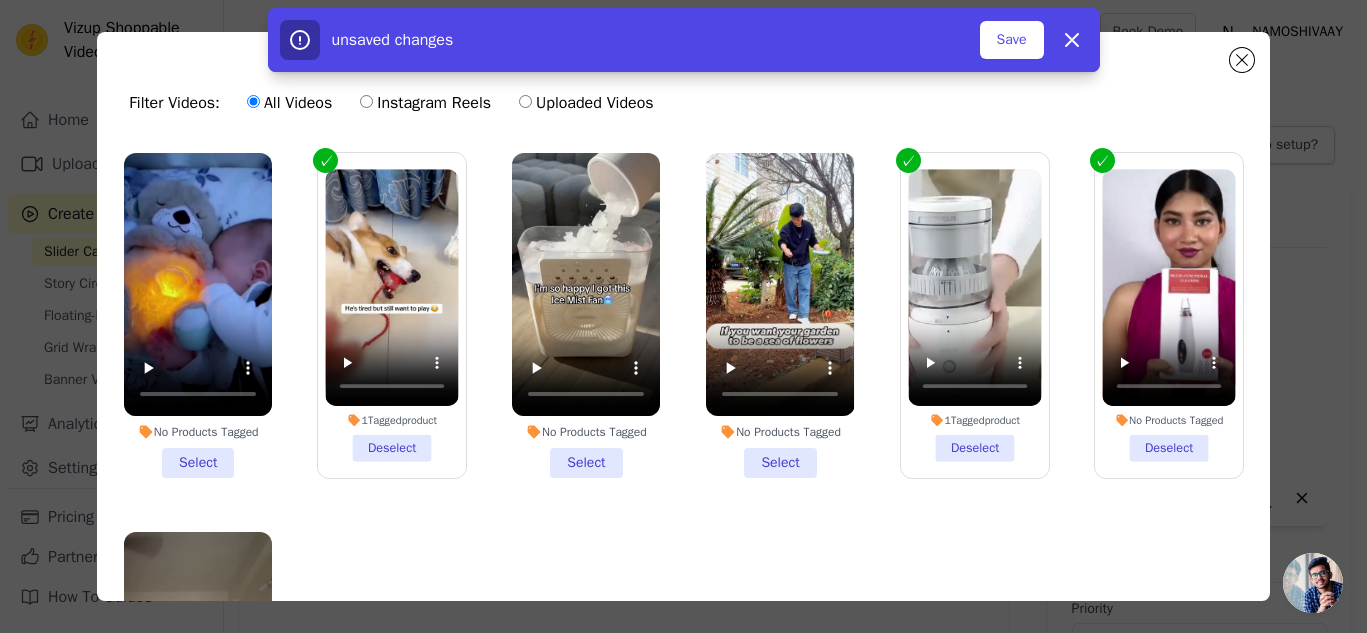 click on "No Products Tagged     Deselect" at bounding box center [1168, 315] 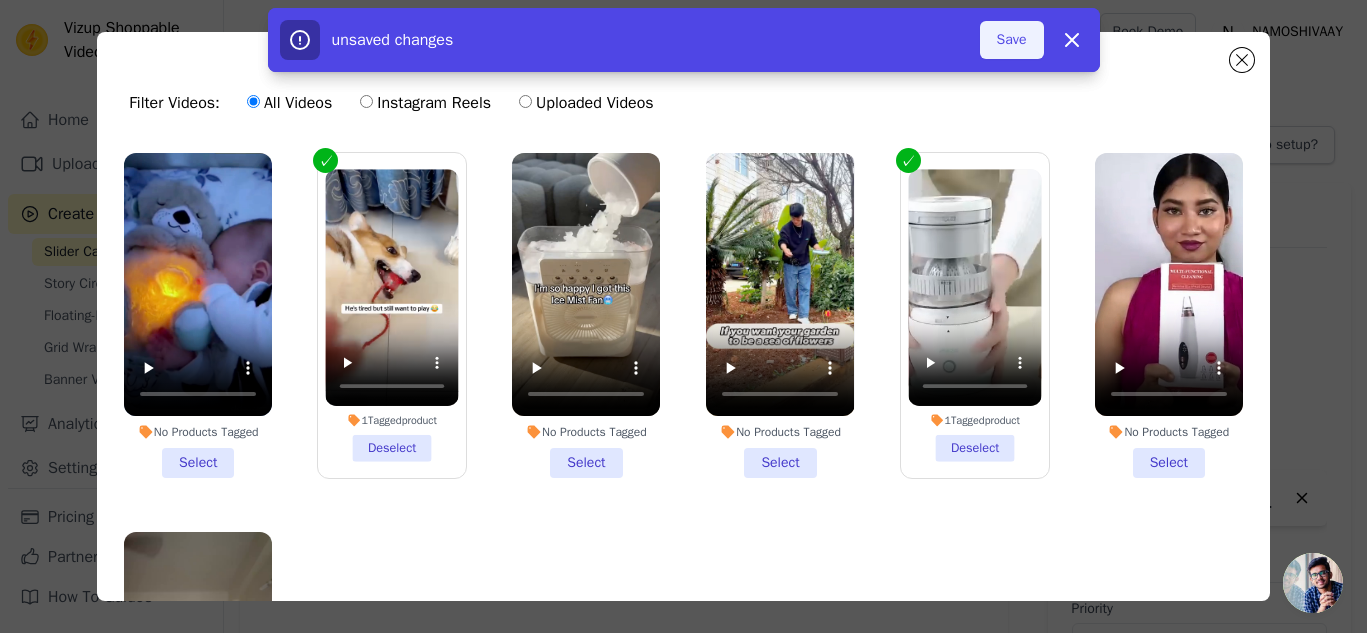 click on "Save" at bounding box center [1012, 40] 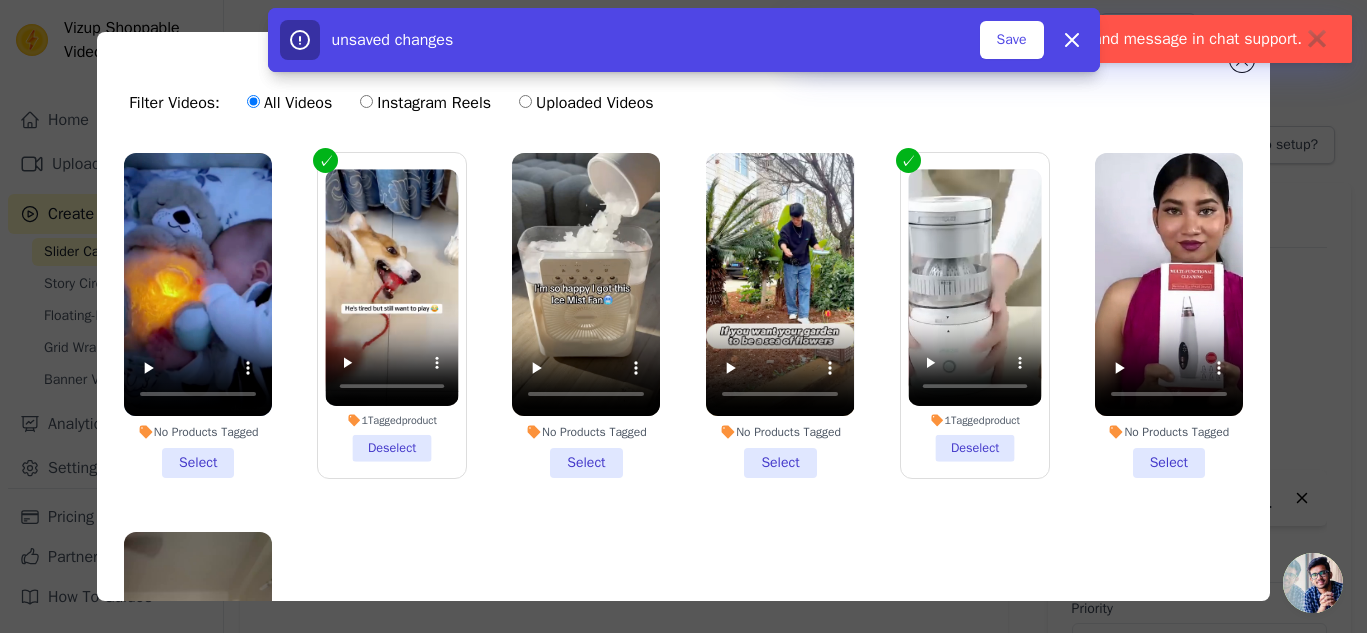 click on "unsaved changes   Save   Dismiss" at bounding box center (683, 40) 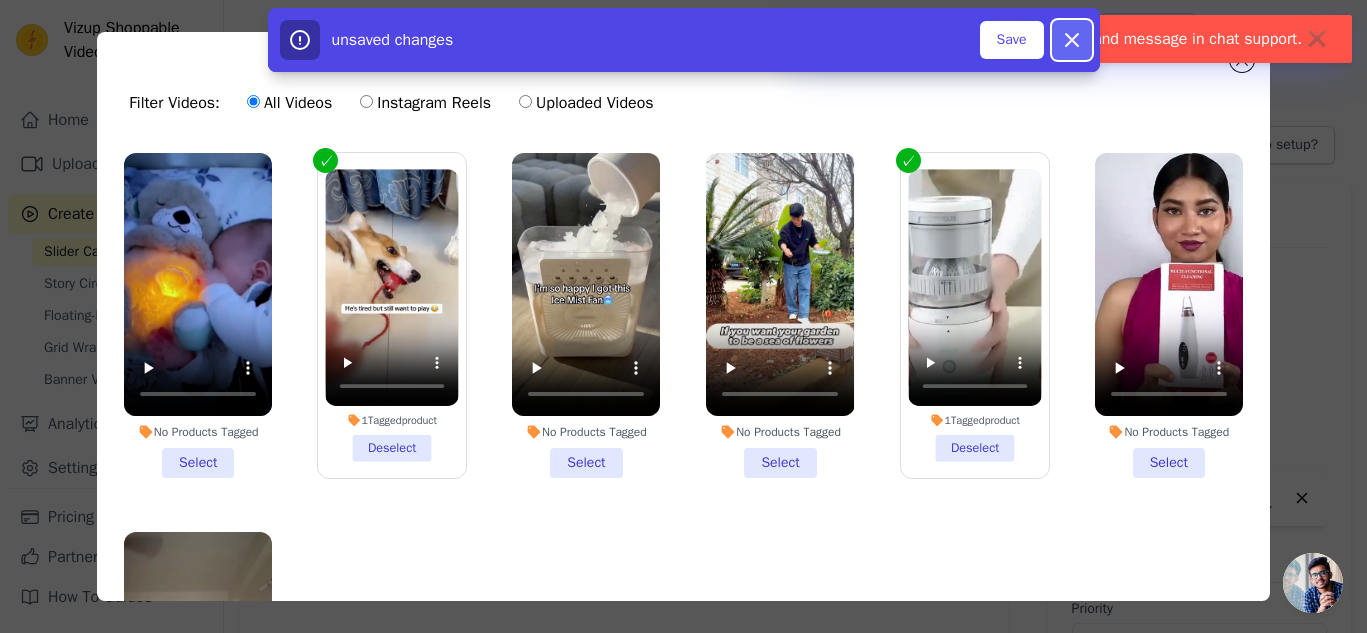 click 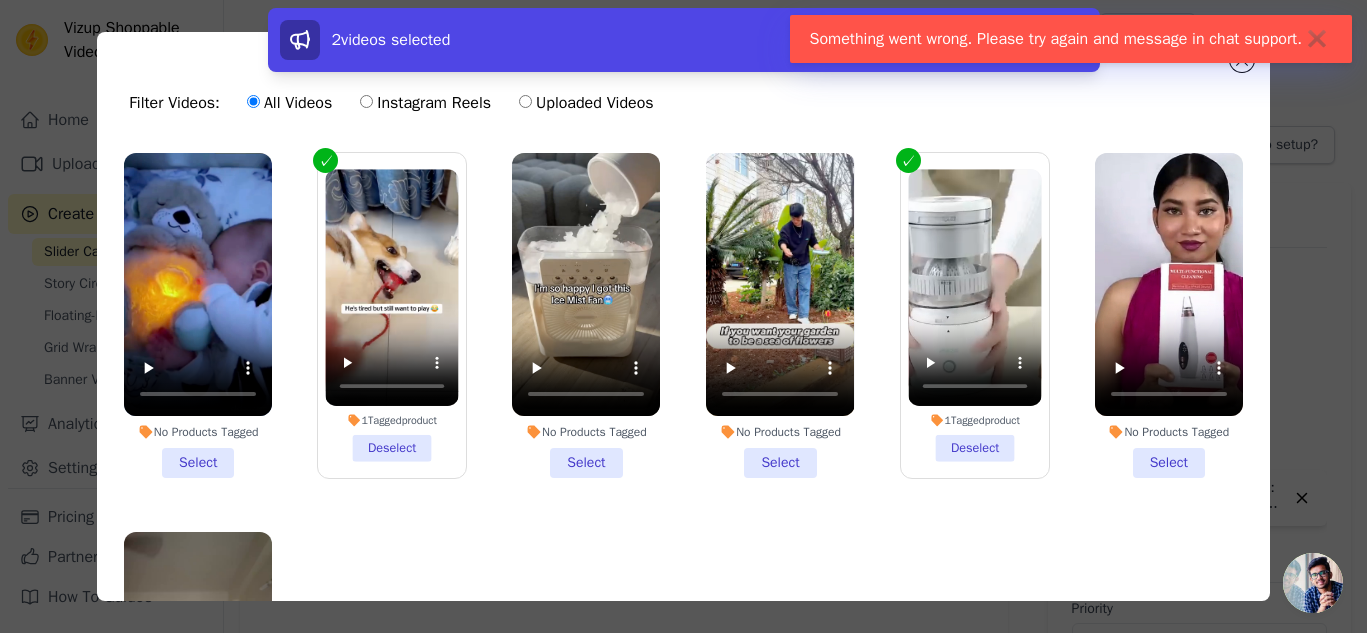 click on "✖" at bounding box center [1317, 39] 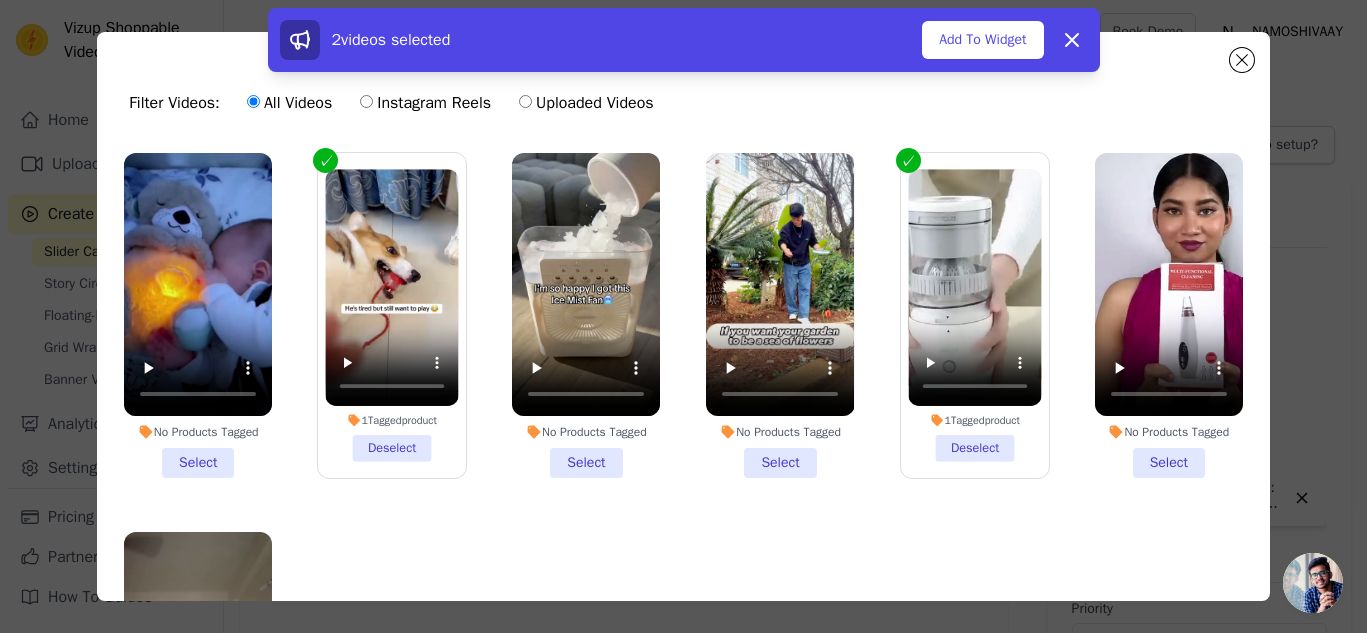 scroll, scrollTop: 0, scrollLeft: 0, axis: both 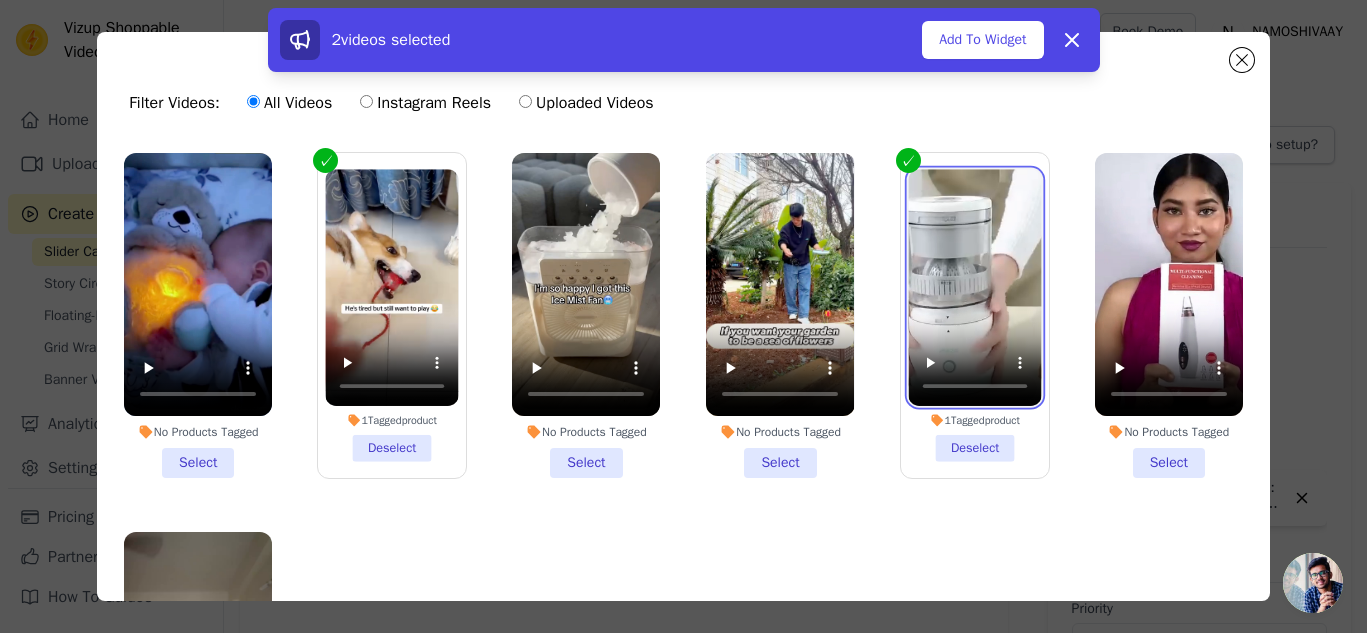 click at bounding box center (974, 287) 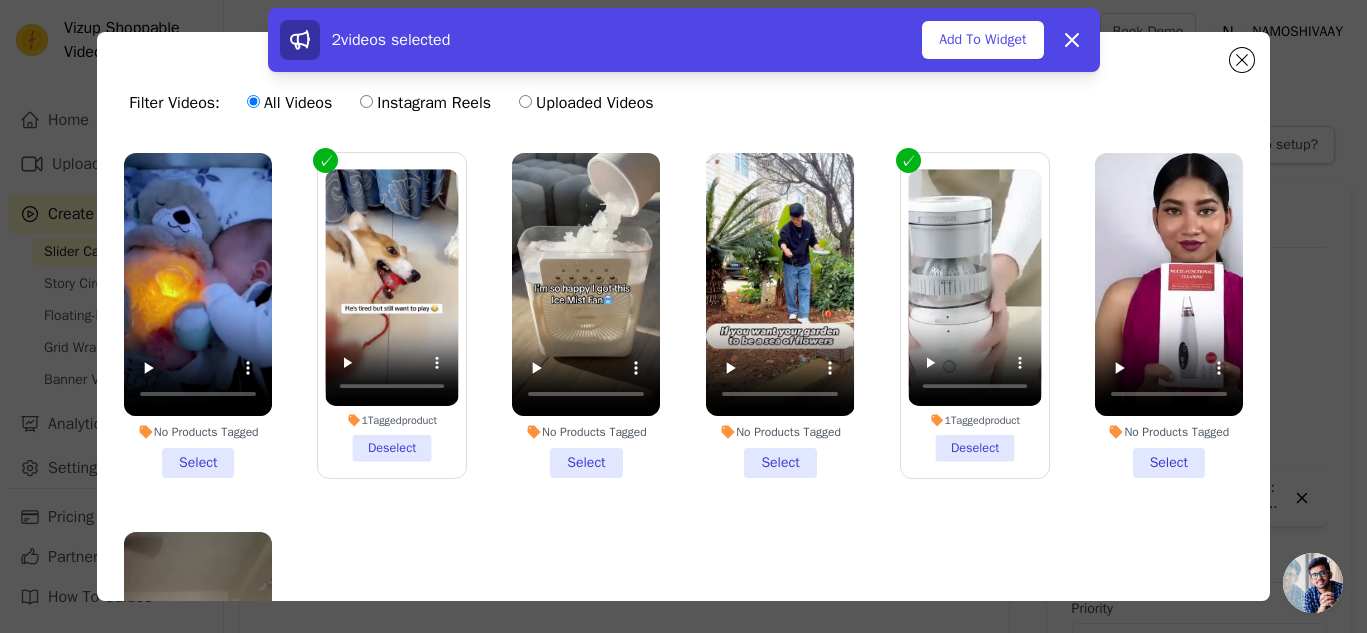 click on "1  Tagged  product     Deselect" at bounding box center [975, 315] 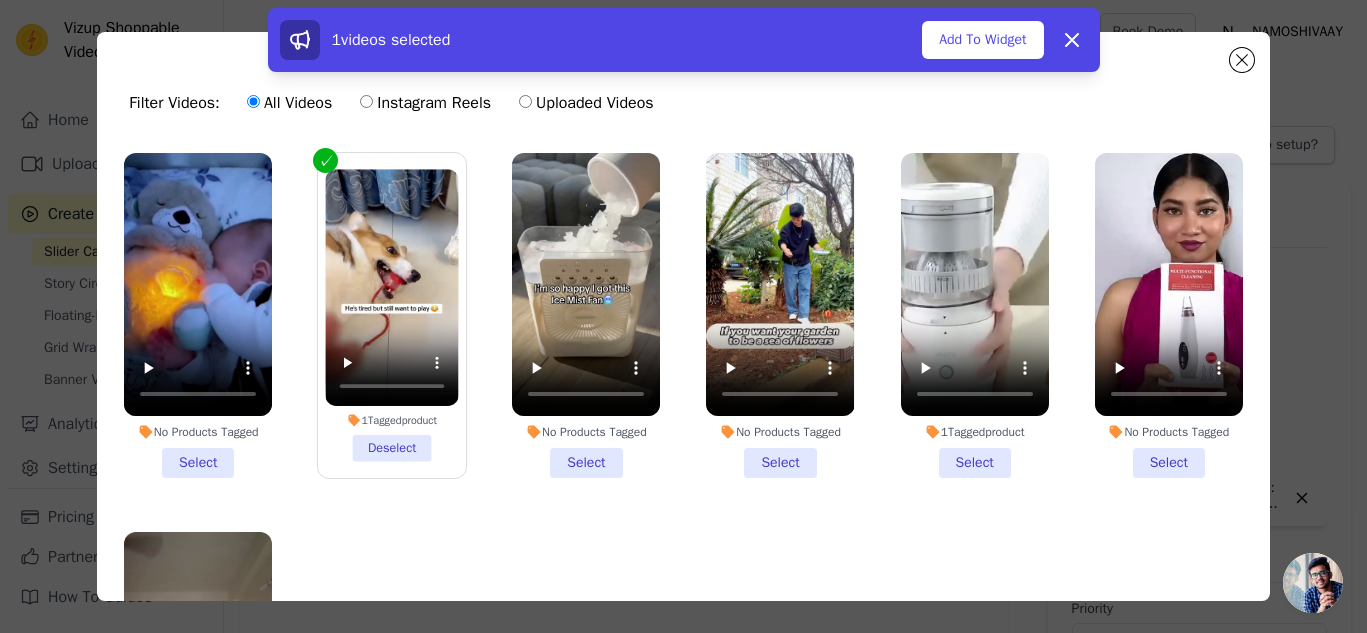click on "No Products Tagged     Select" at bounding box center (1169, 315) 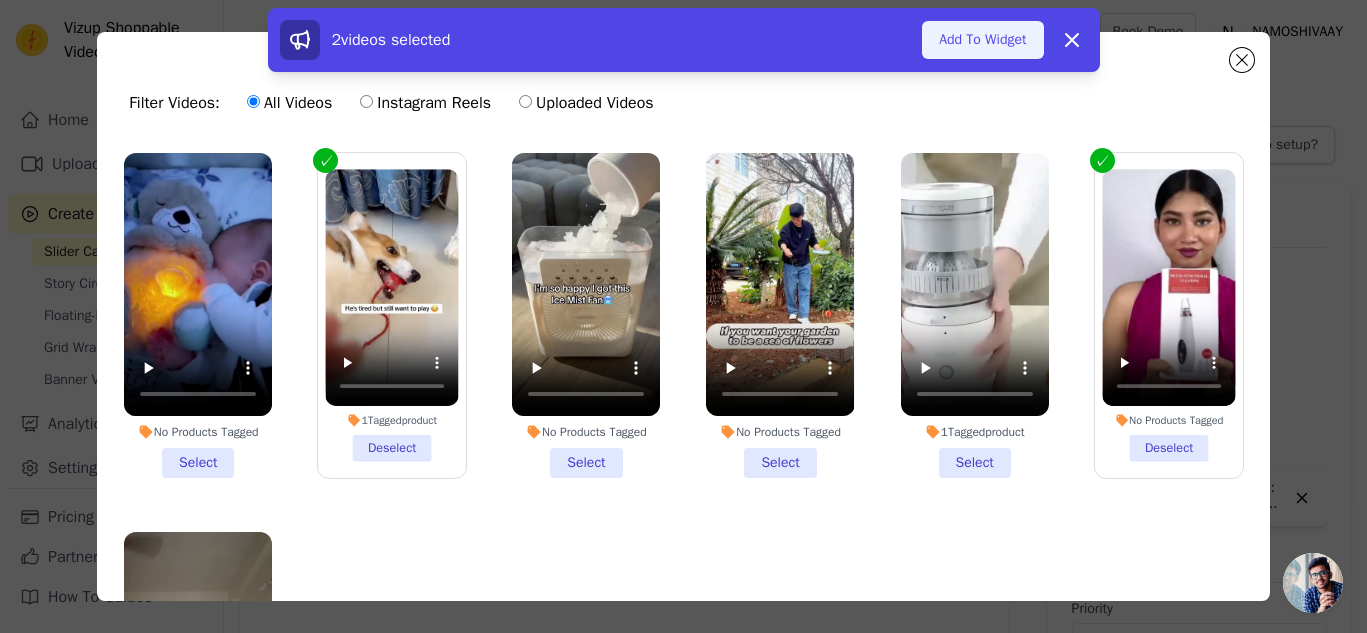 click on "Add To Widget" at bounding box center [982, 40] 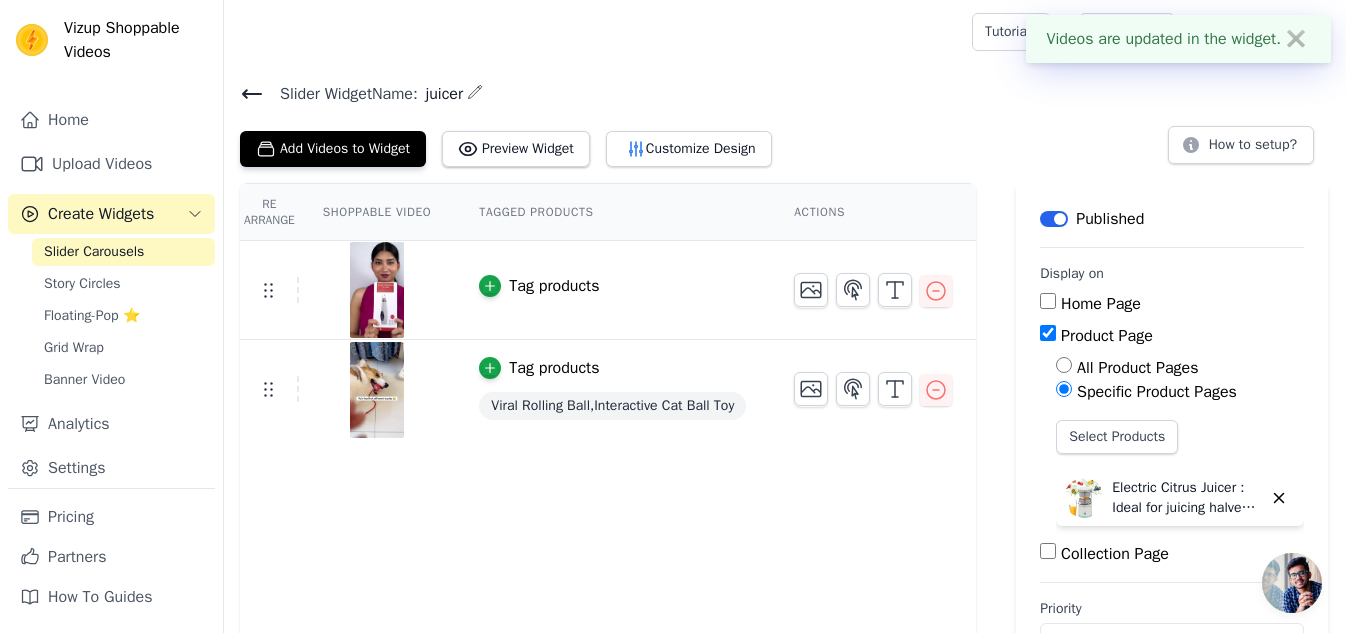 click on "Tag products" at bounding box center (554, 286) 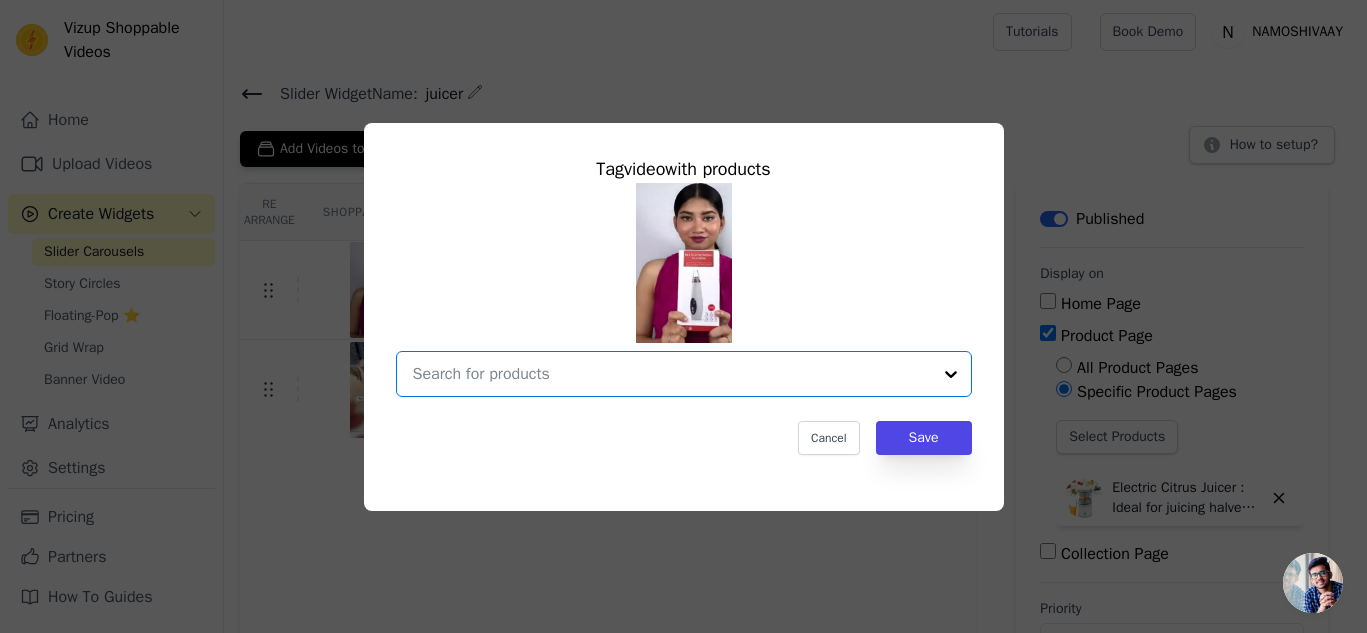 click at bounding box center [672, 374] 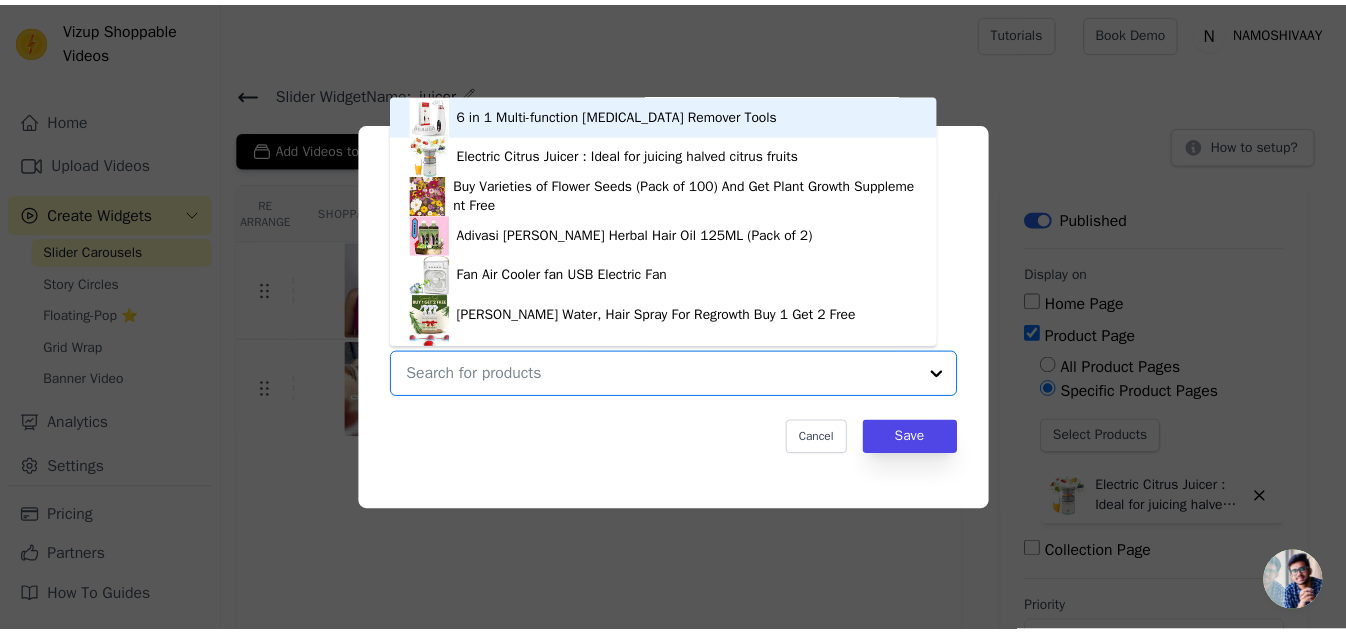 scroll, scrollTop: 116, scrollLeft: 0, axis: vertical 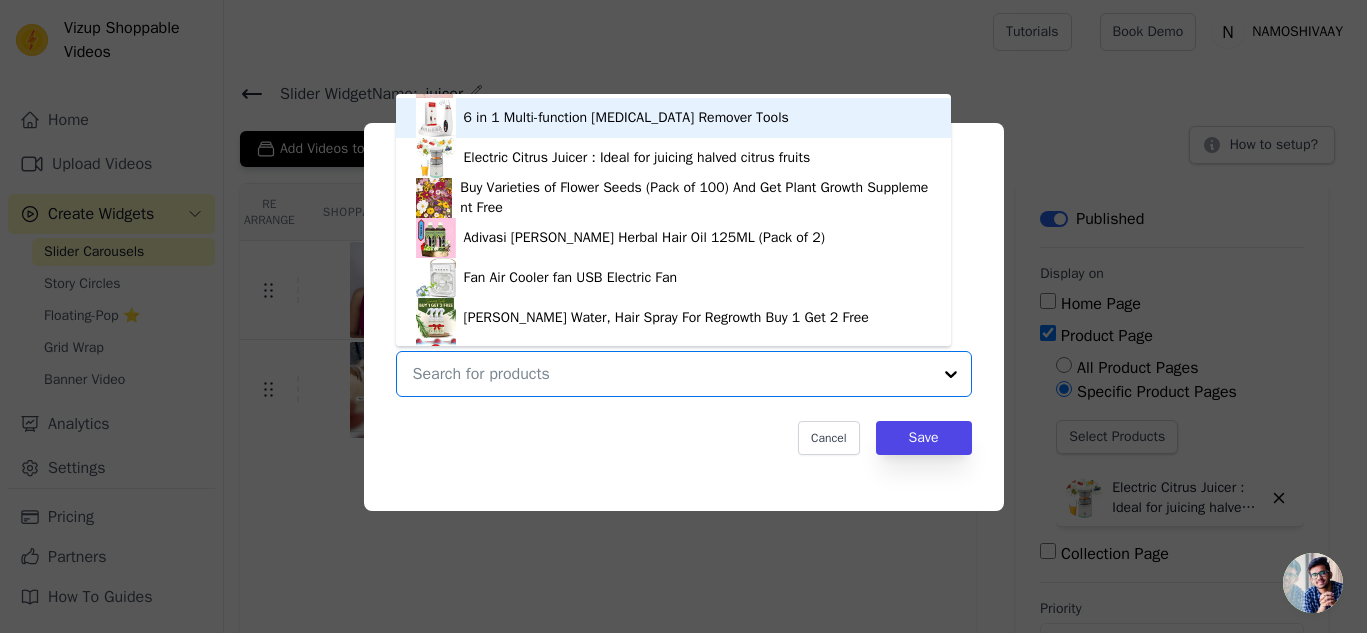 click on "6 in 1 Multi-function Blackhead Remover Tools" at bounding box center [626, 118] 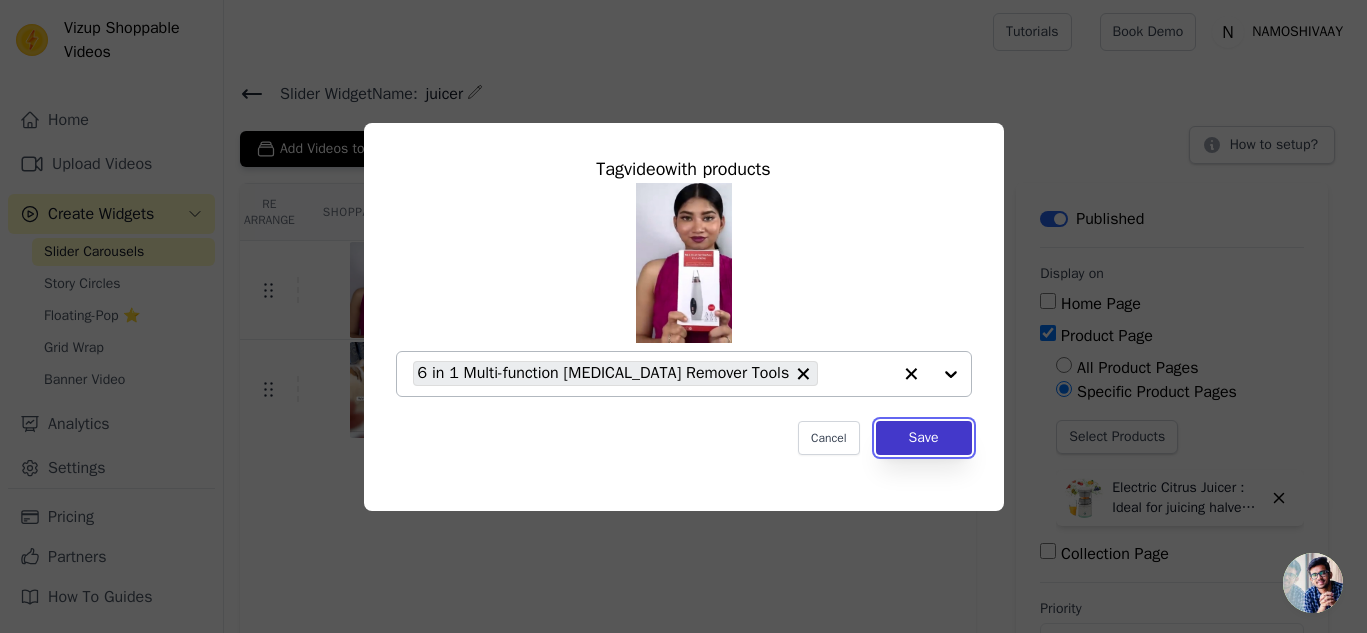 click on "Save" at bounding box center (924, 438) 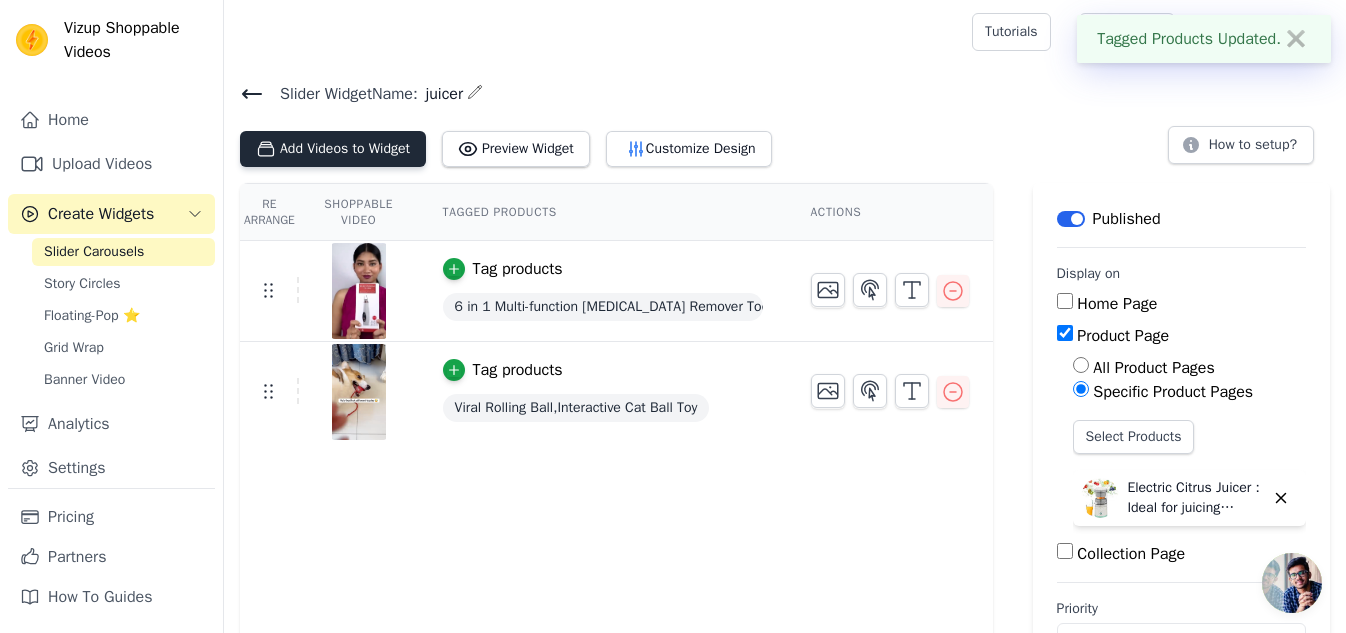 click on "Add Videos to Widget" at bounding box center [333, 149] 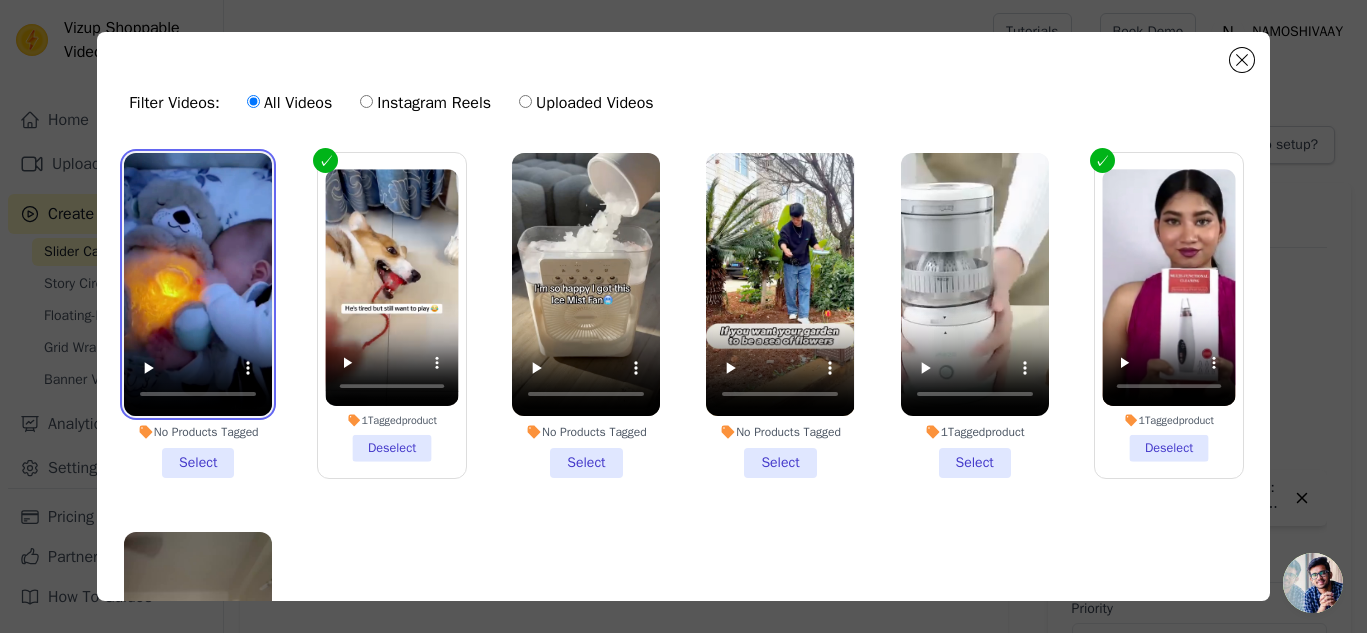click at bounding box center [198, 284] 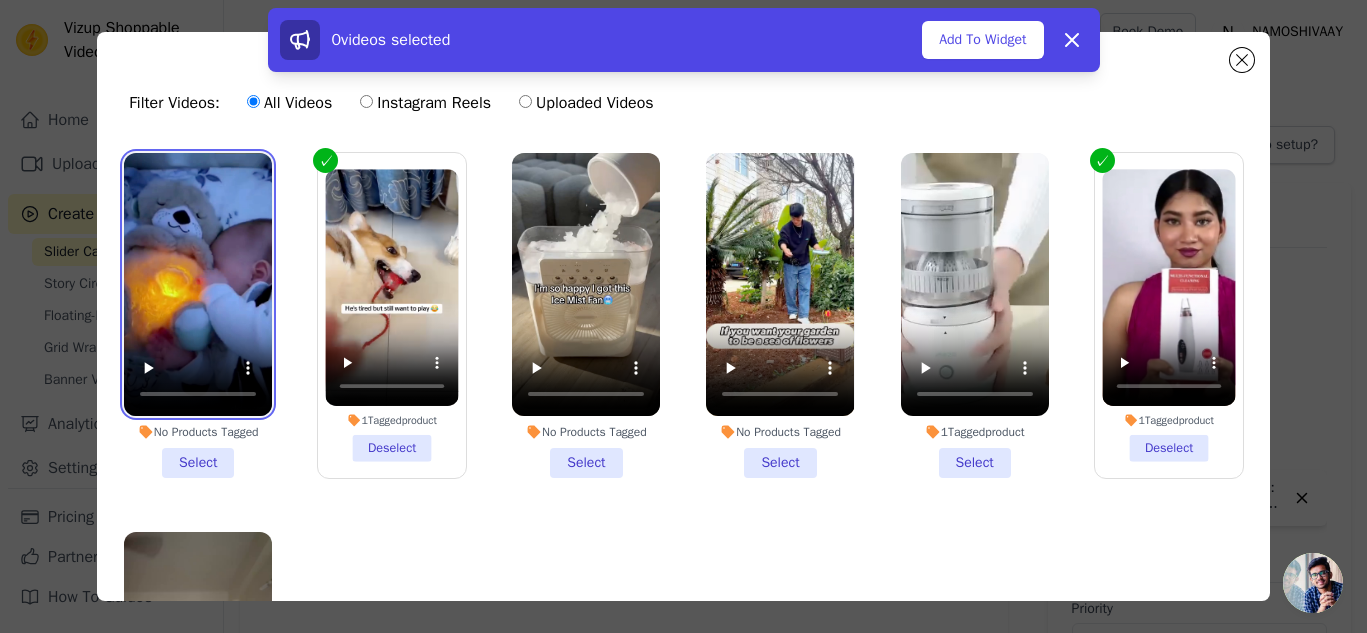 click at bounding box center (198, 284) 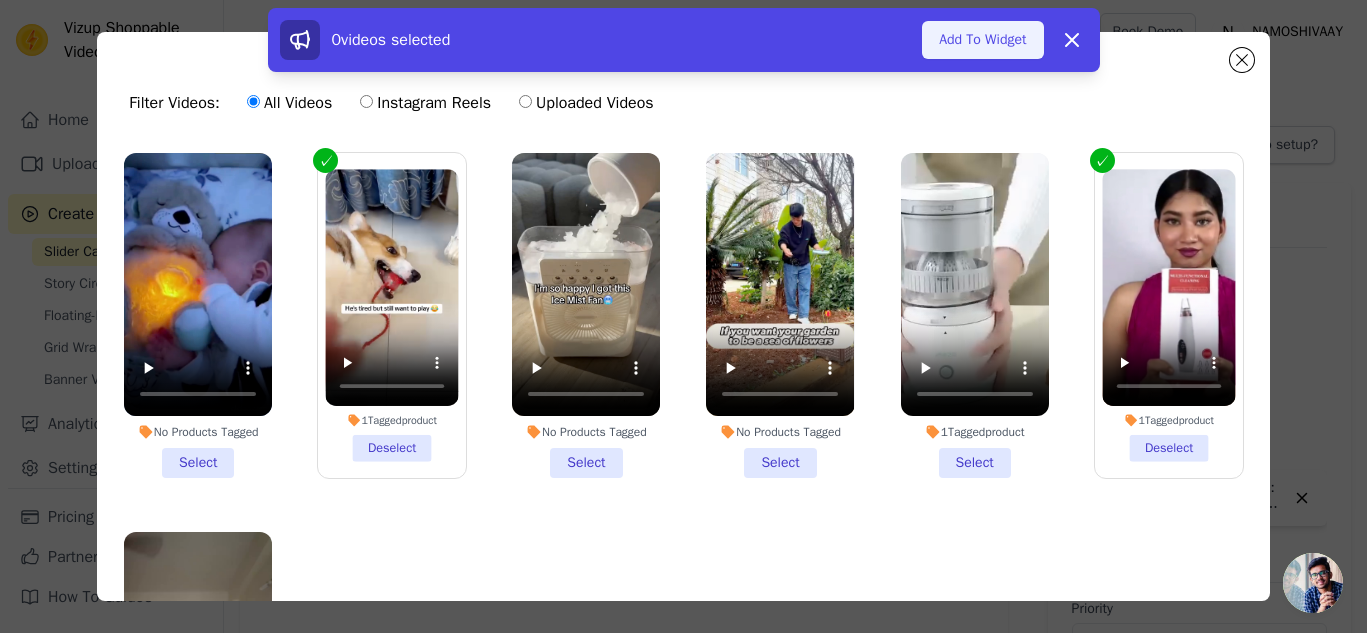 click on "Add To Widget" at bounding box center [982, 40] 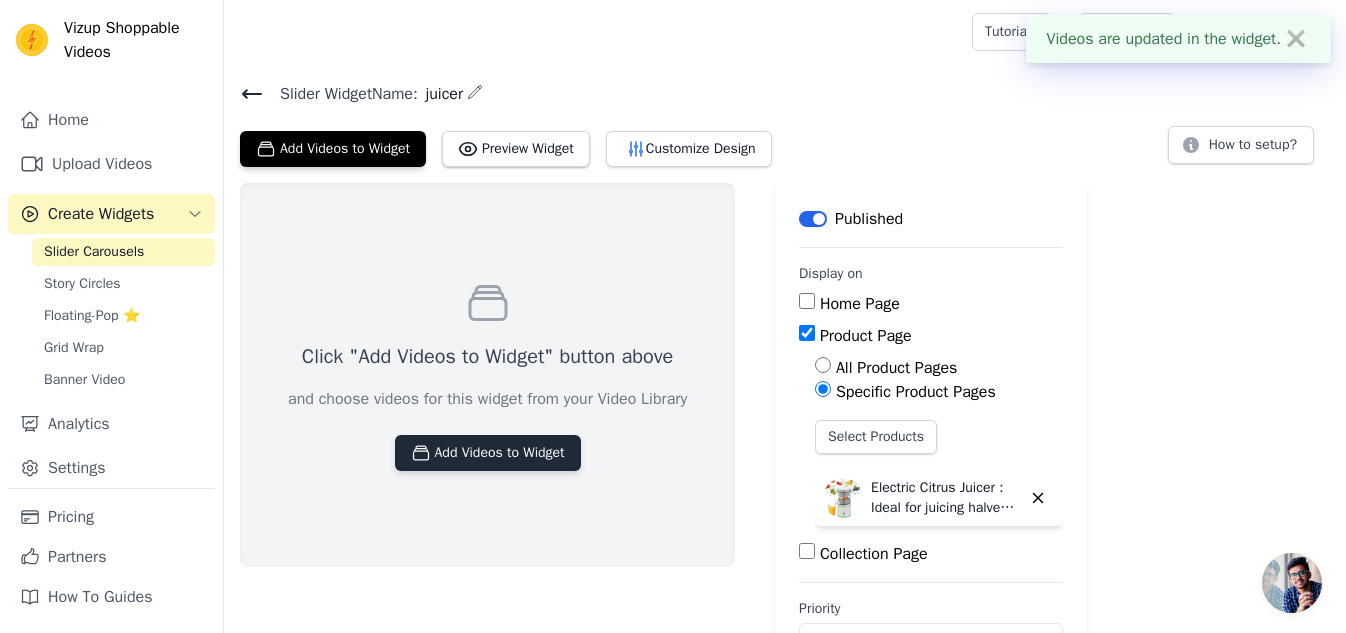 click on "Add Videos to Widget" at bounding box center [488, 453] 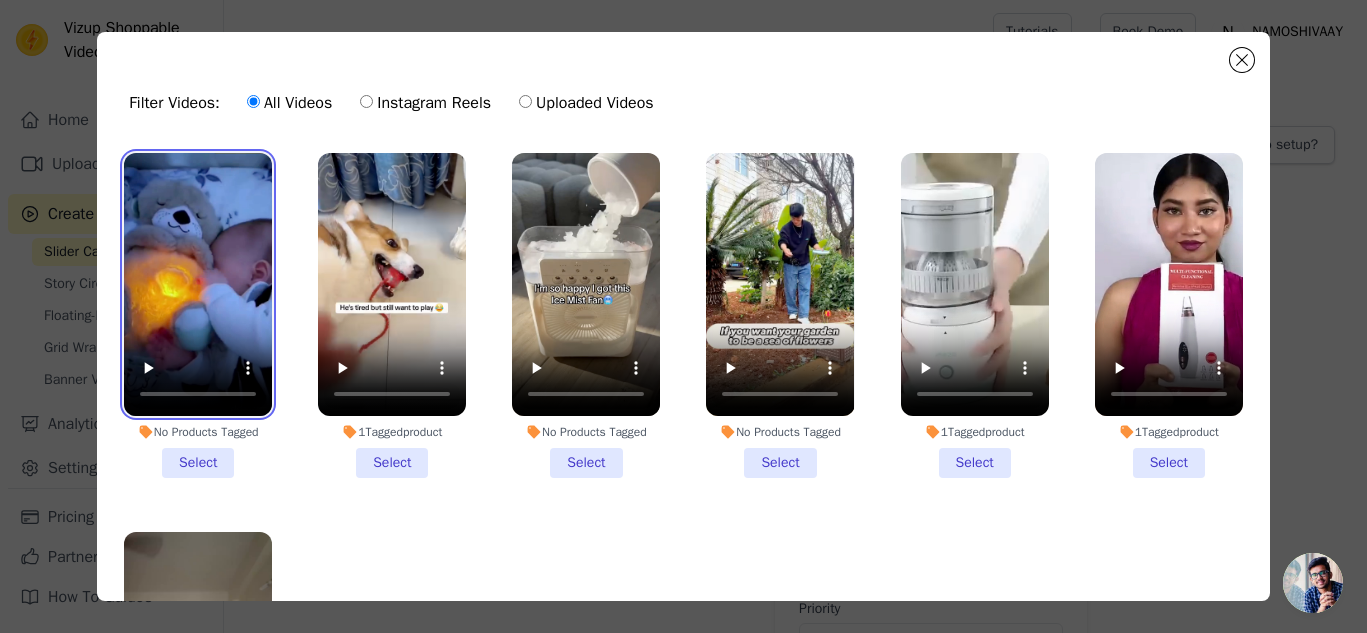 click at bounding box center [198, 284] 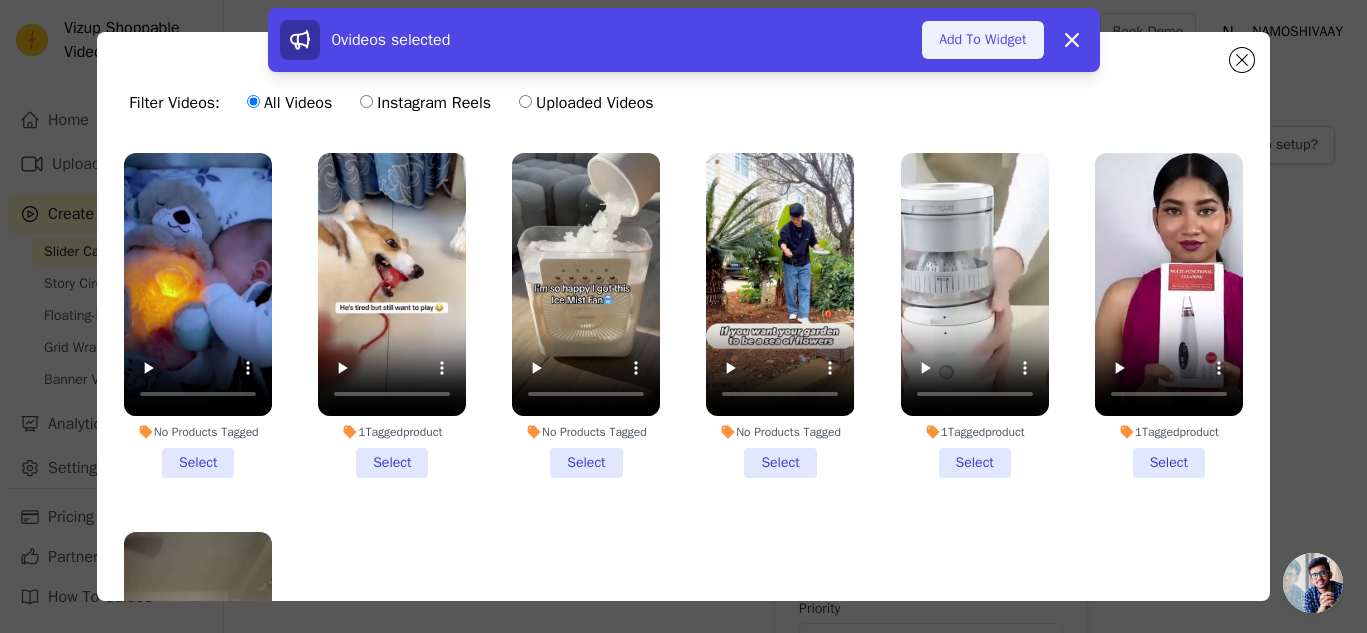 click on "Add To Widget" at bounding box center [982, 40] 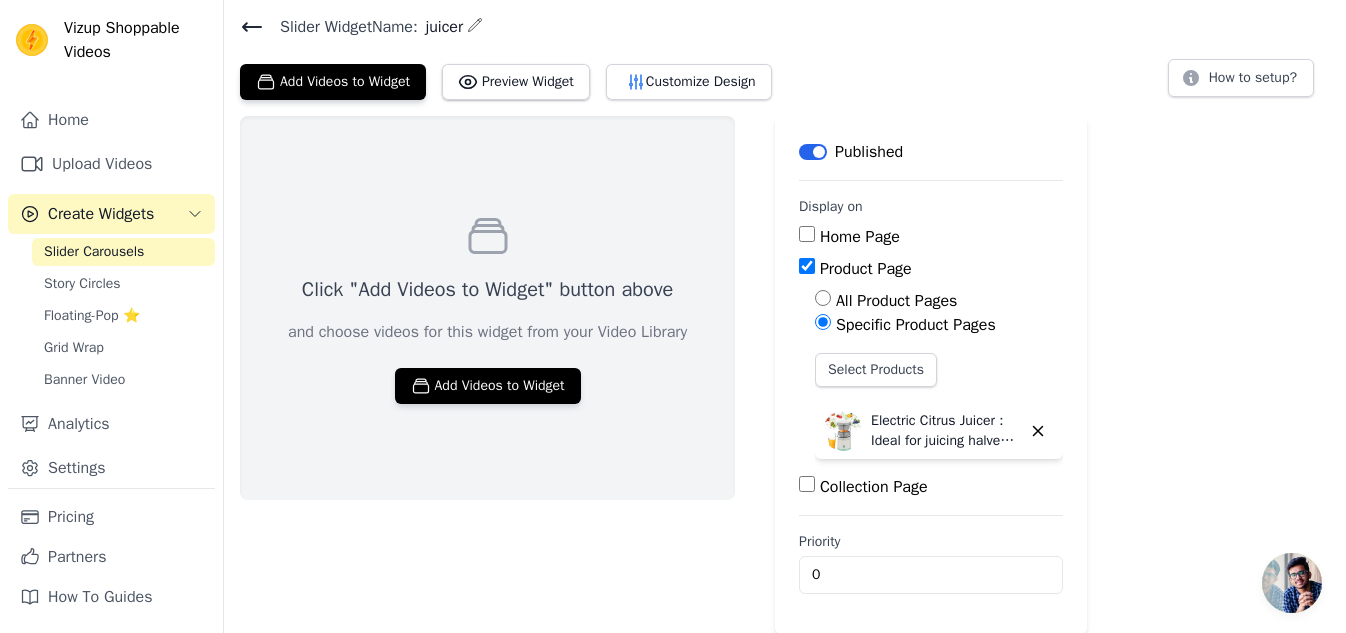 scroll, scrollTop: 67, scrollLeft: 0, axis: vertical 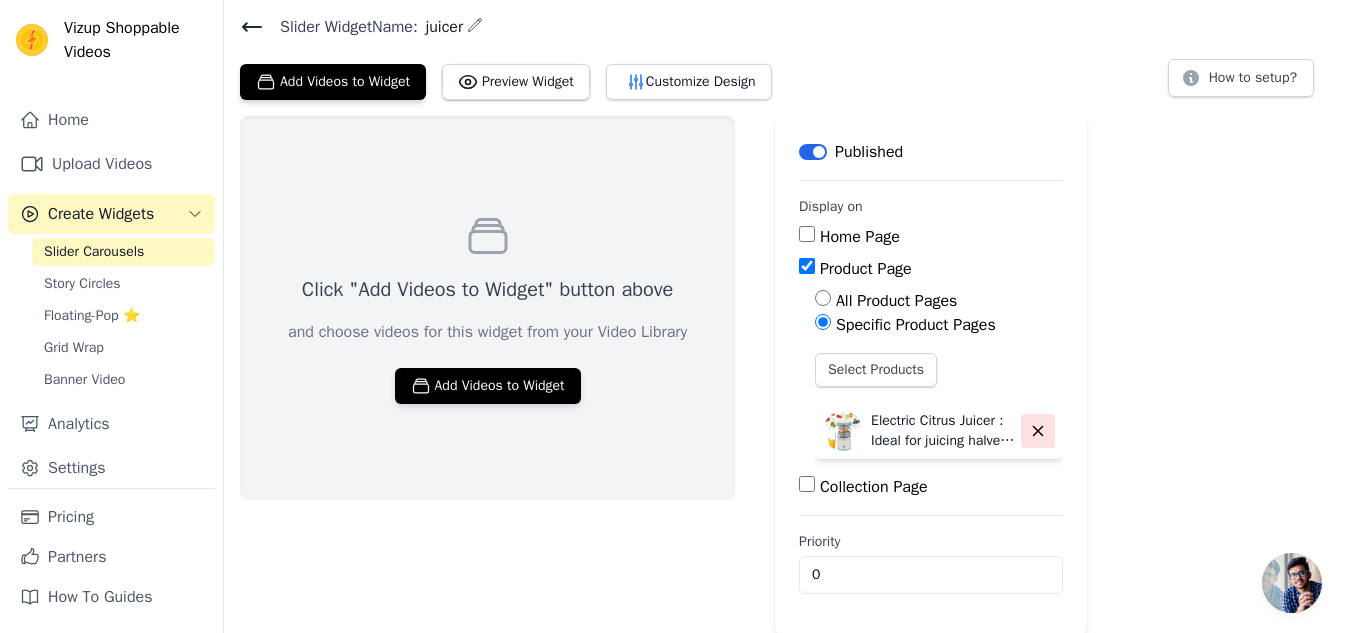 click 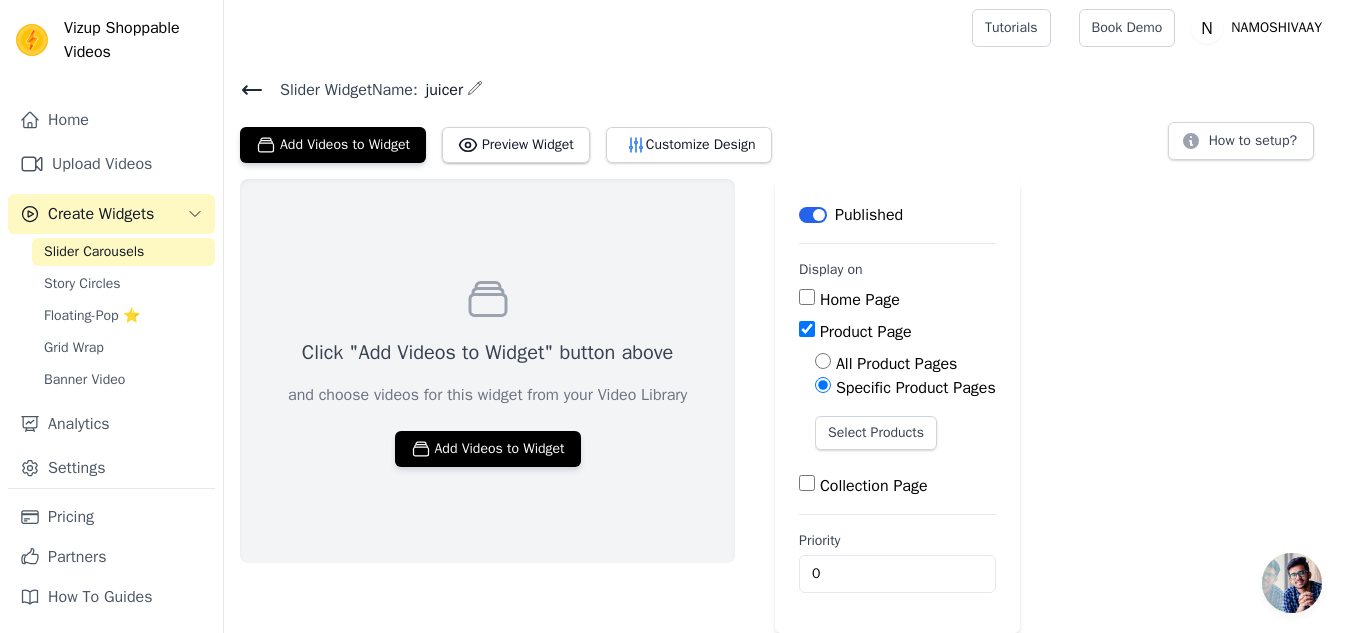 scroll, scrollTop: 3, scrollLeft: 0, axis: vertical 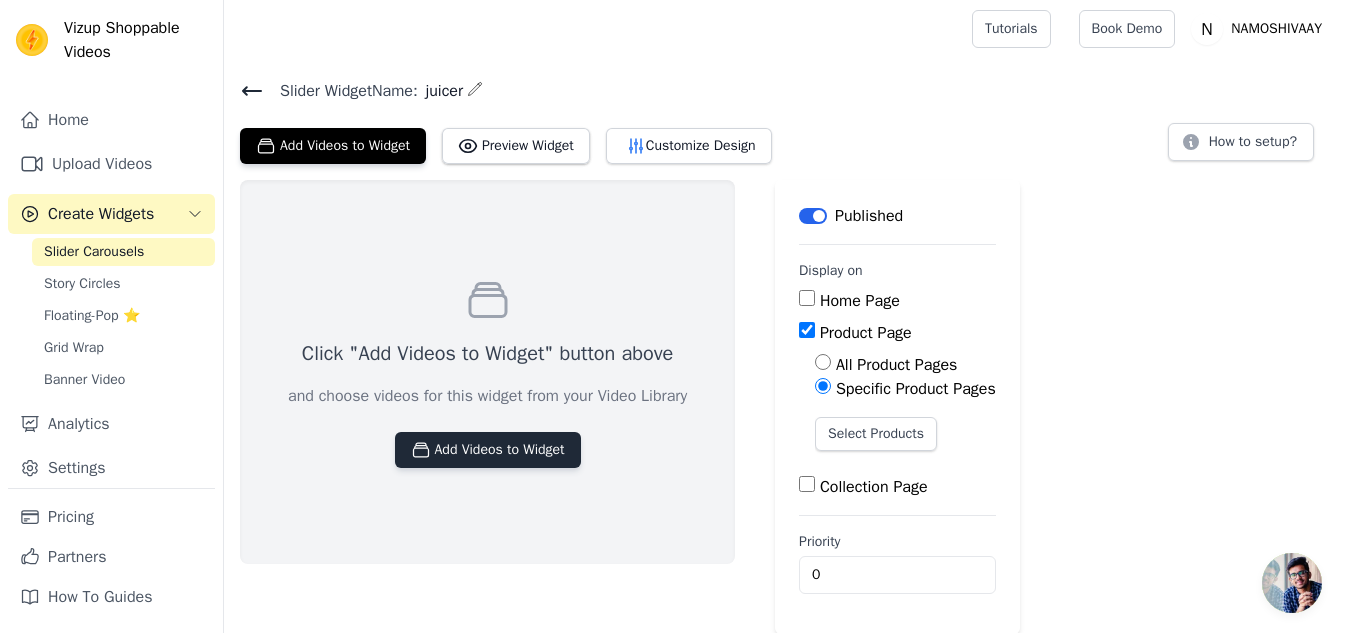 click on "Add Videos to Widget" at bounding box center [488, 450] 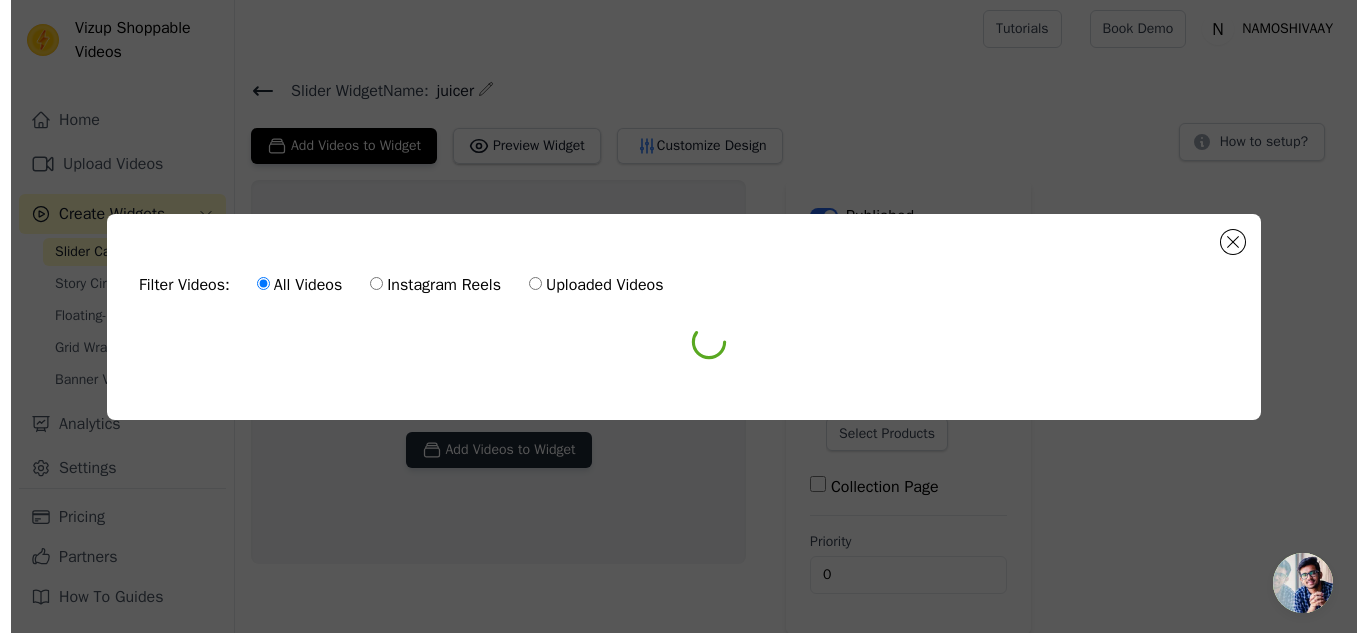 scroll, scrollTop: 0, scrollLeft: 0, axis: both 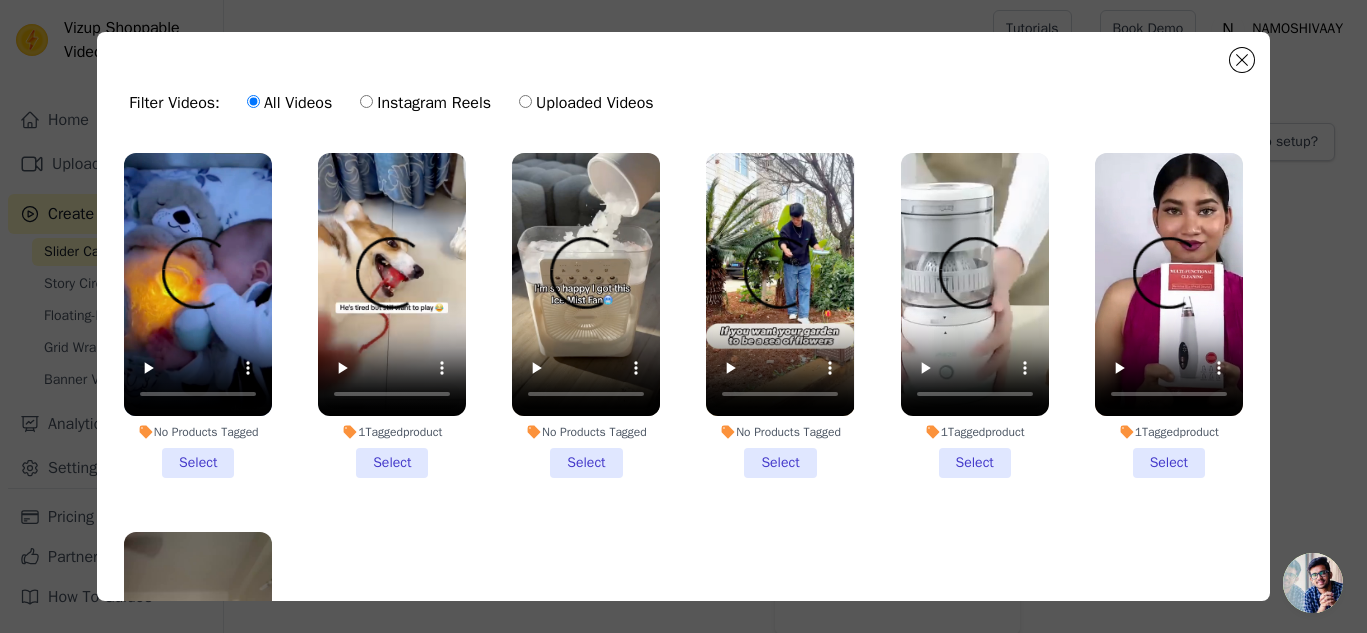 click on "No Products Tagged     Select" at bounding box center [198, 315] 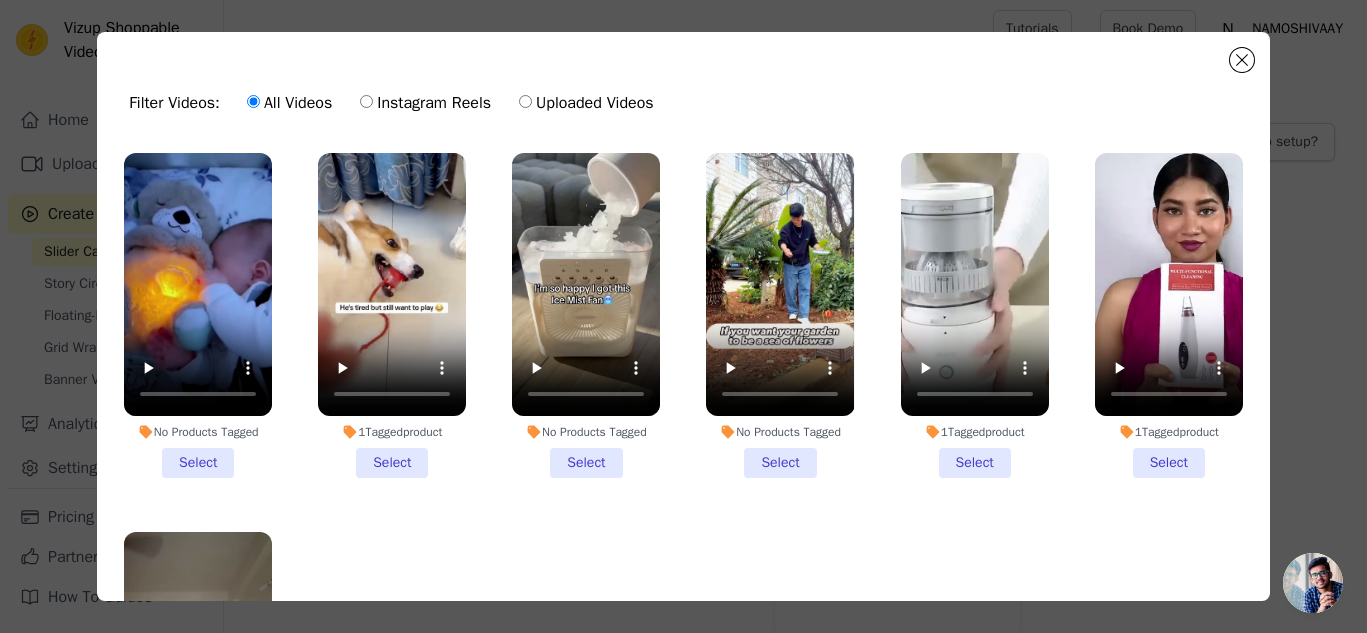click on "No Products Tagged     Select" at bounding box center (0, 0) 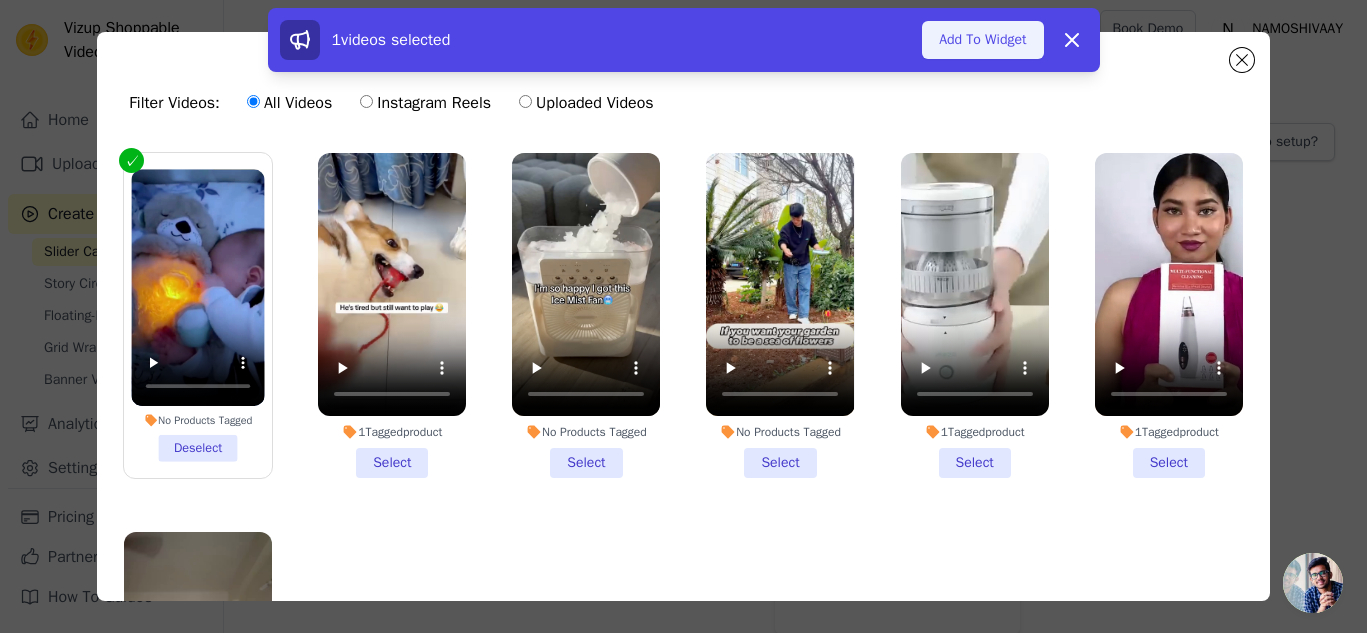 click on "Add To Widget" at bounding box center (982, 40) 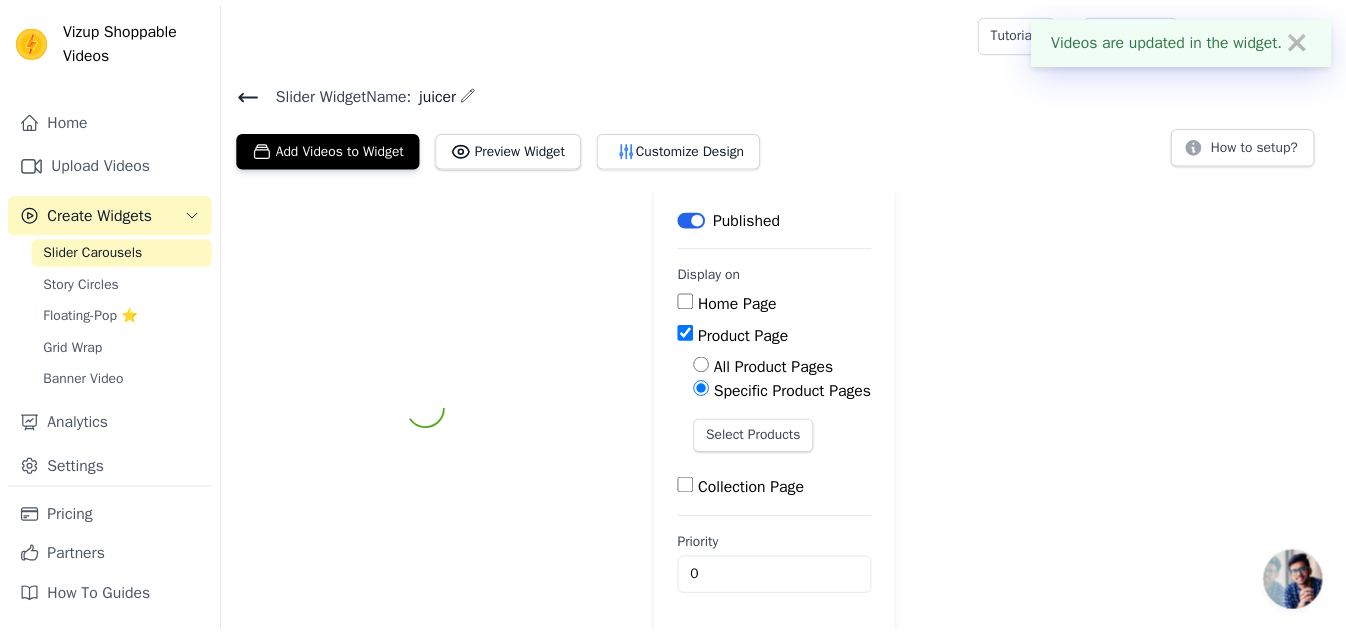 scroll, scrollTop: 3, scrollLeft: 0, axis: vertical 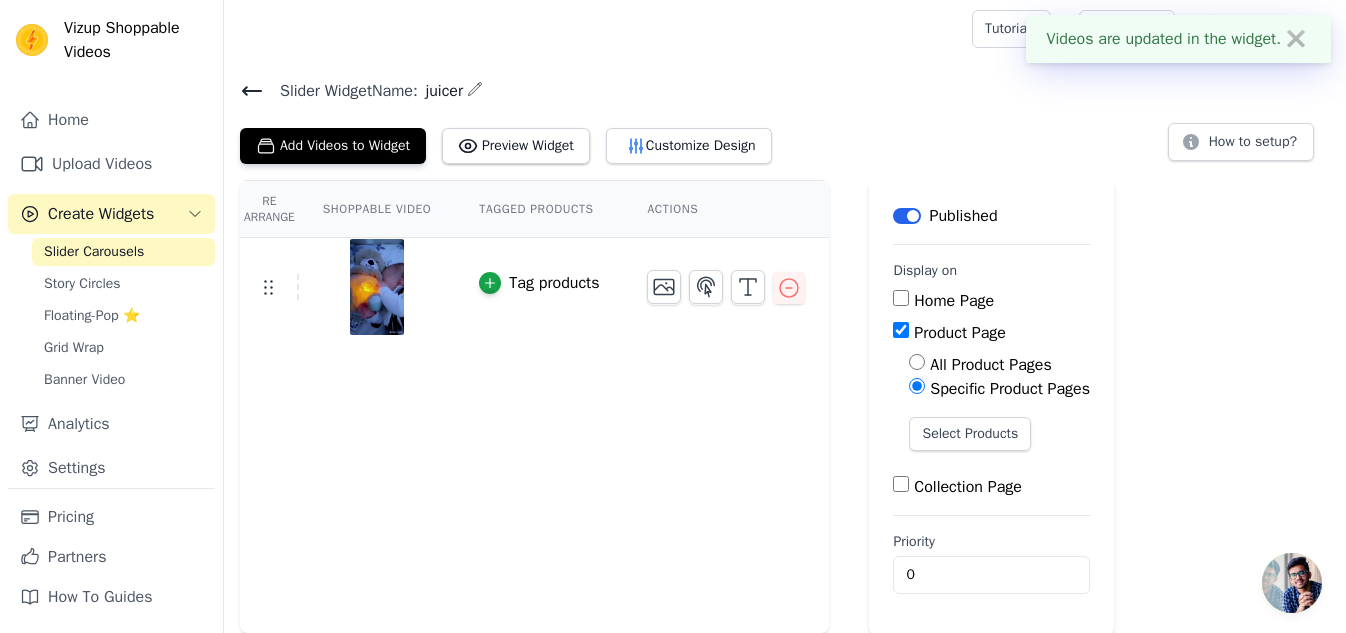 click on "Tag products" at bounding box center [539, 287] 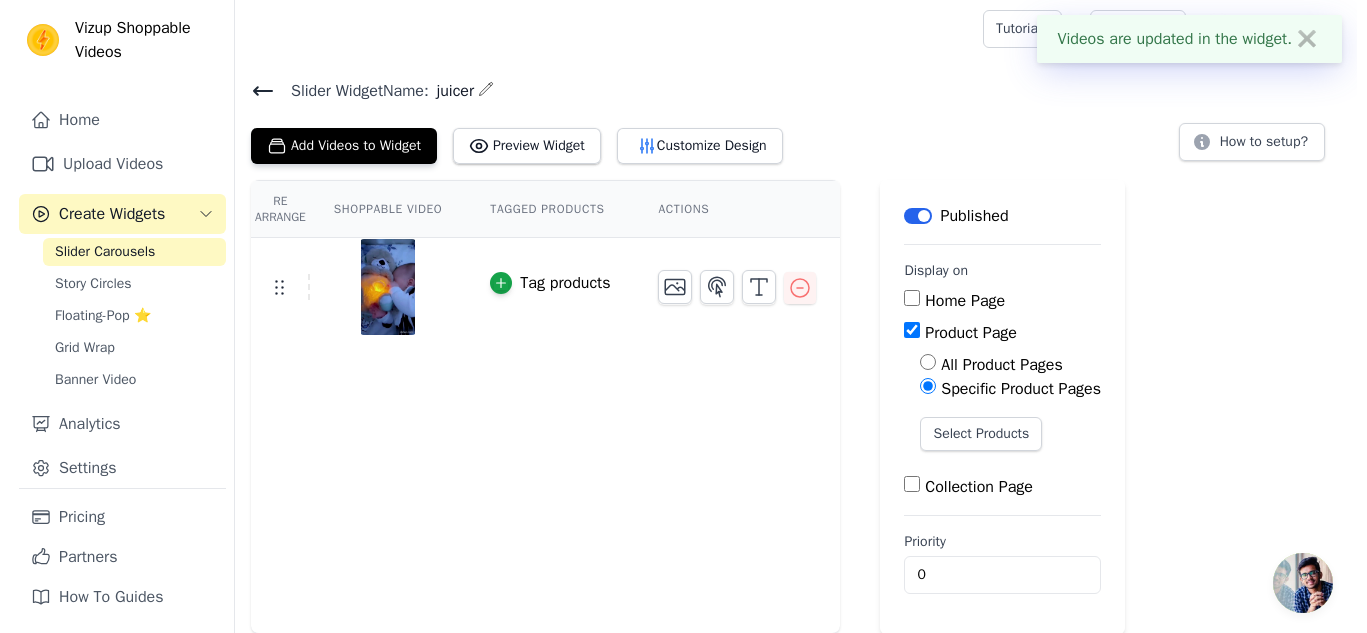 scroll, scrollTop: 0, scrollLeft: 0, axis: both 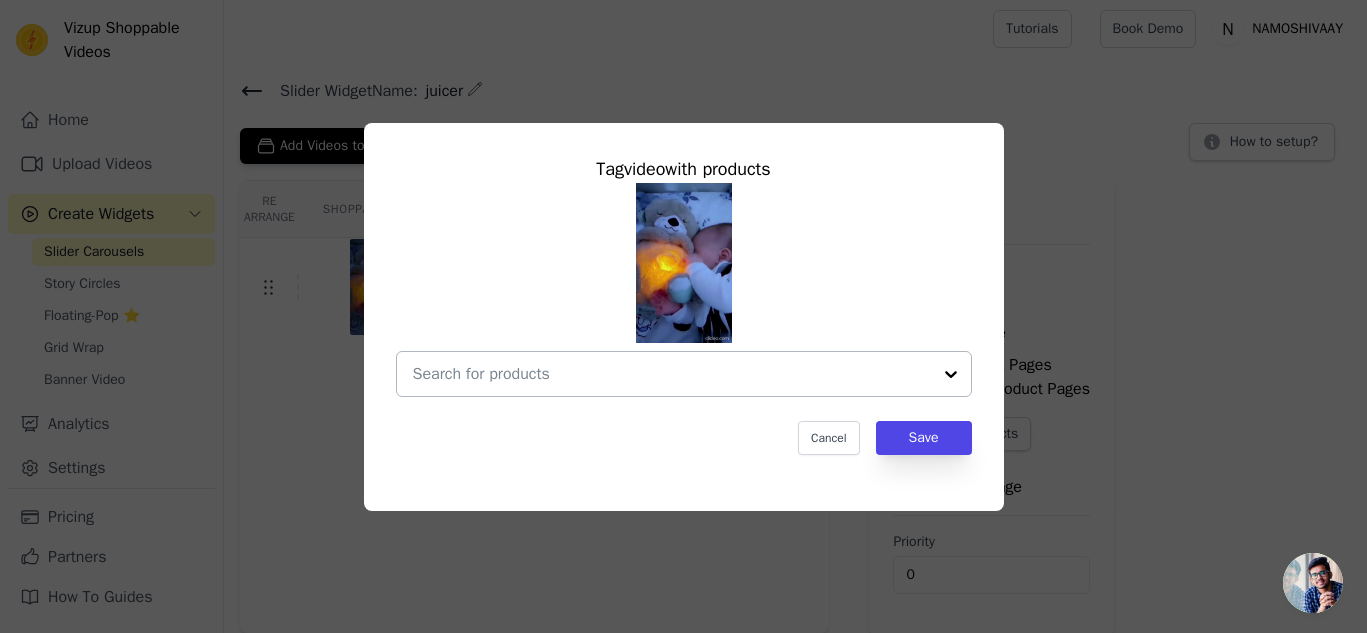 click at bounding box center [672, 374] 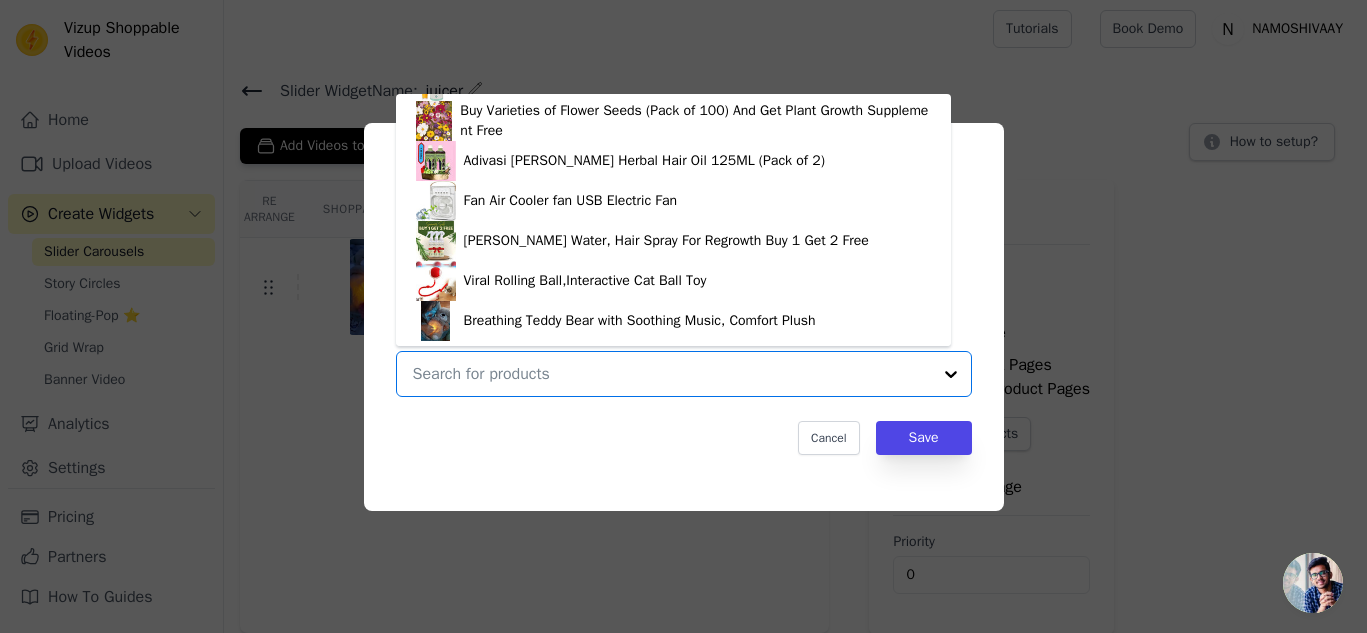 scroll, scrollTop: 194, scrollLeft: 0, axis: vertical 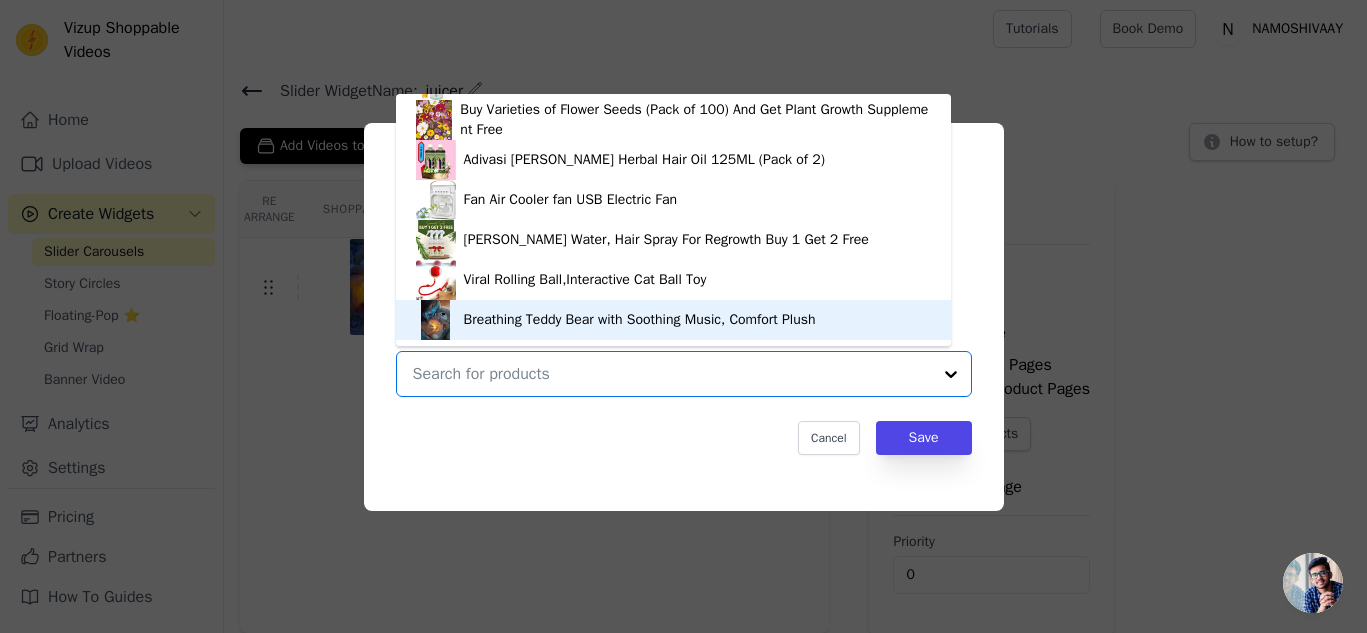 click on "Breathing Teddy Bear with Soothing Music, Comfort Plush" at bounding box center [640, 320] 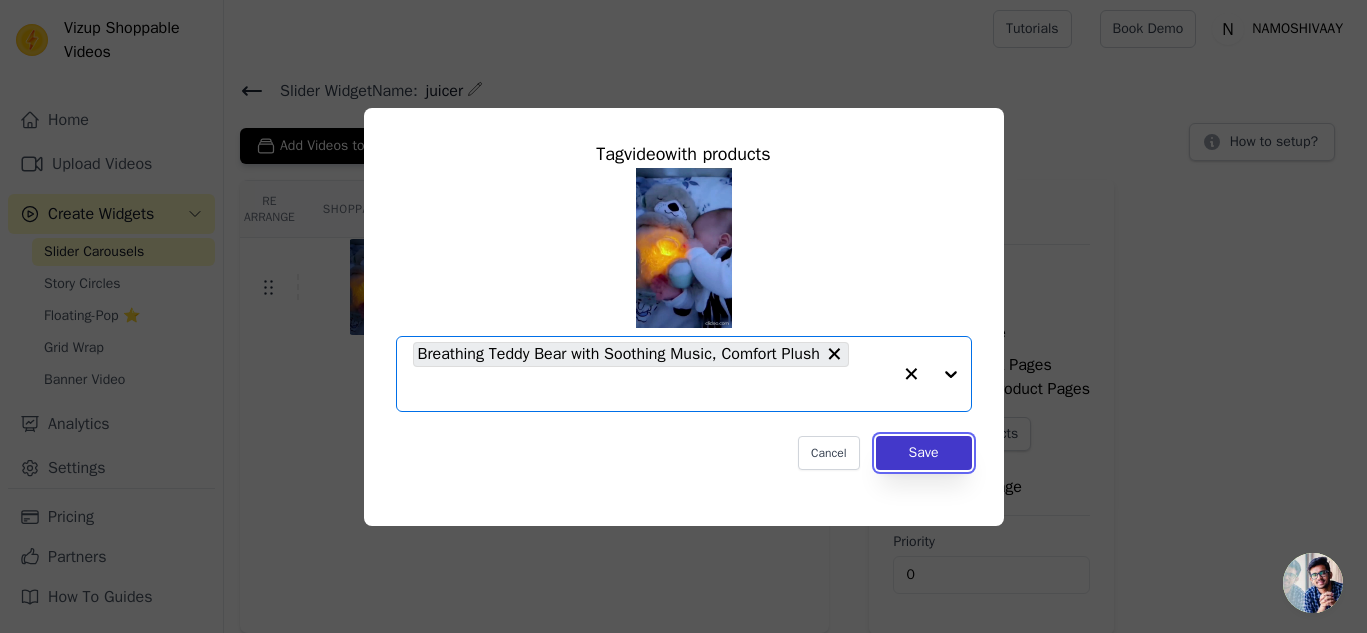 click on "Save" at bounding box center (924, 453) 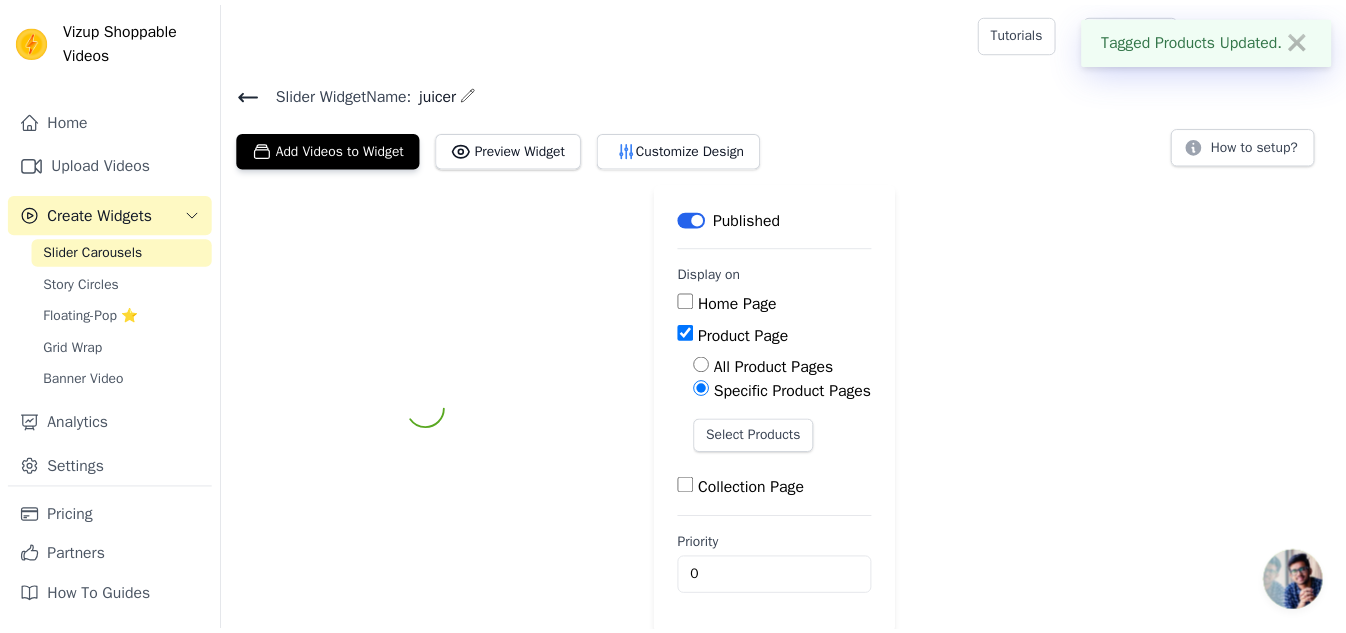 scroll, scrollTop: 3, scrollLeft: 0, axis: vertical 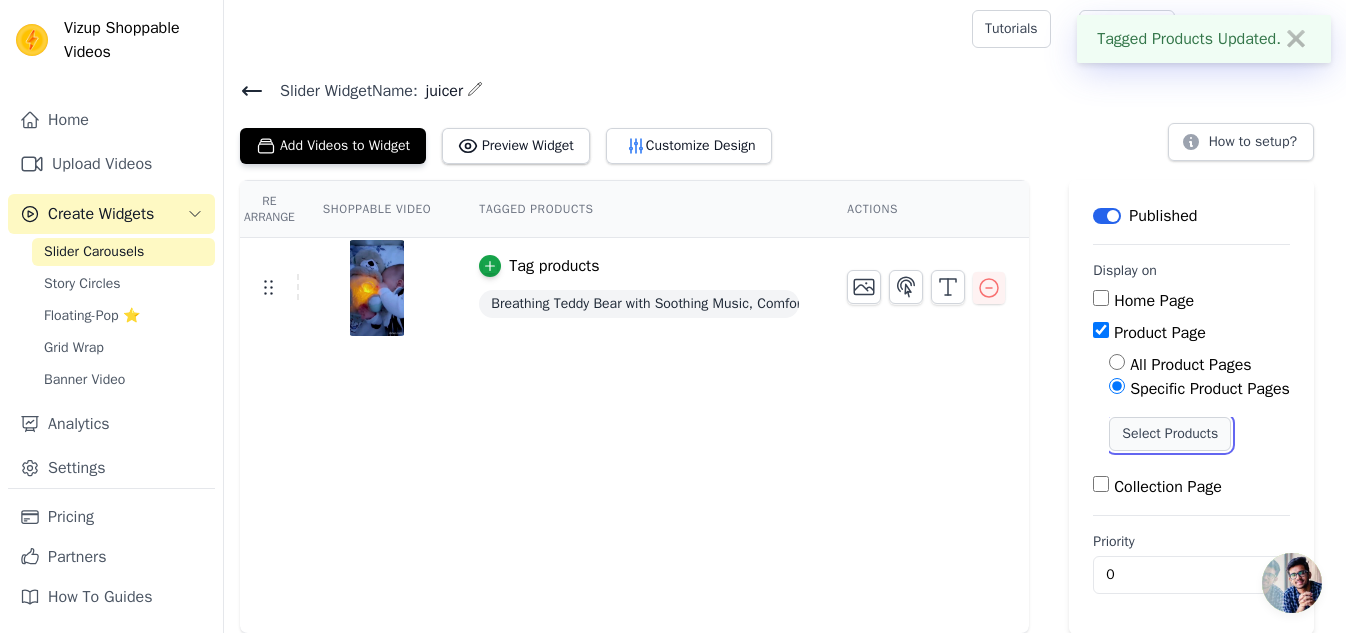 click on "Select Products" at bounding box center (1170, 434) 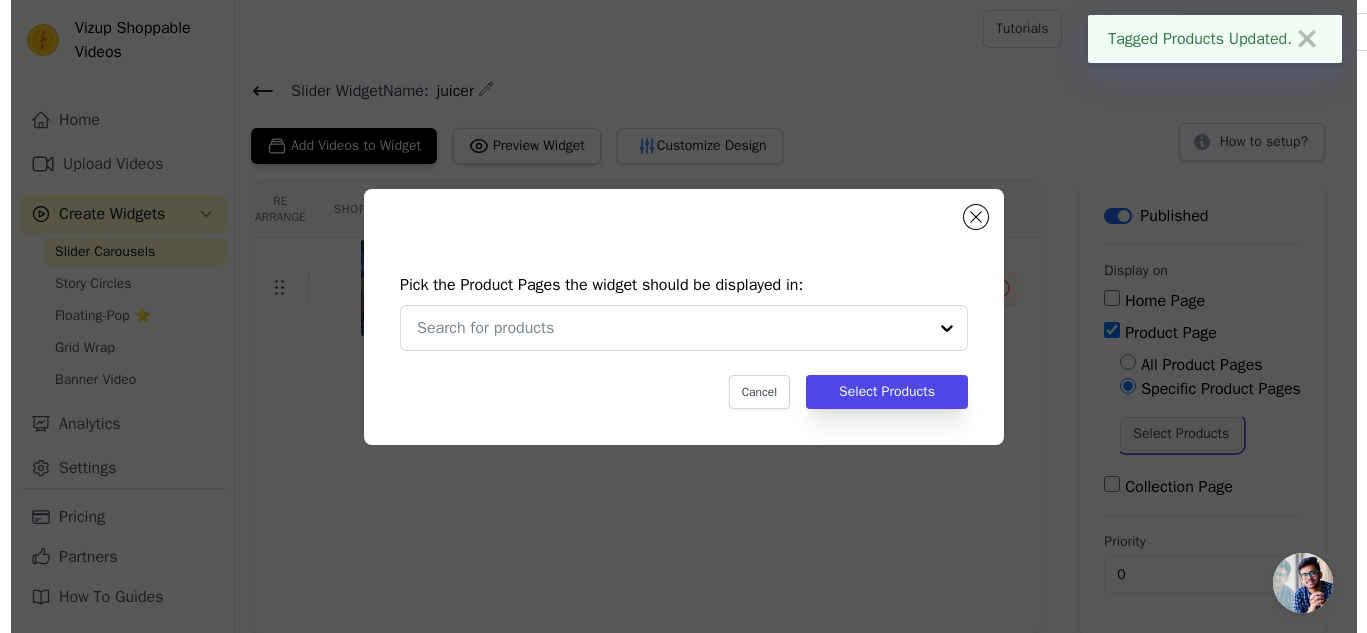 scroll, scrollTop: 0, scrollLeft: 0, axis: both 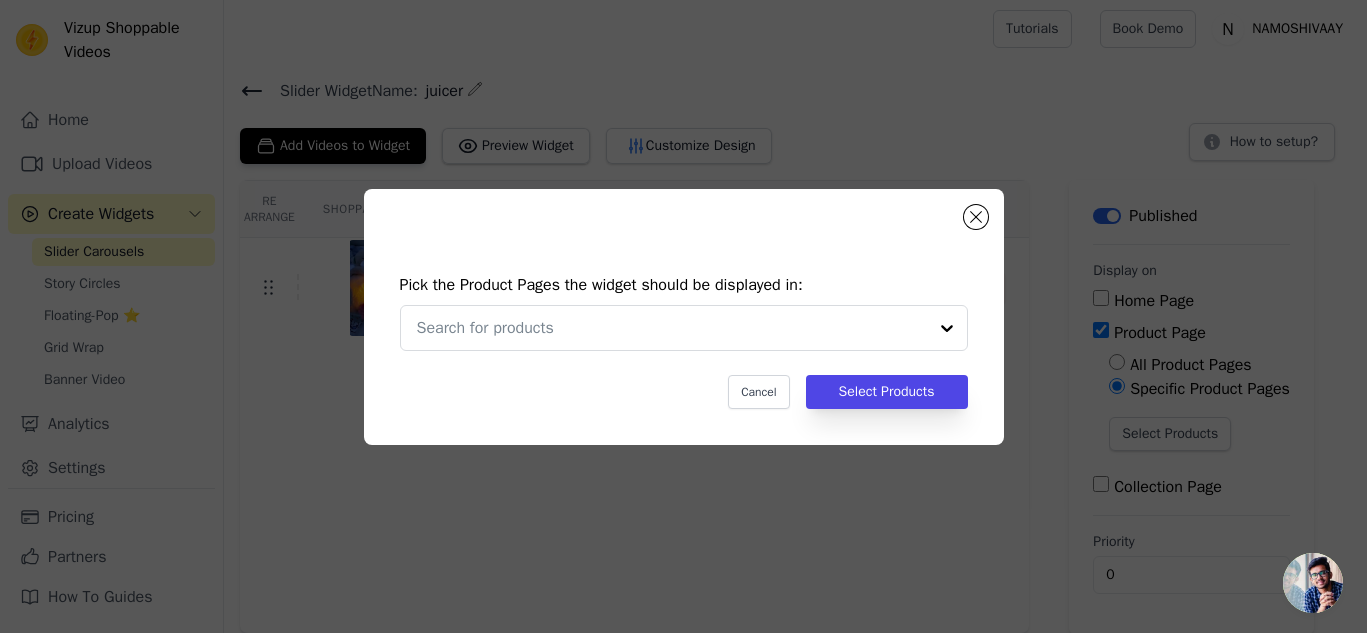 click at bounding box center (672, 328) 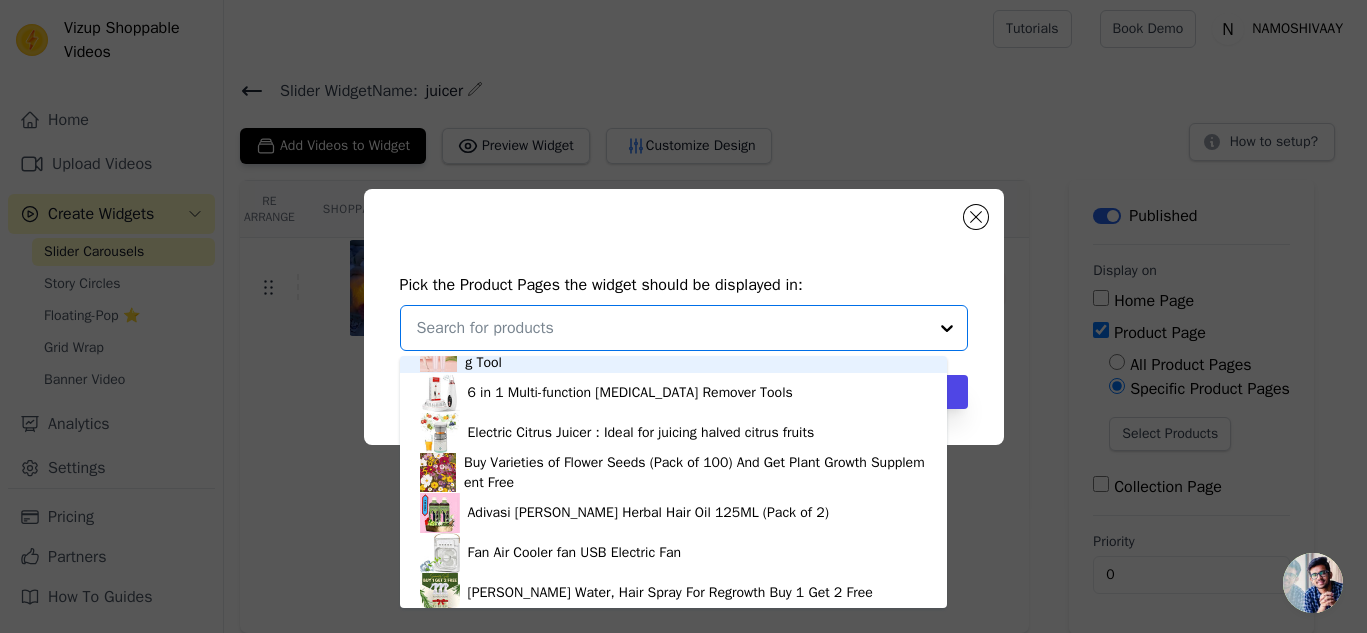 scroll, scrollTop: 194, scrollLeft: 0, axis: vertical 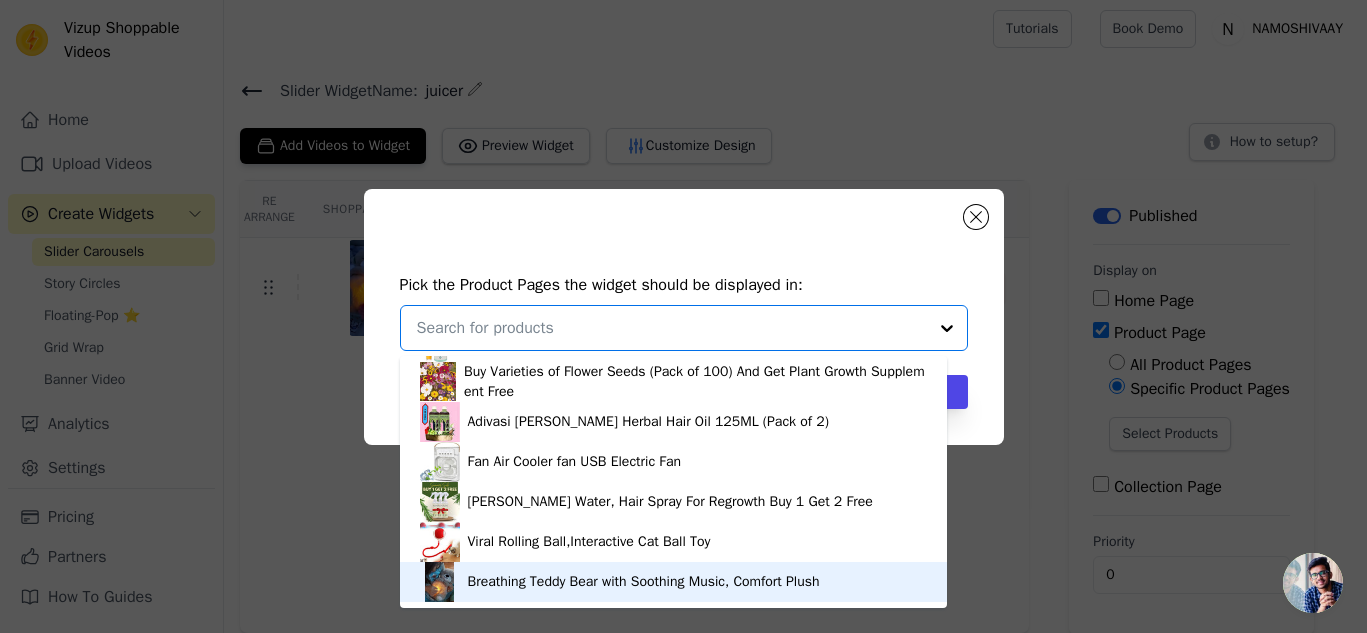 click on "Breathing Teddy Bear with Soothing Music, Comfort Plush" at bounding box center [644, 582] 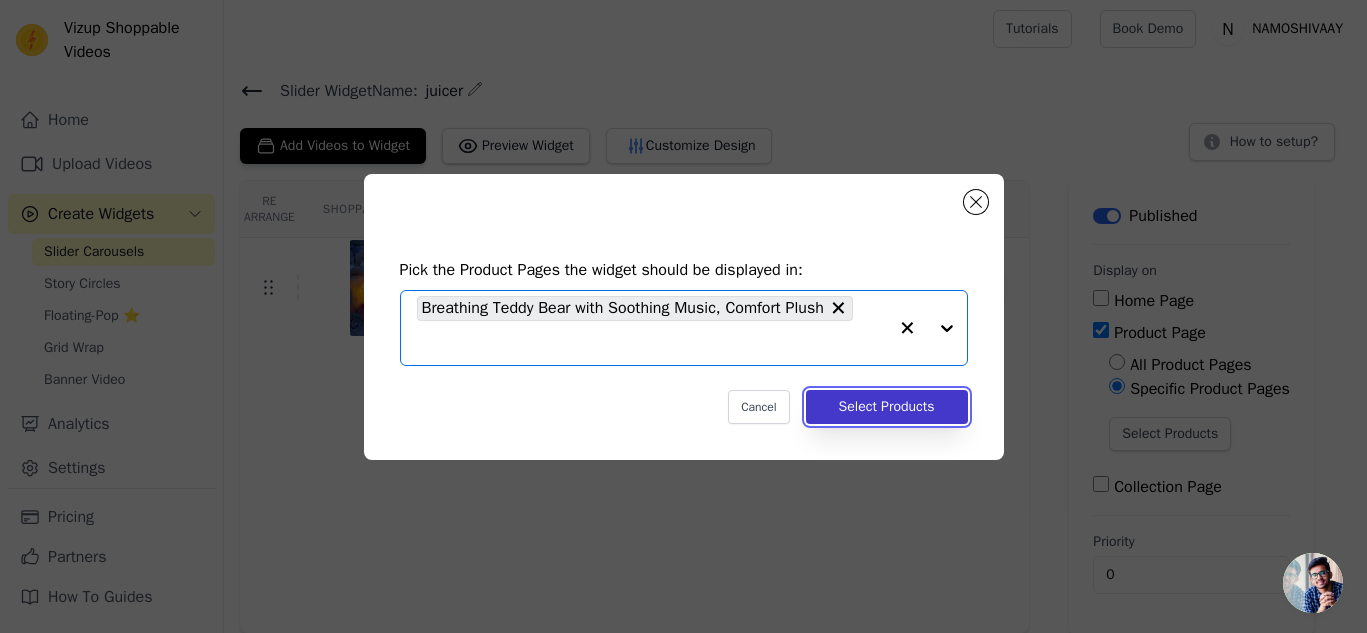 click on "Select Products" at bounding box center [887, 407] 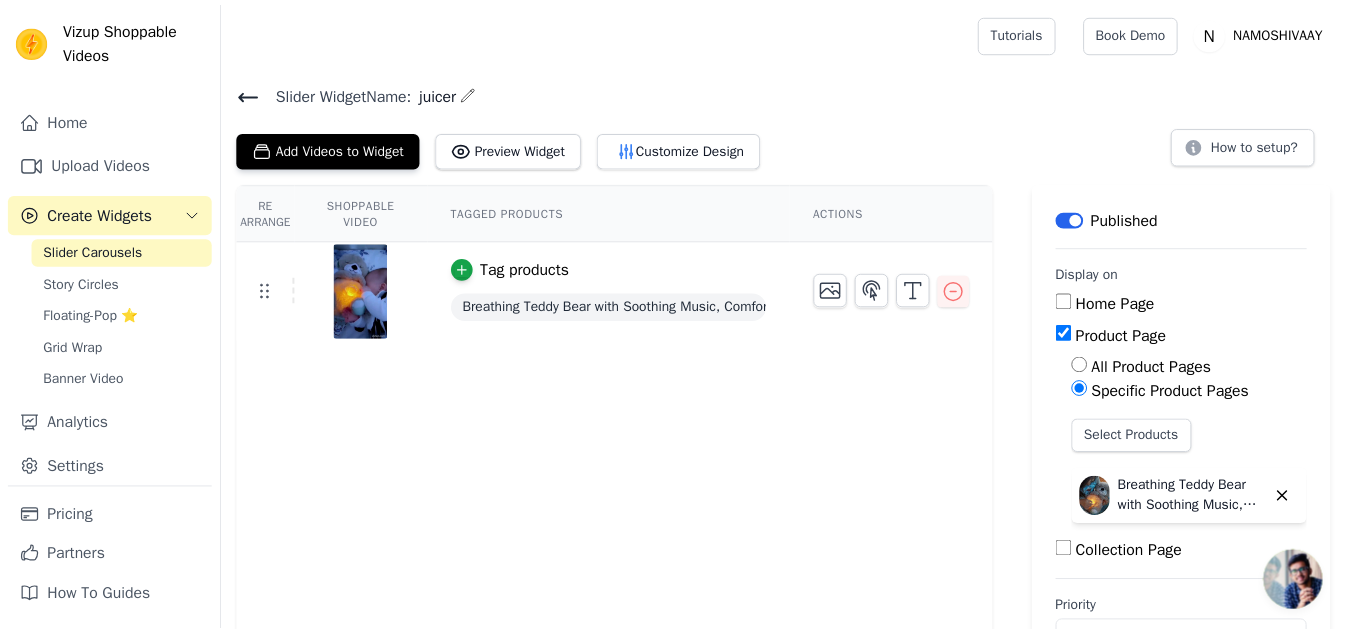 scroll, scrollTop: 3, scrollLeft: 0, axis: vertical 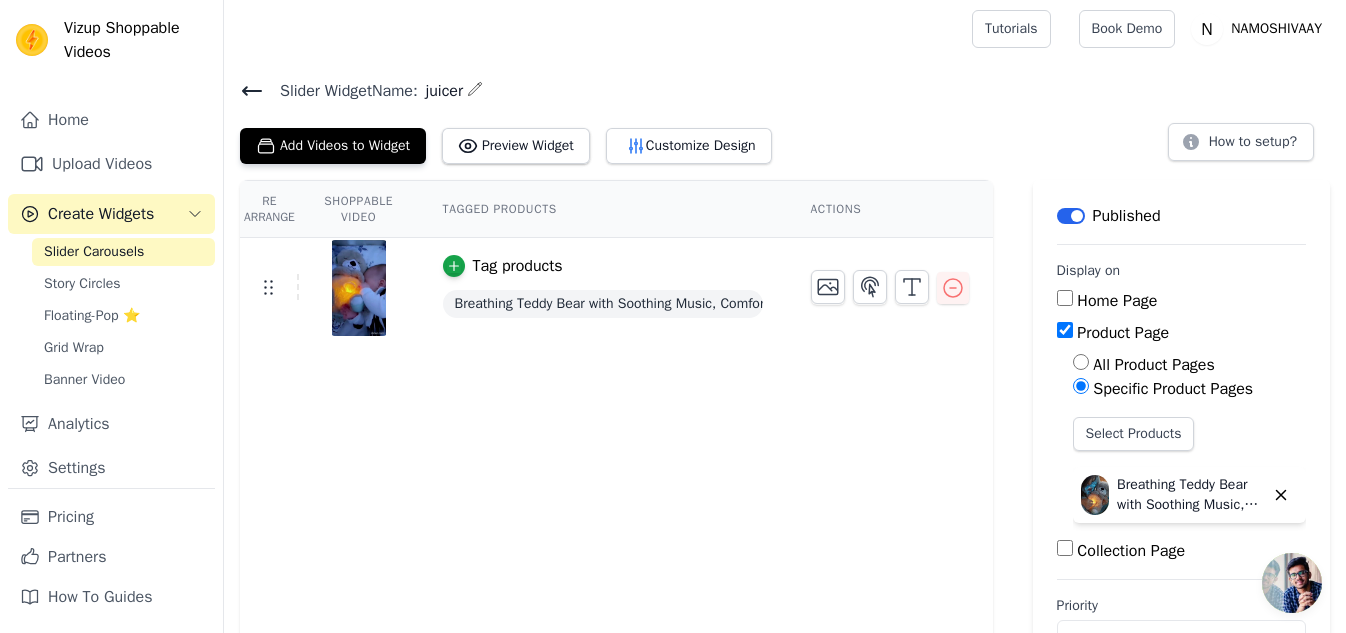 click 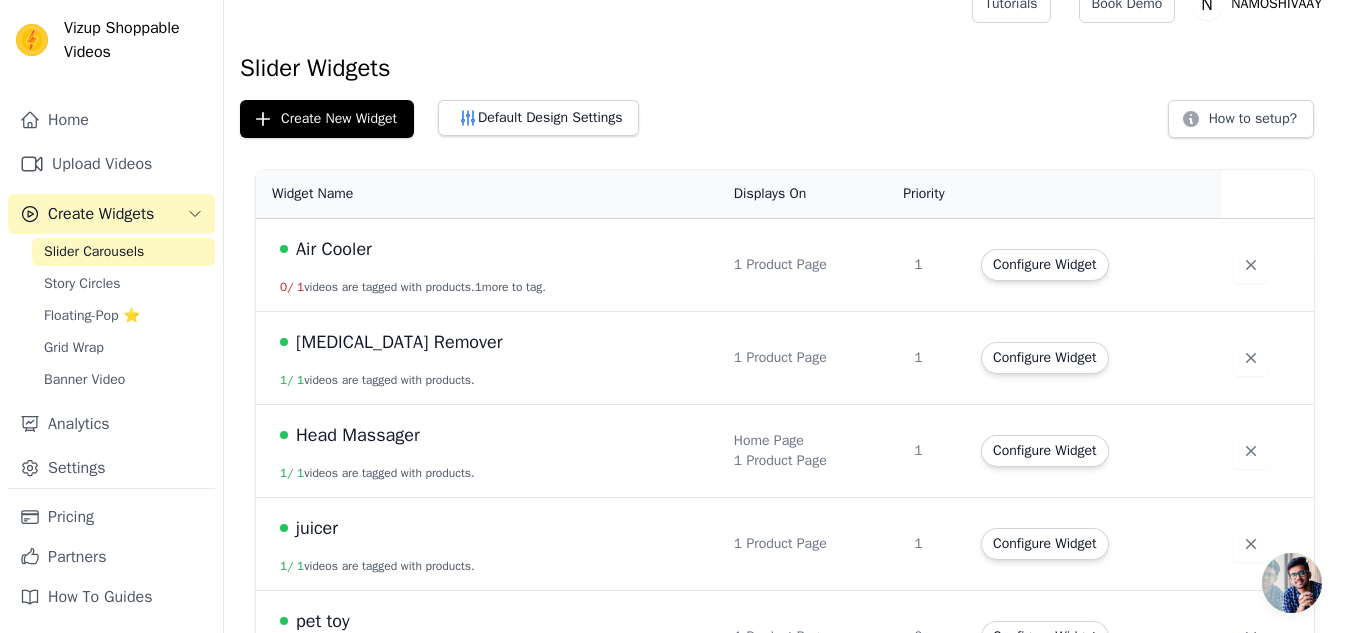 scroll, scrollTop: 0, scrollLeft: 0, axis: both 